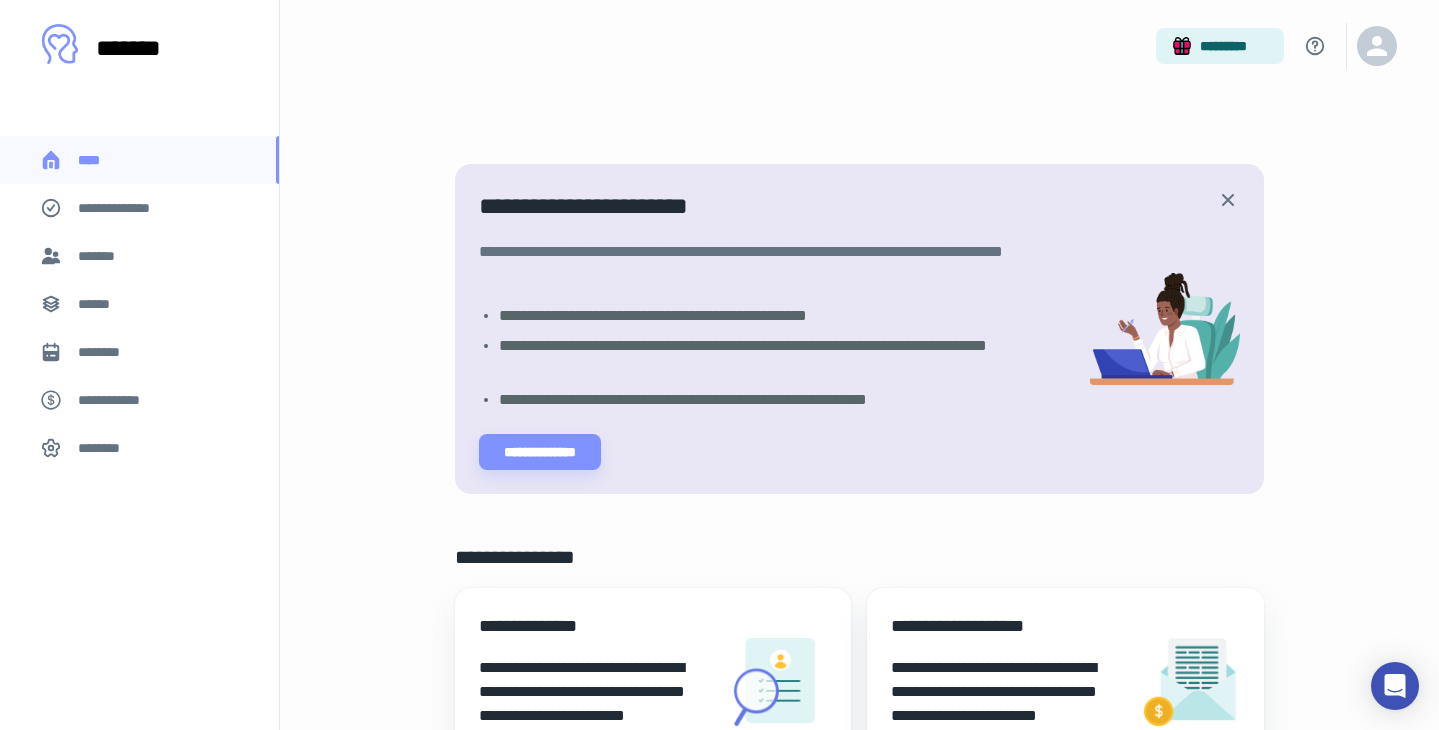 scroll, scrollTop: 0, scrollLeft: 0, axis: both 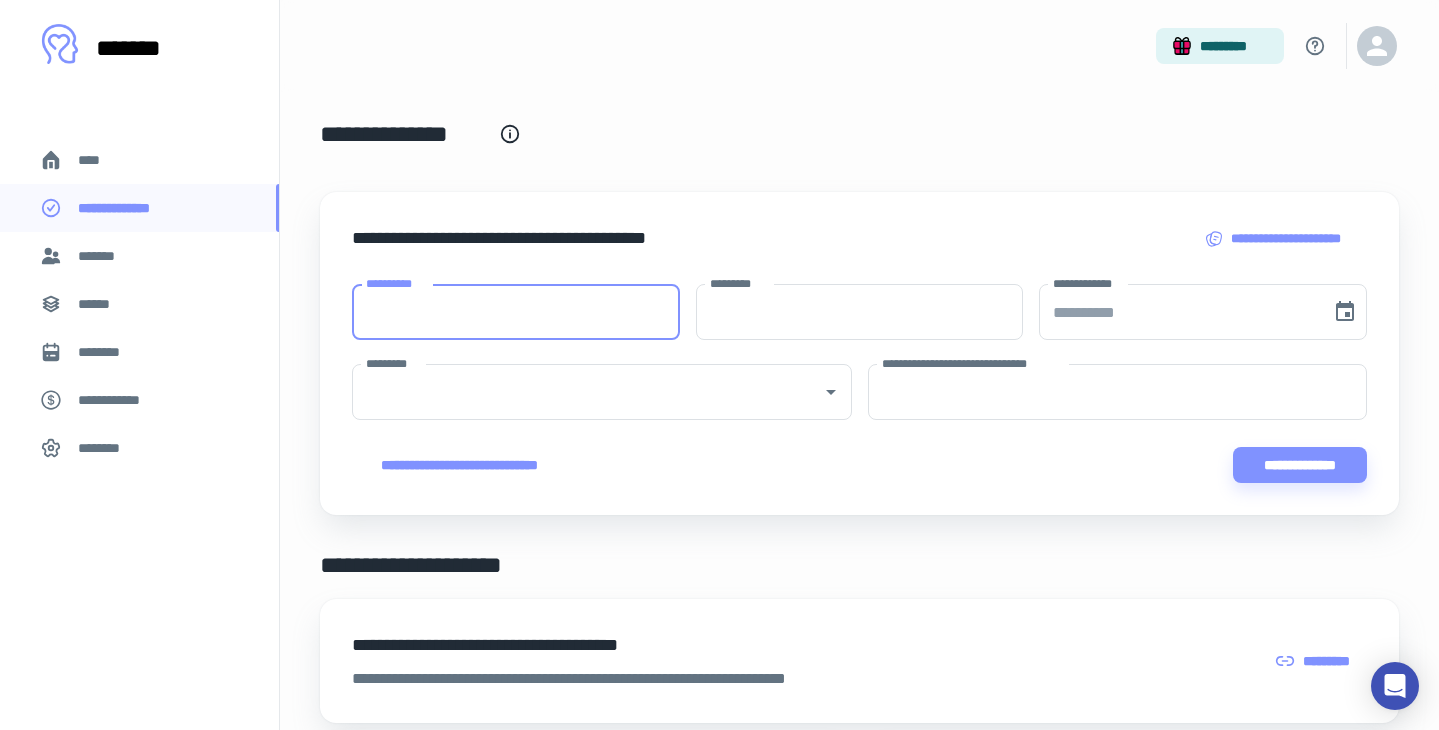 click on "**********" at bounding box center [516, 312] 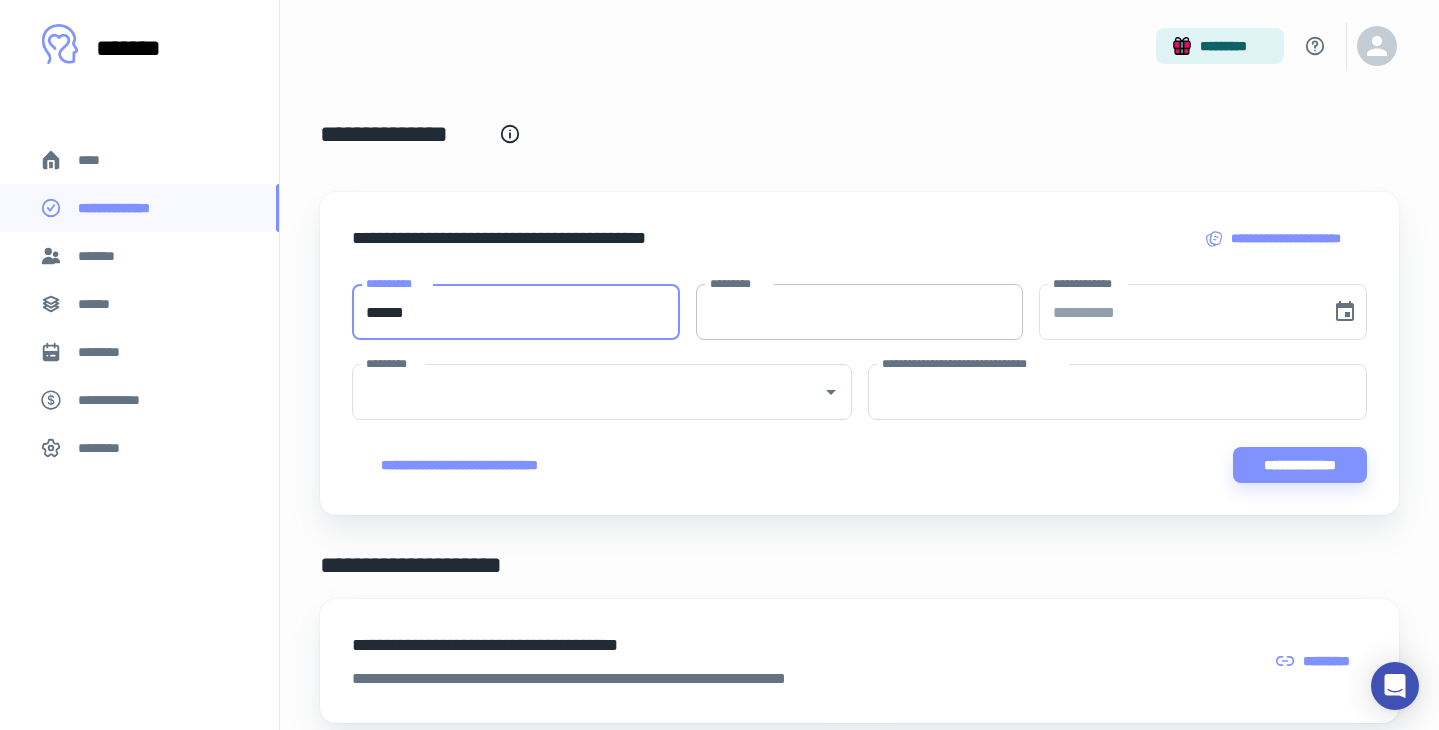 type on "******" 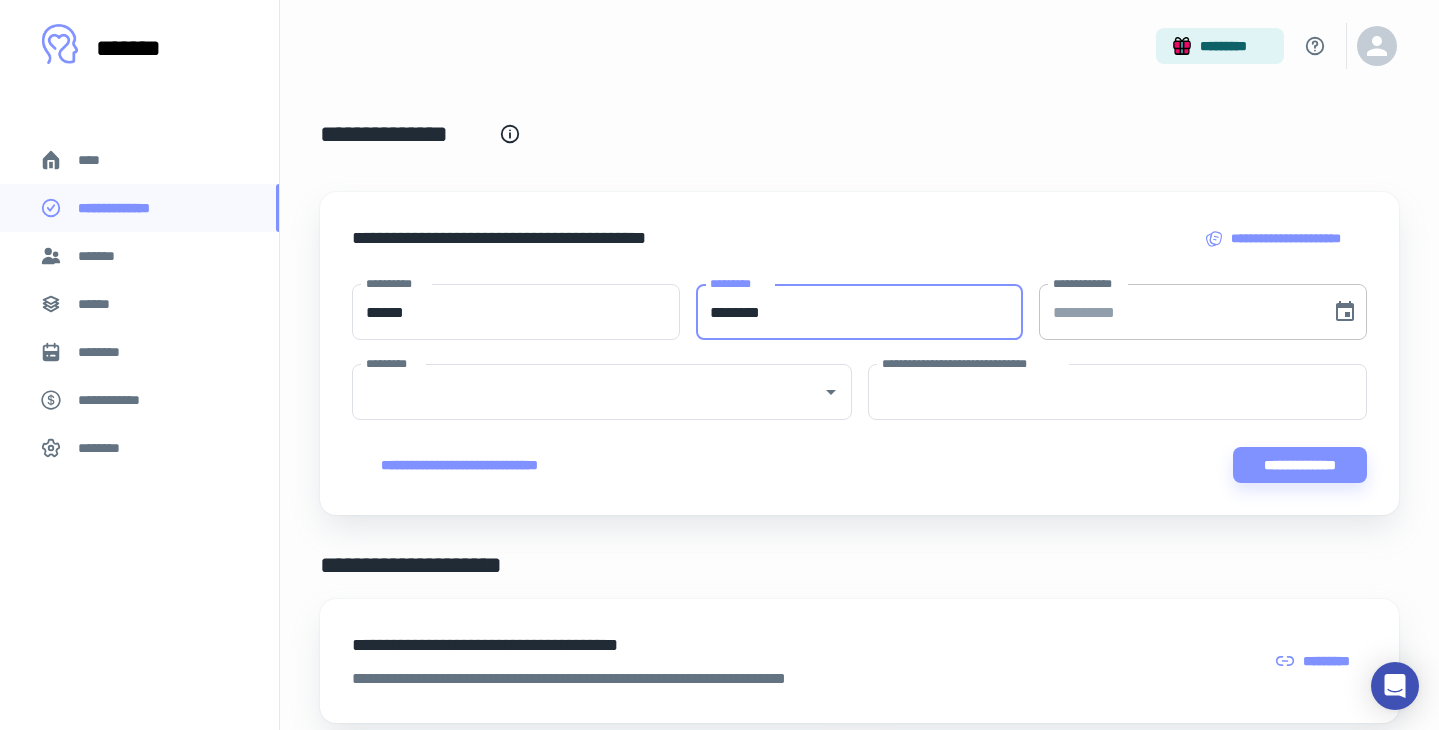 type on "********" 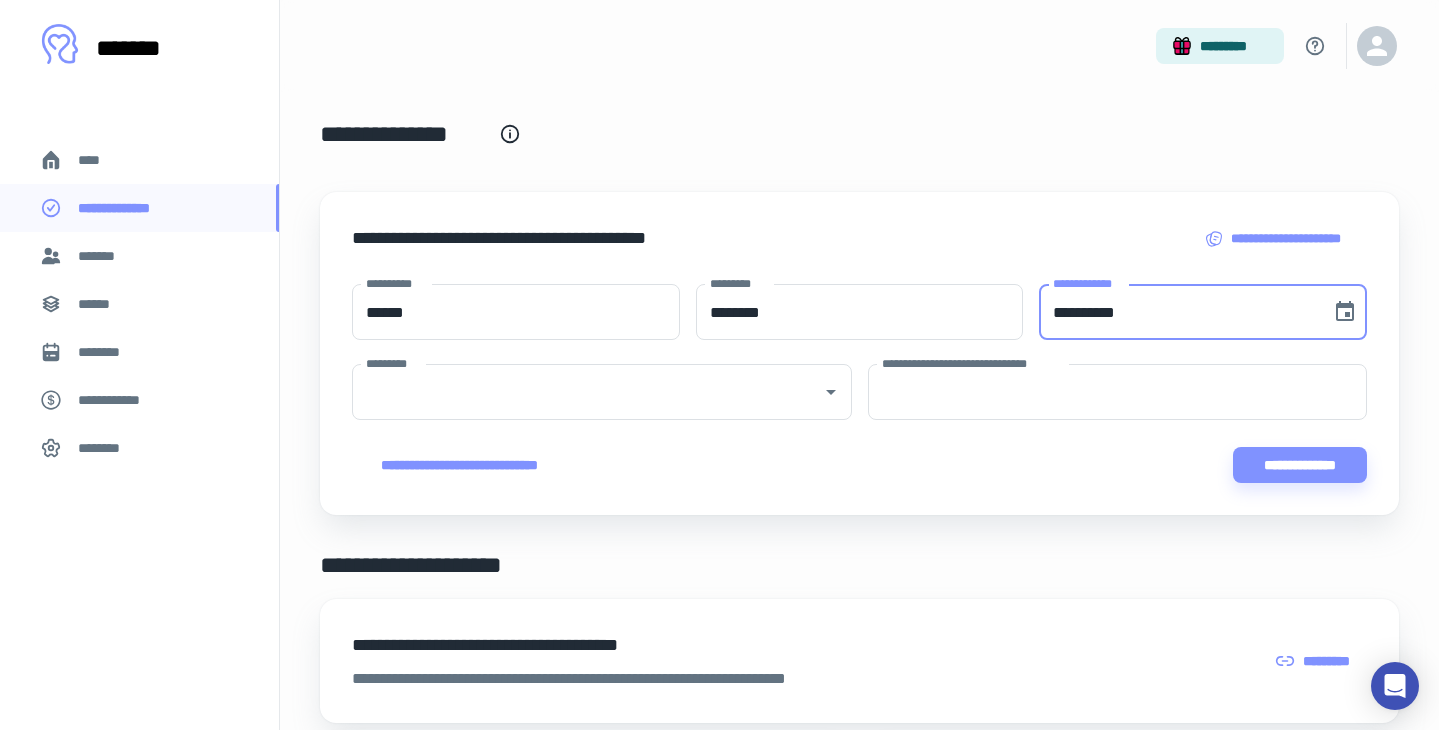 click on "**********" at bounding box center [1178, 312] 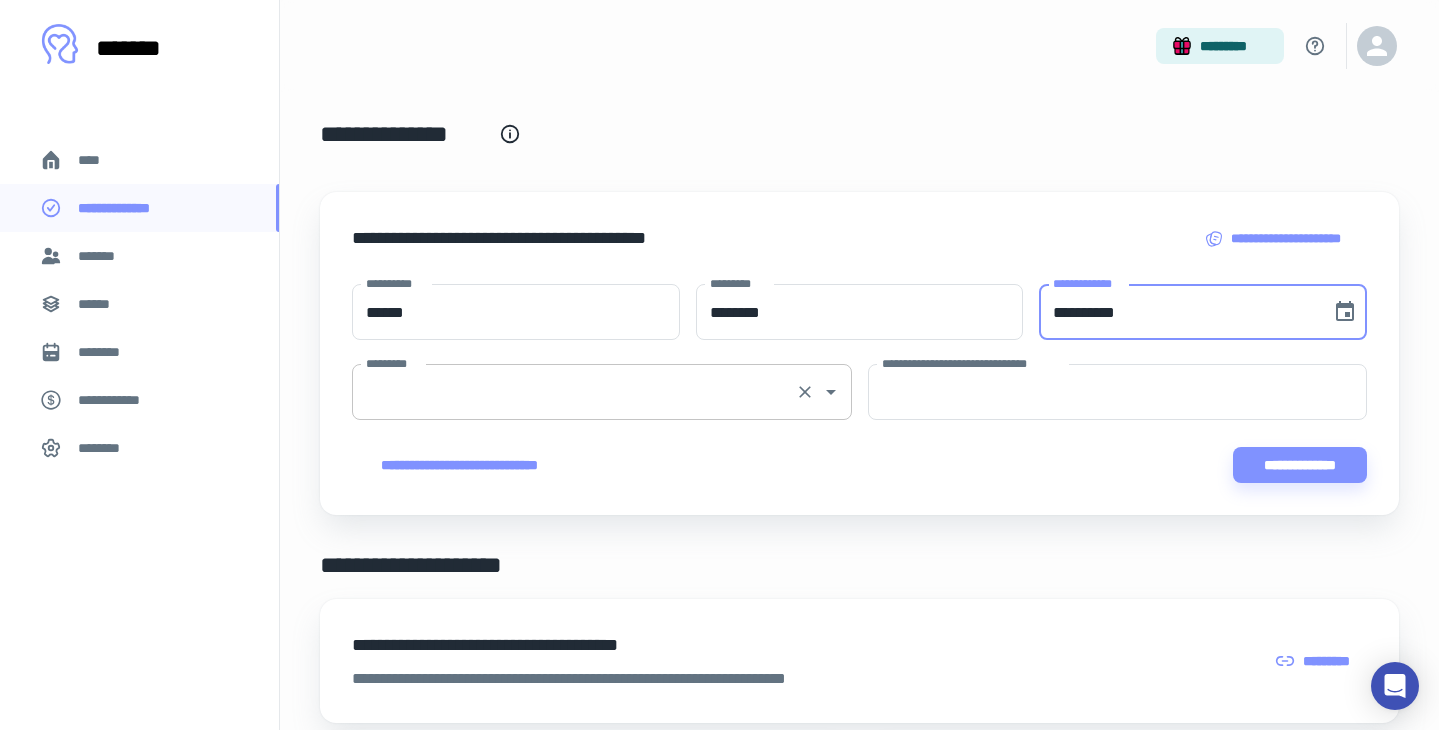 type on "**********" 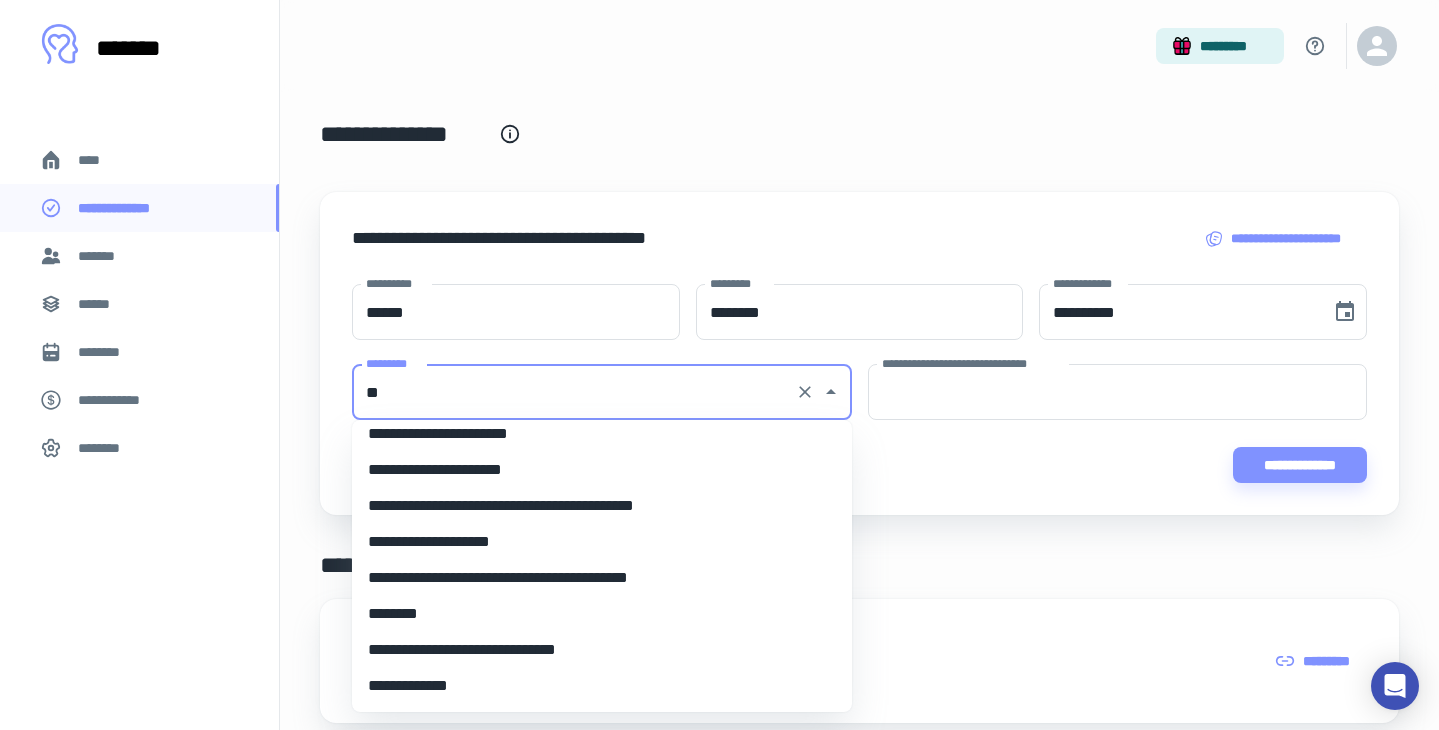 scroll, scrollTop: 0, scrollLeft: 0, axis: both 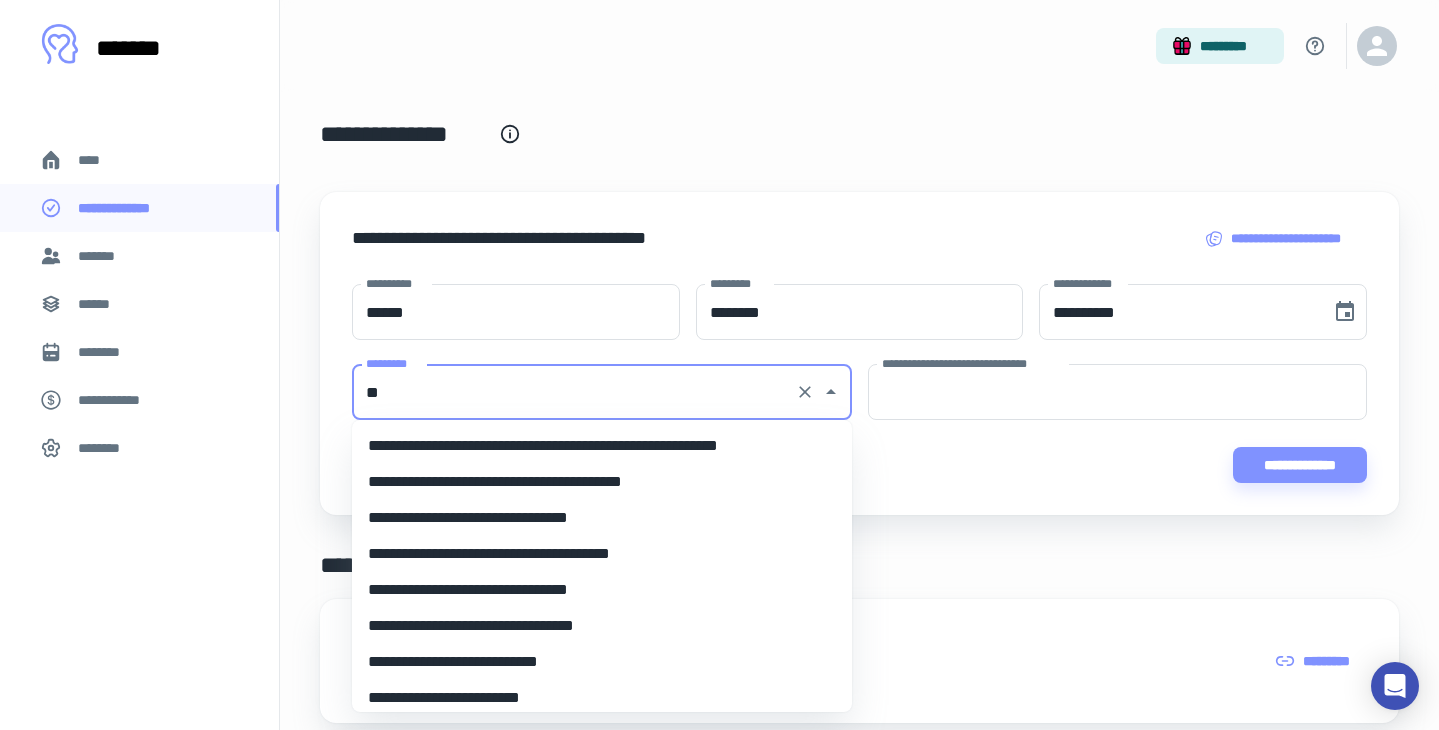 type on "*" 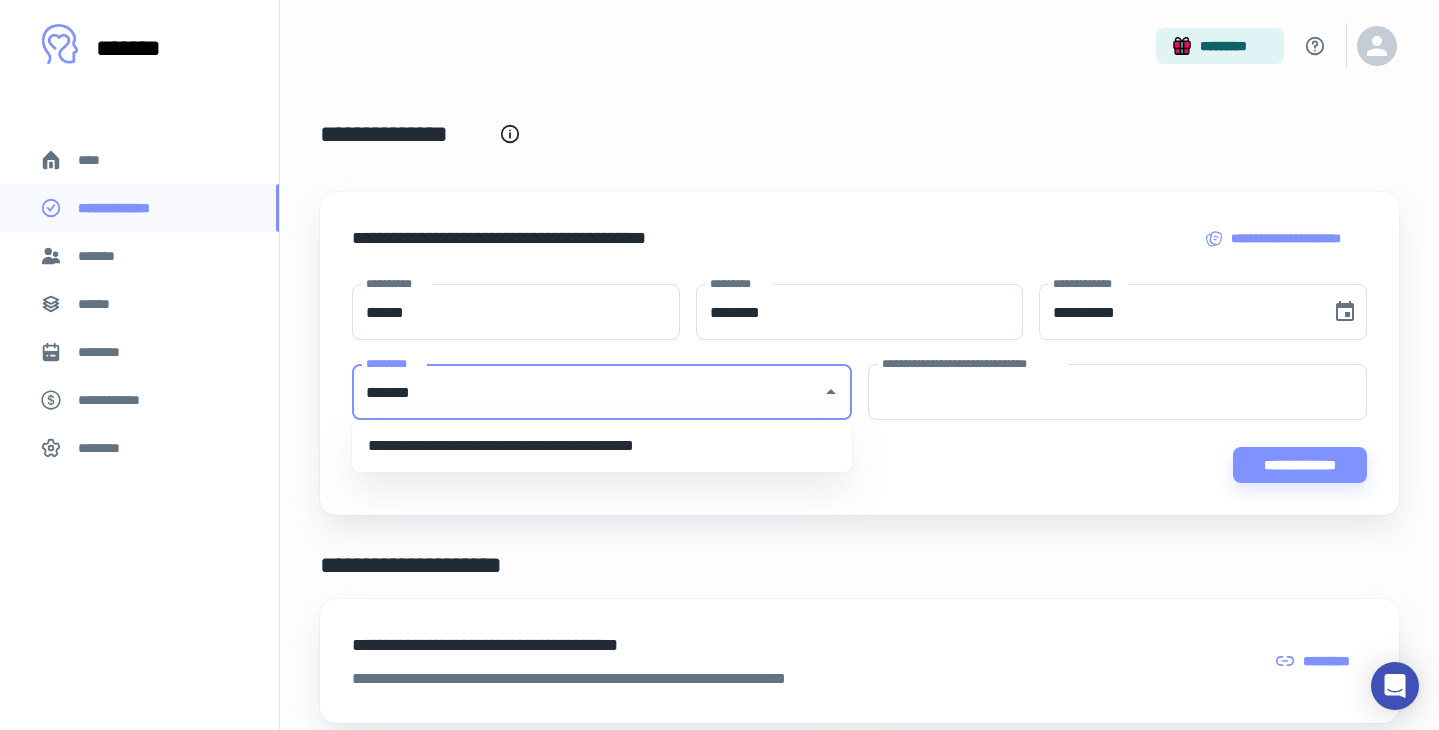 click on "**********" at bounding box center (602, 446) 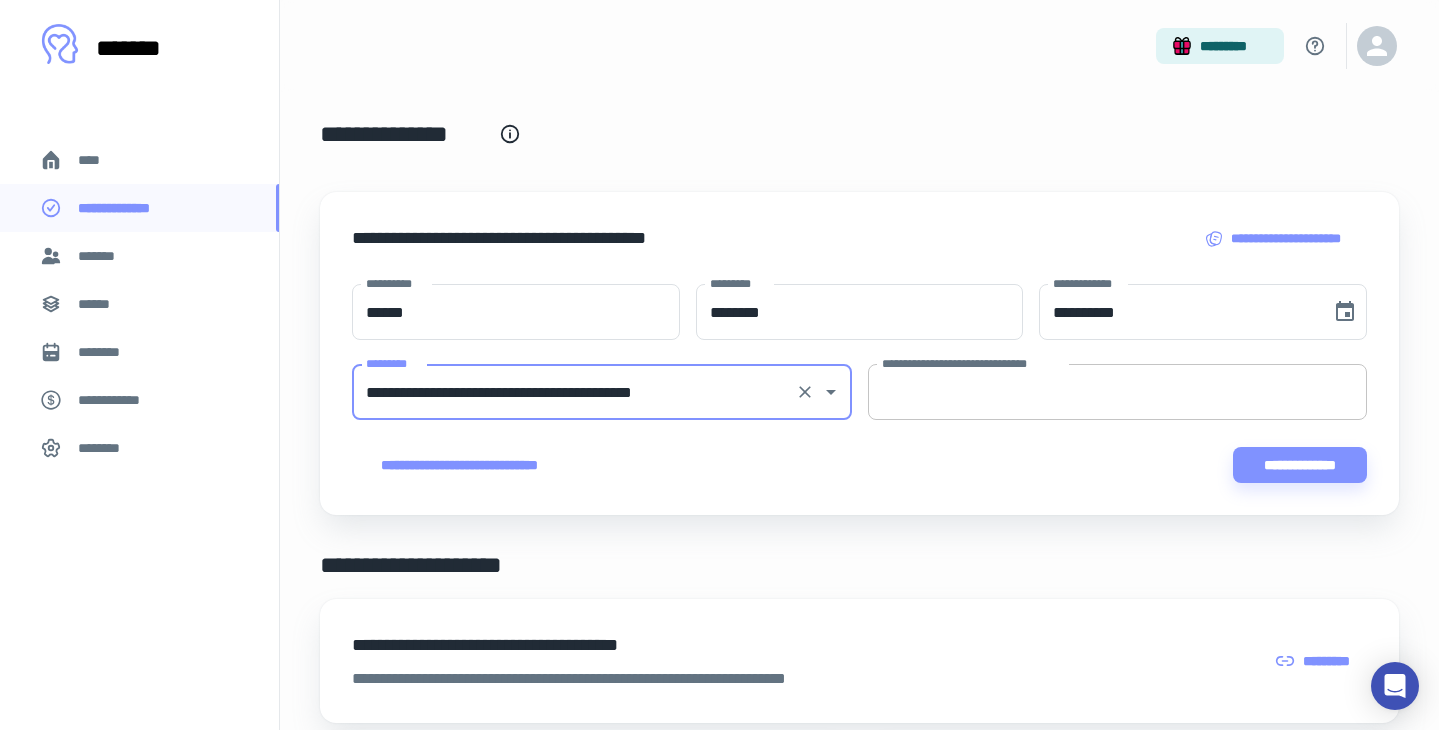 type on "**********" 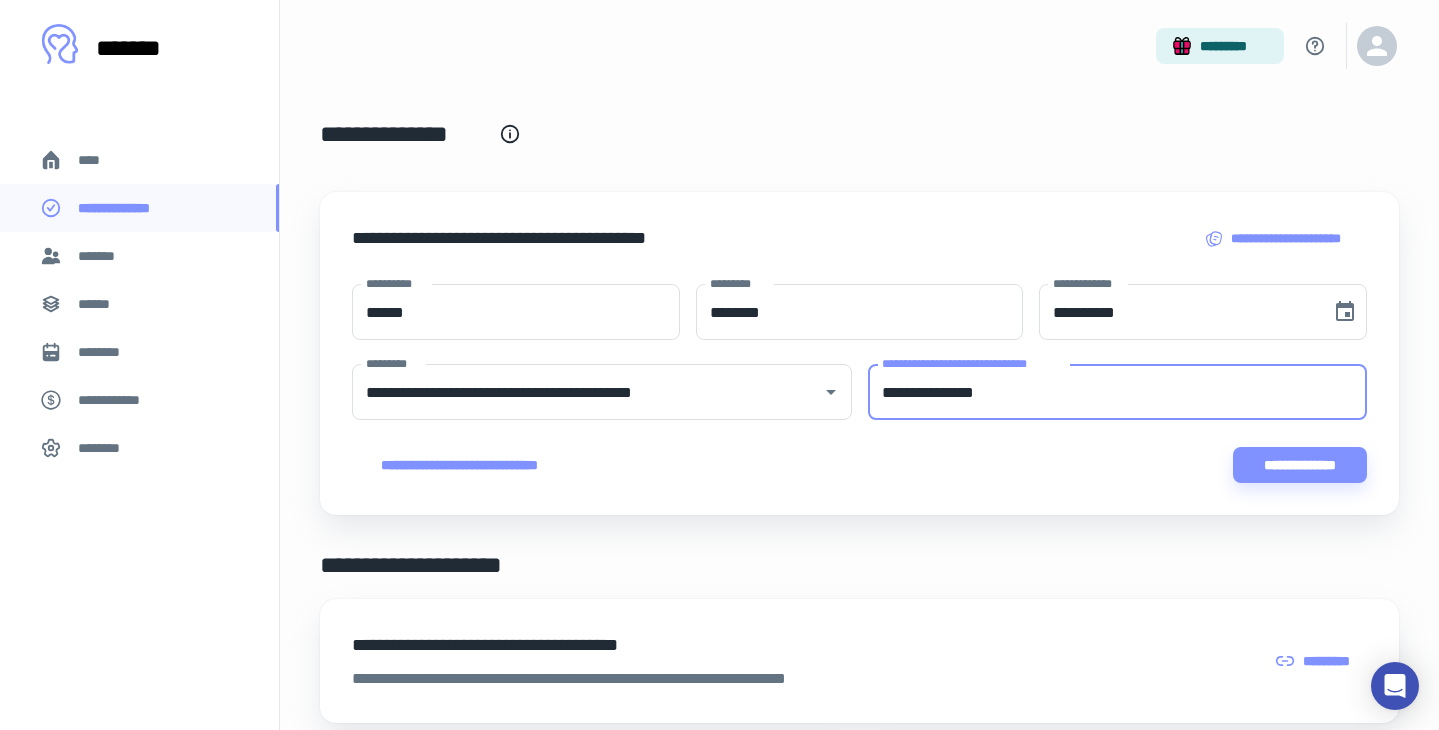 type on "**********" 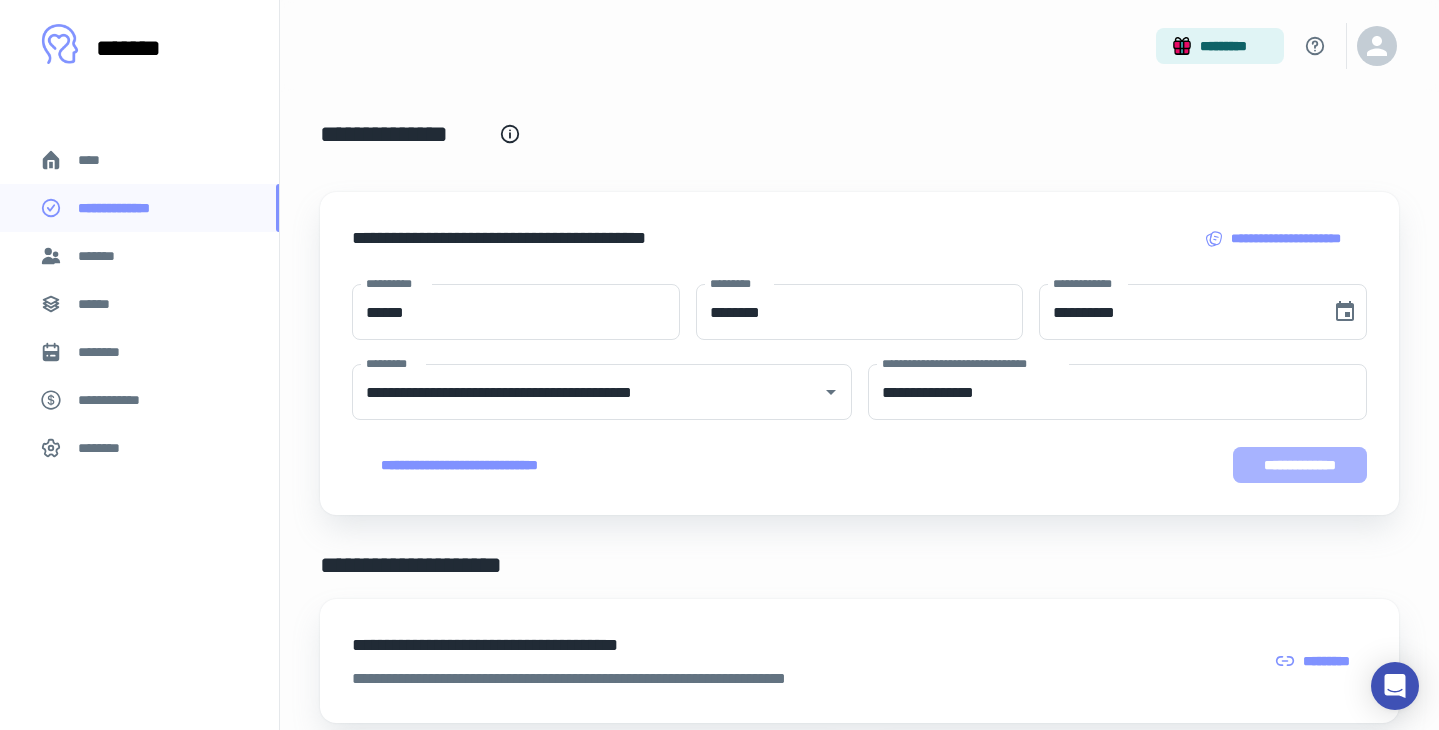 click on "**********" at bounding box center (1300, 465) 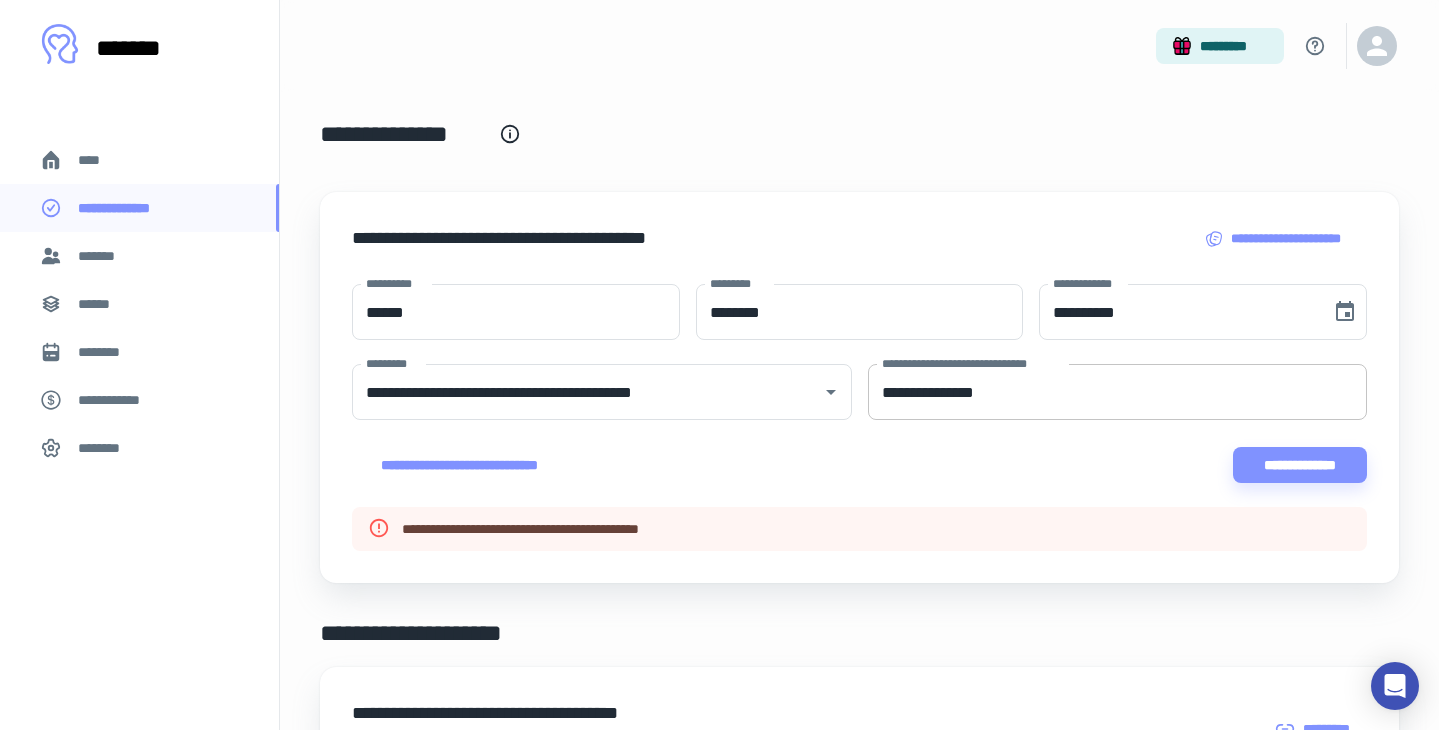click on "**********" at bounding box center [1118, 392] 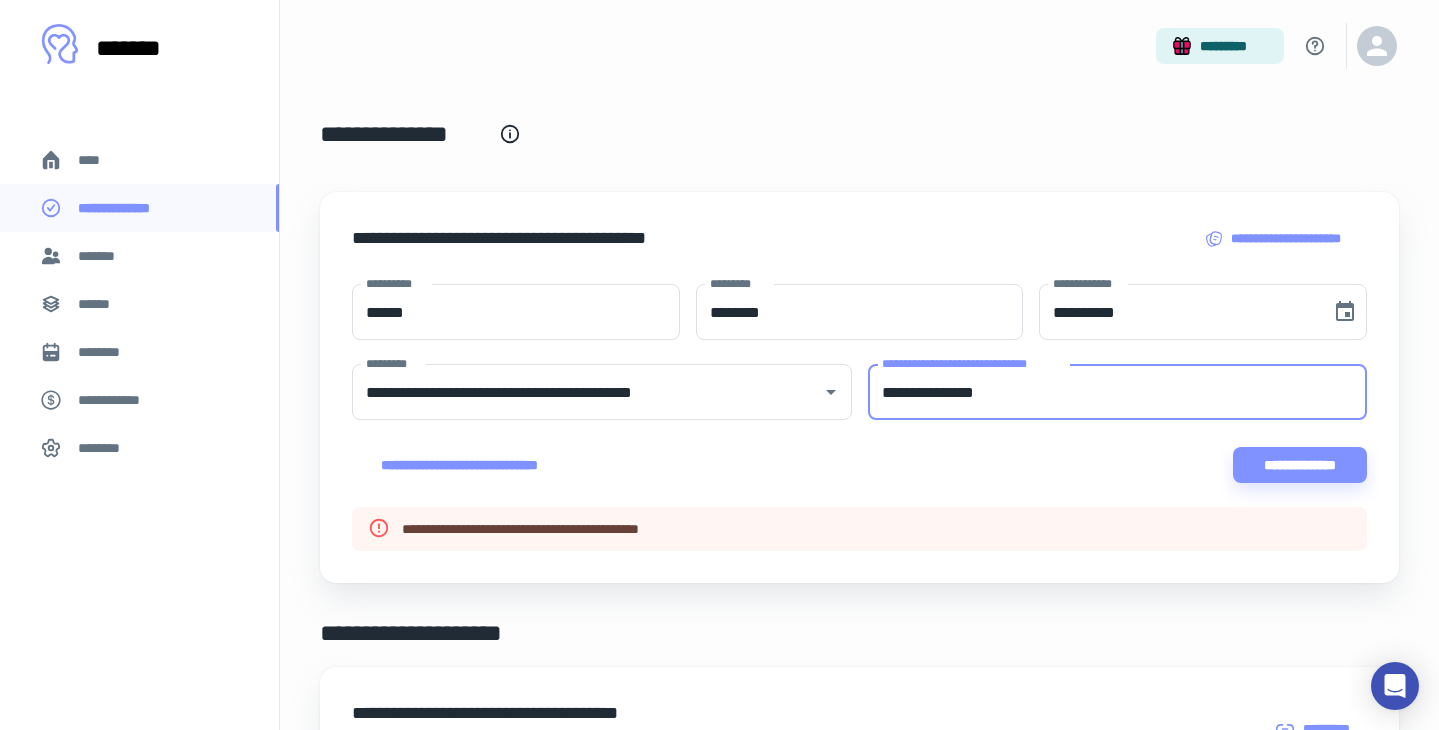 drag, startPoint x: 1060, startPoint y: 401, endPoint x: 846, endPoint y: 353, distance: 219.31712 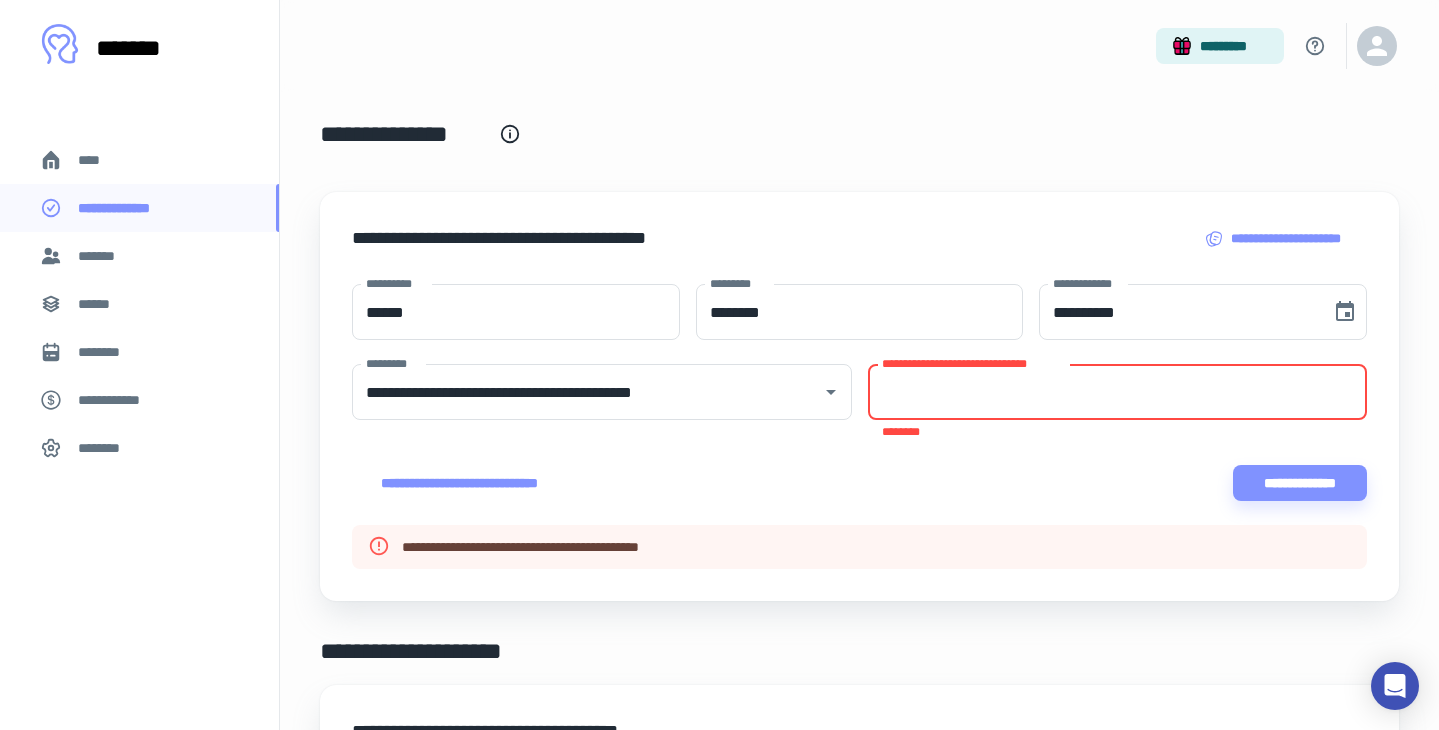paste on "**********" 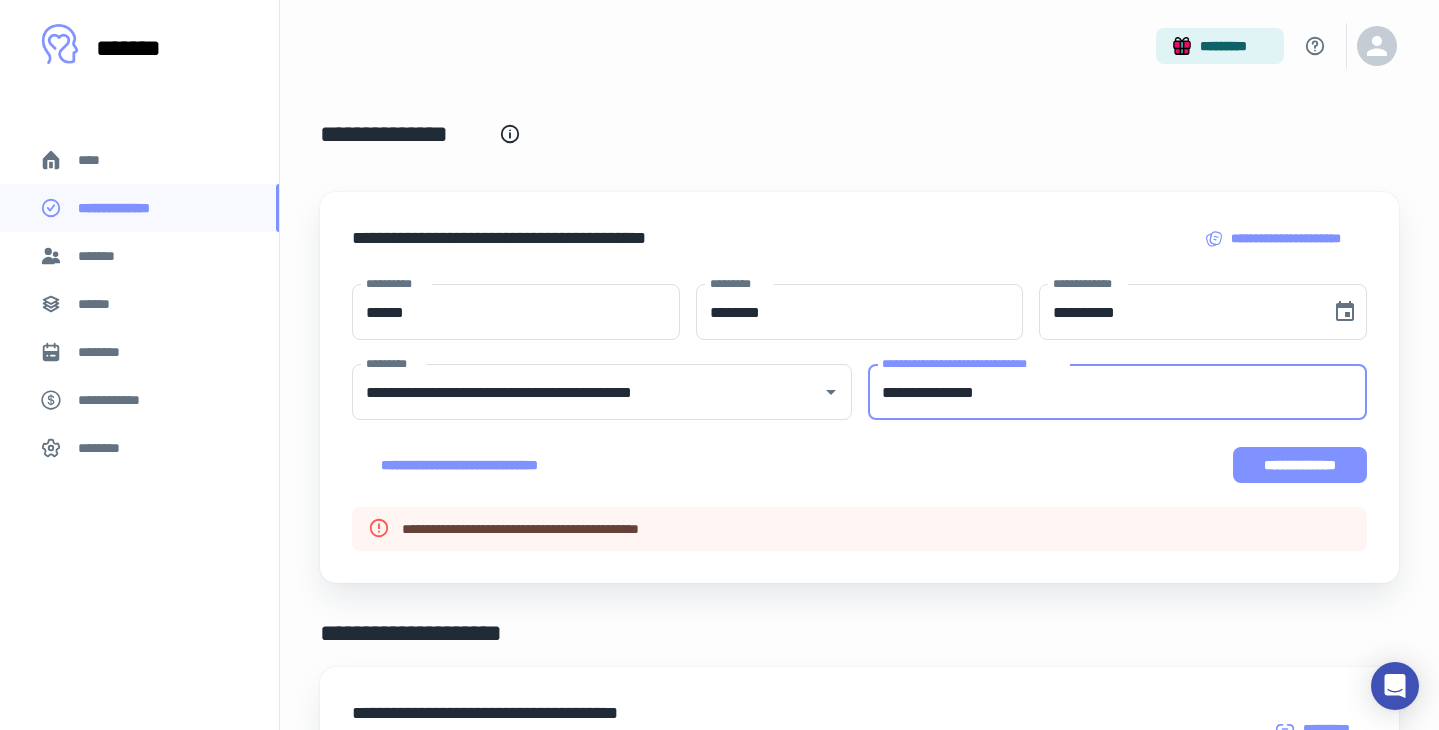 type on "**********" 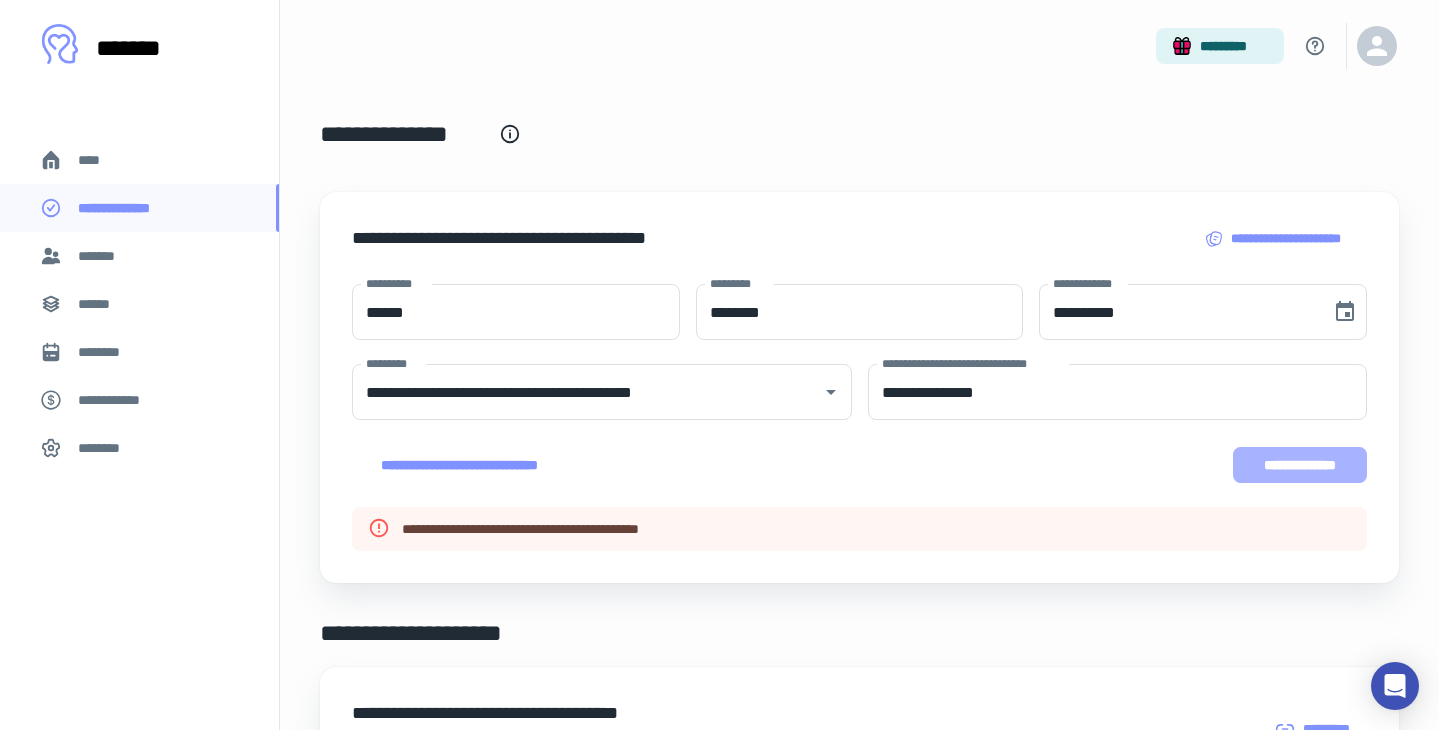 click on "**********" at bounding box center (1300, 465) 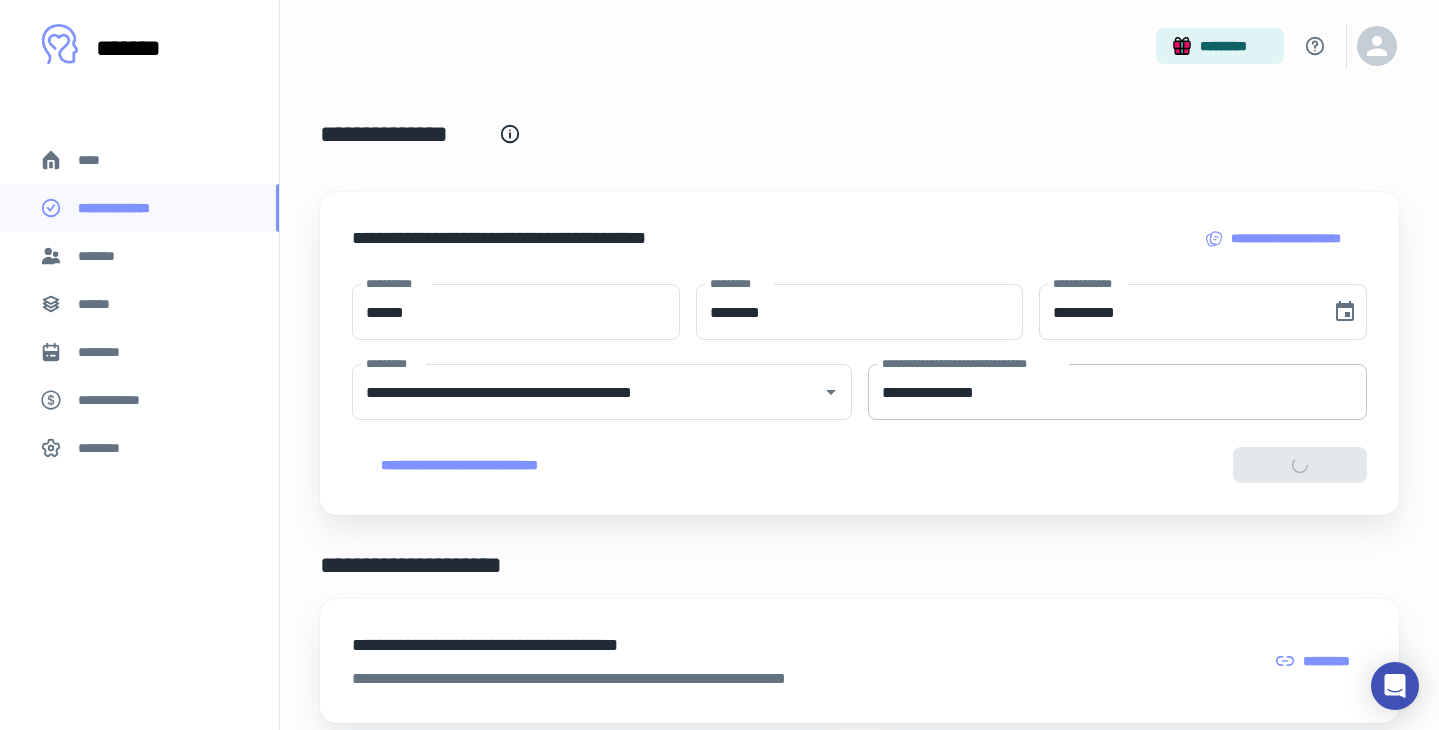 click on "**********" at bounding box center (1118, 392) 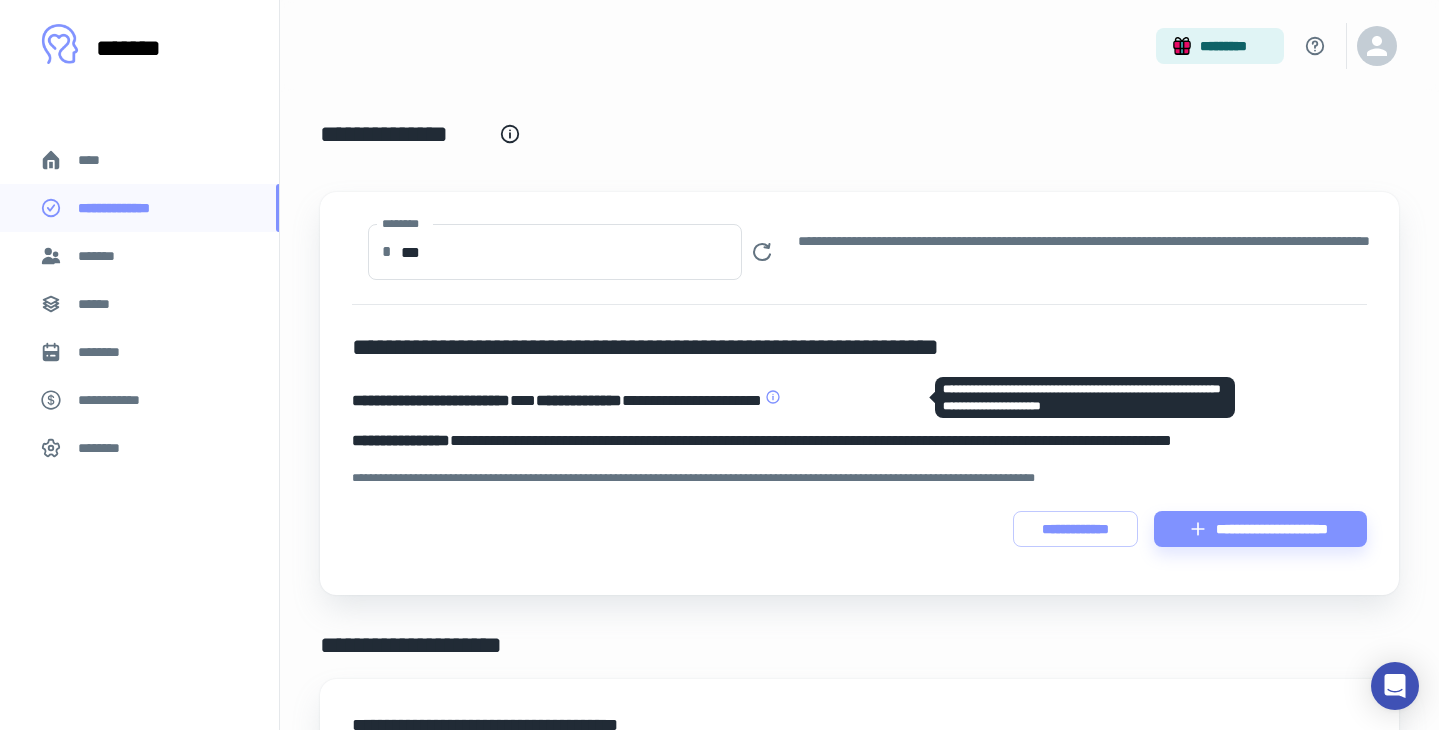 click 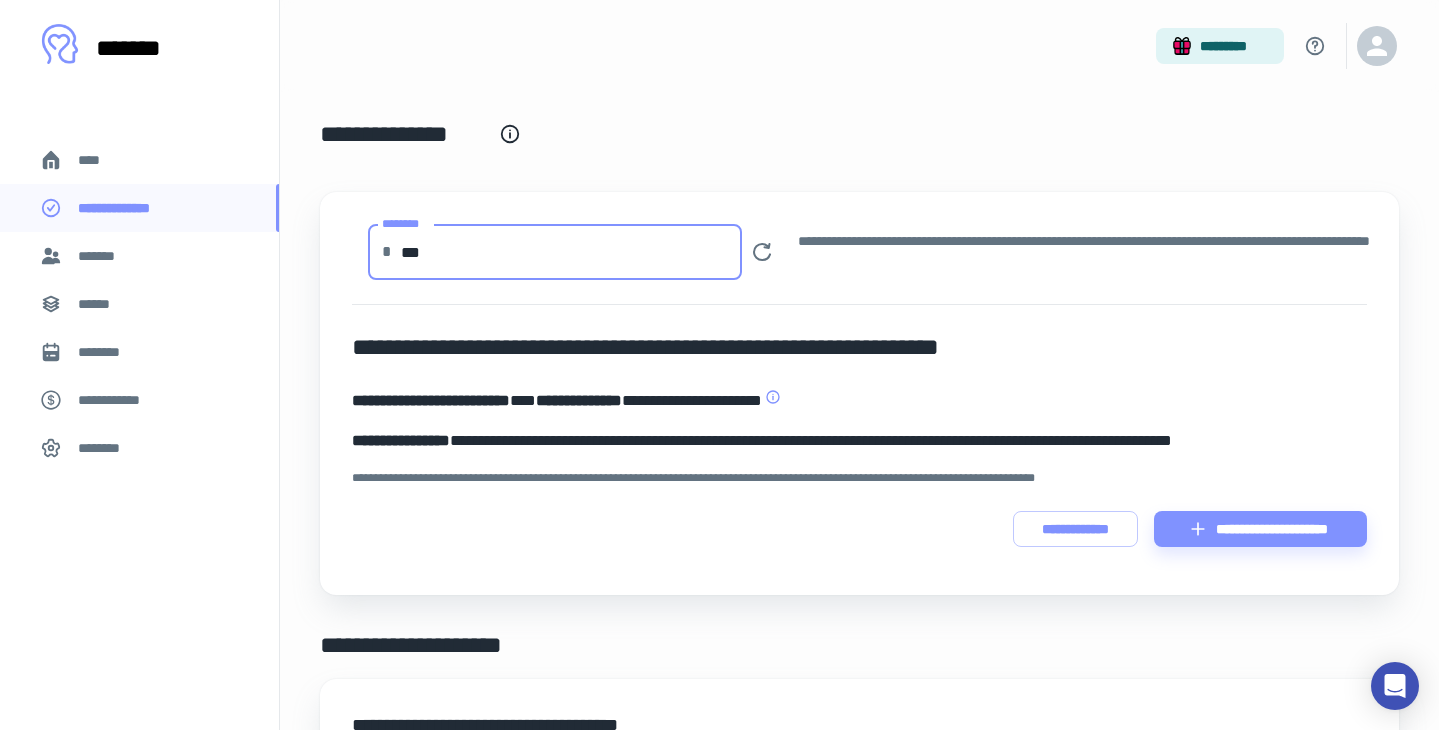 click on "***" at bounding box center (571, 252) 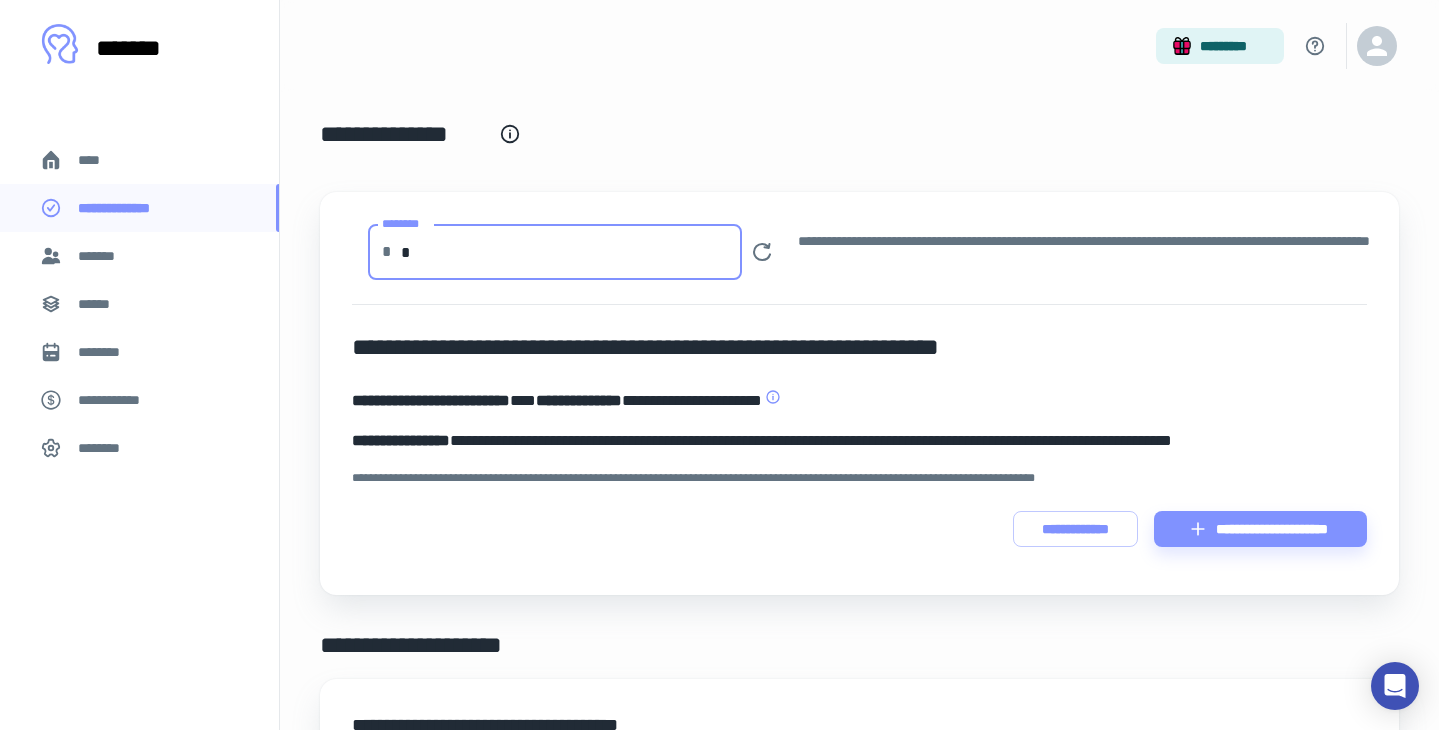 type on "*" 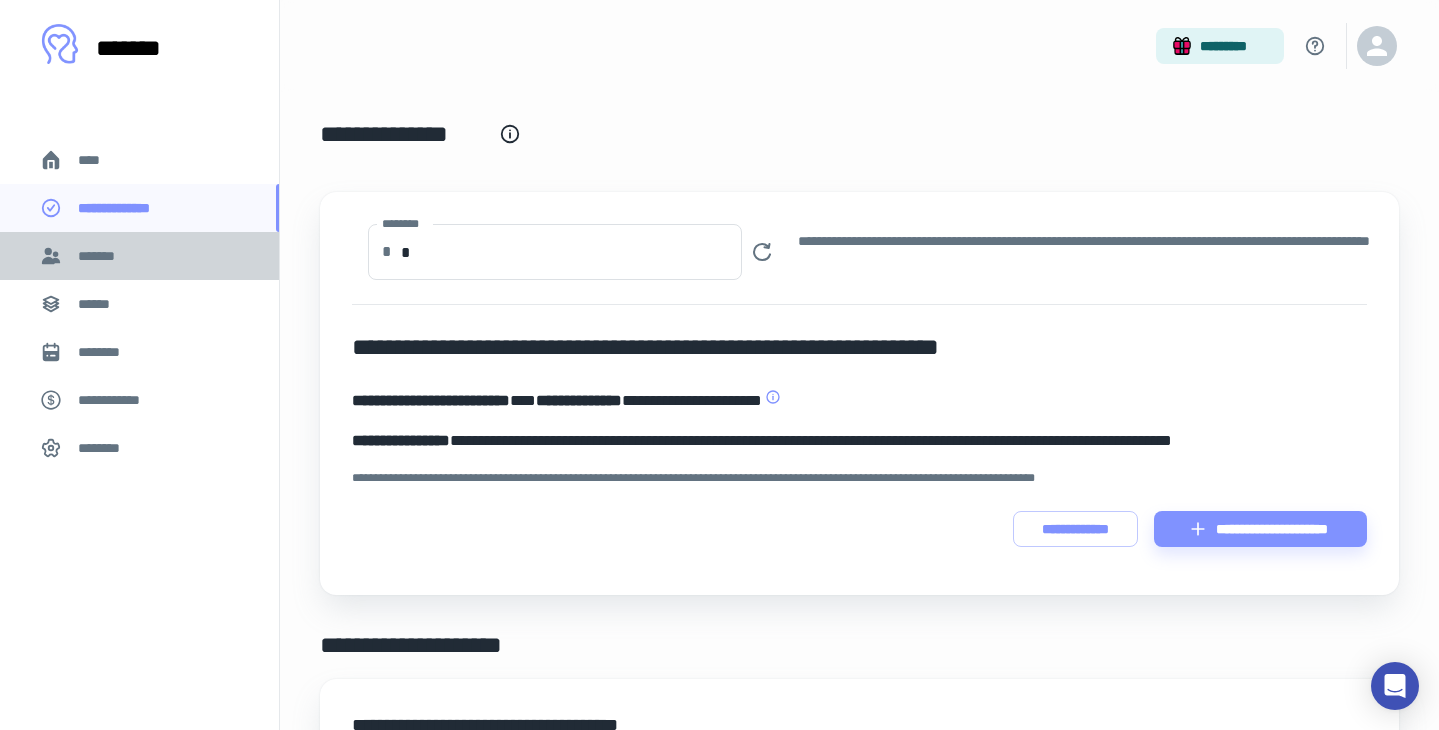 click on "*******" at bounding box center [101, 256] 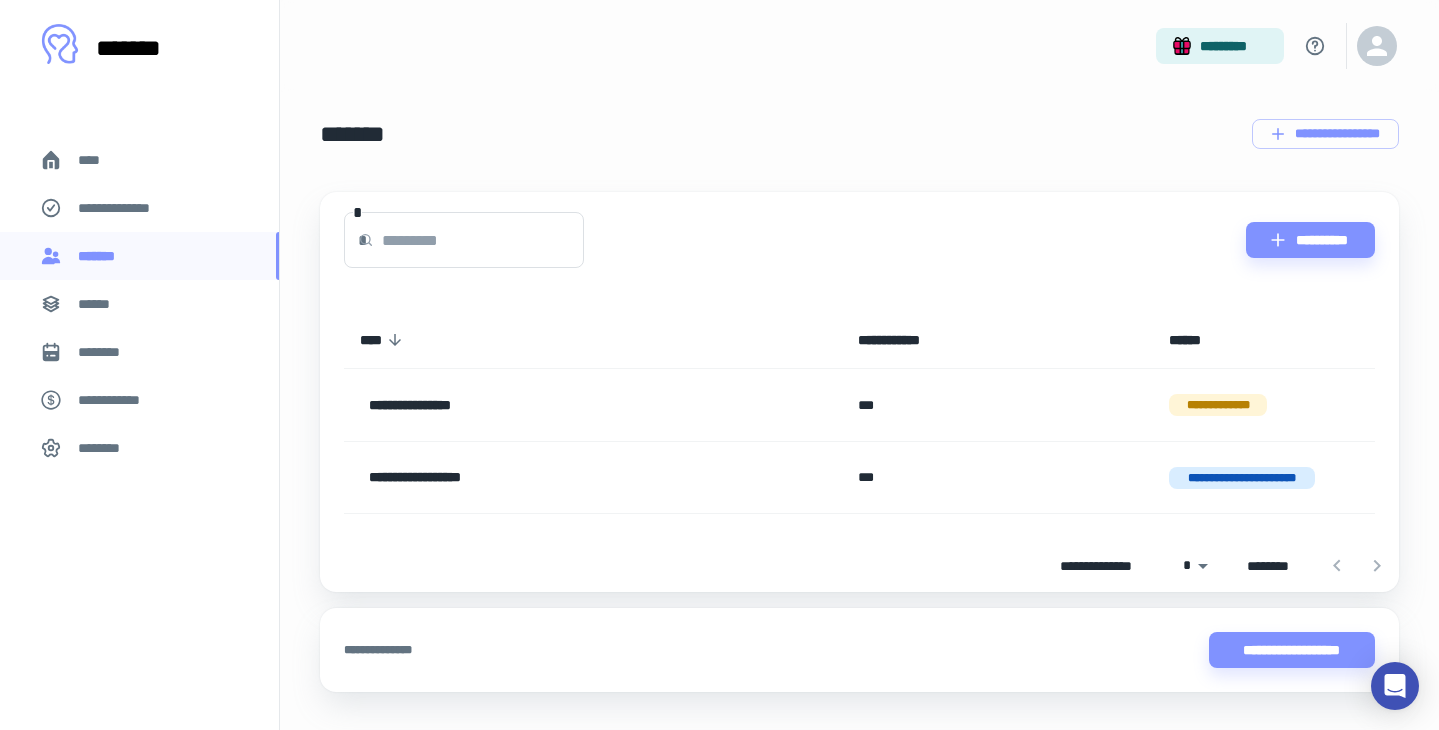 click on "**********" at bounding box center [127, 208] 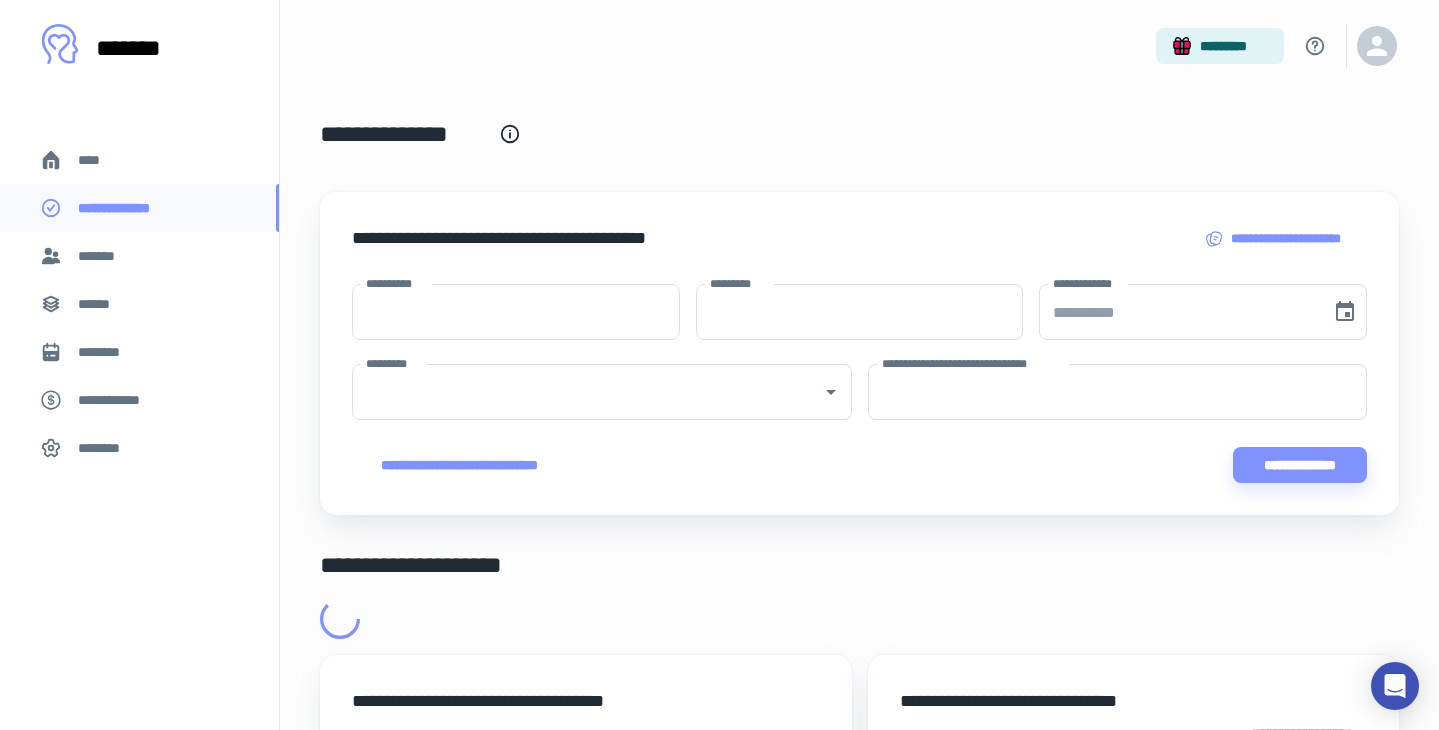 click on "******" at bounding box center [100, 304] 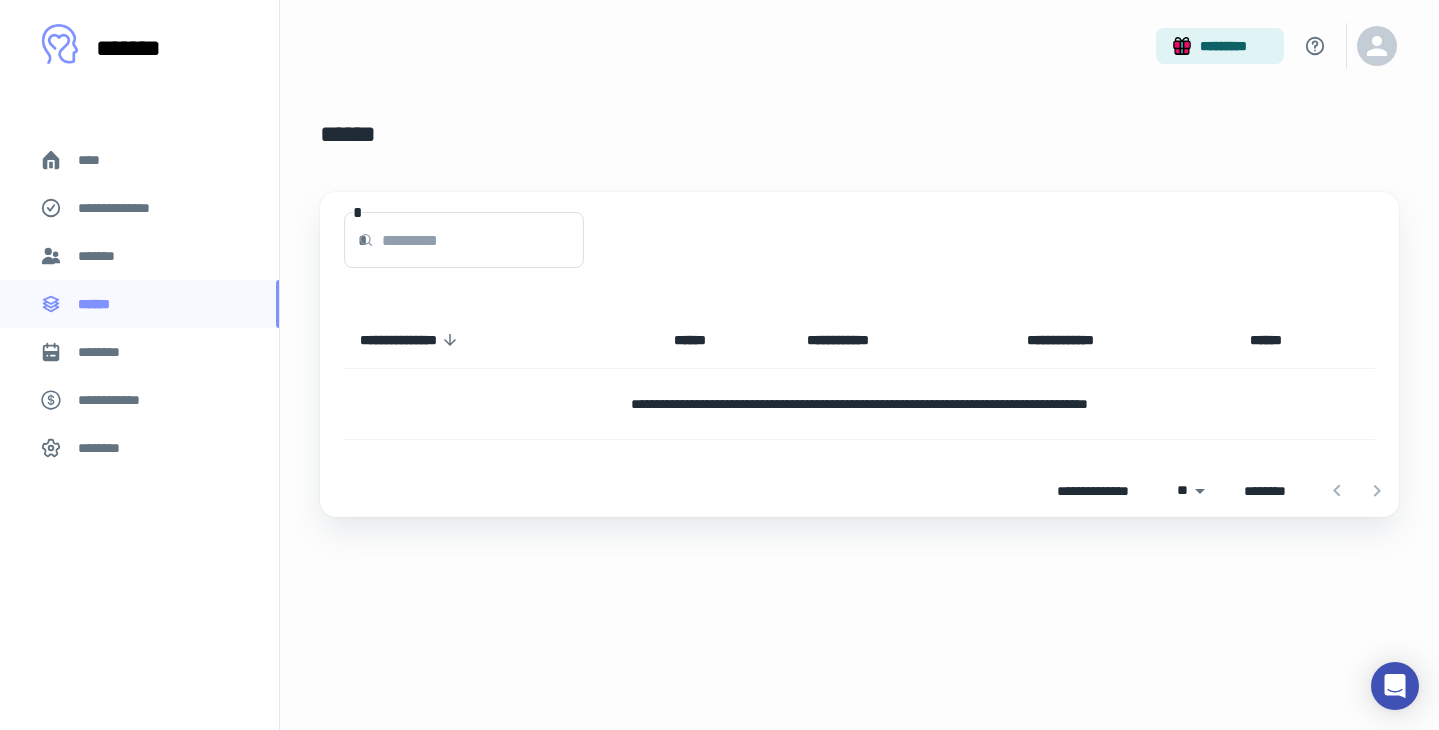click on "********" at bounding box center [107, 352] 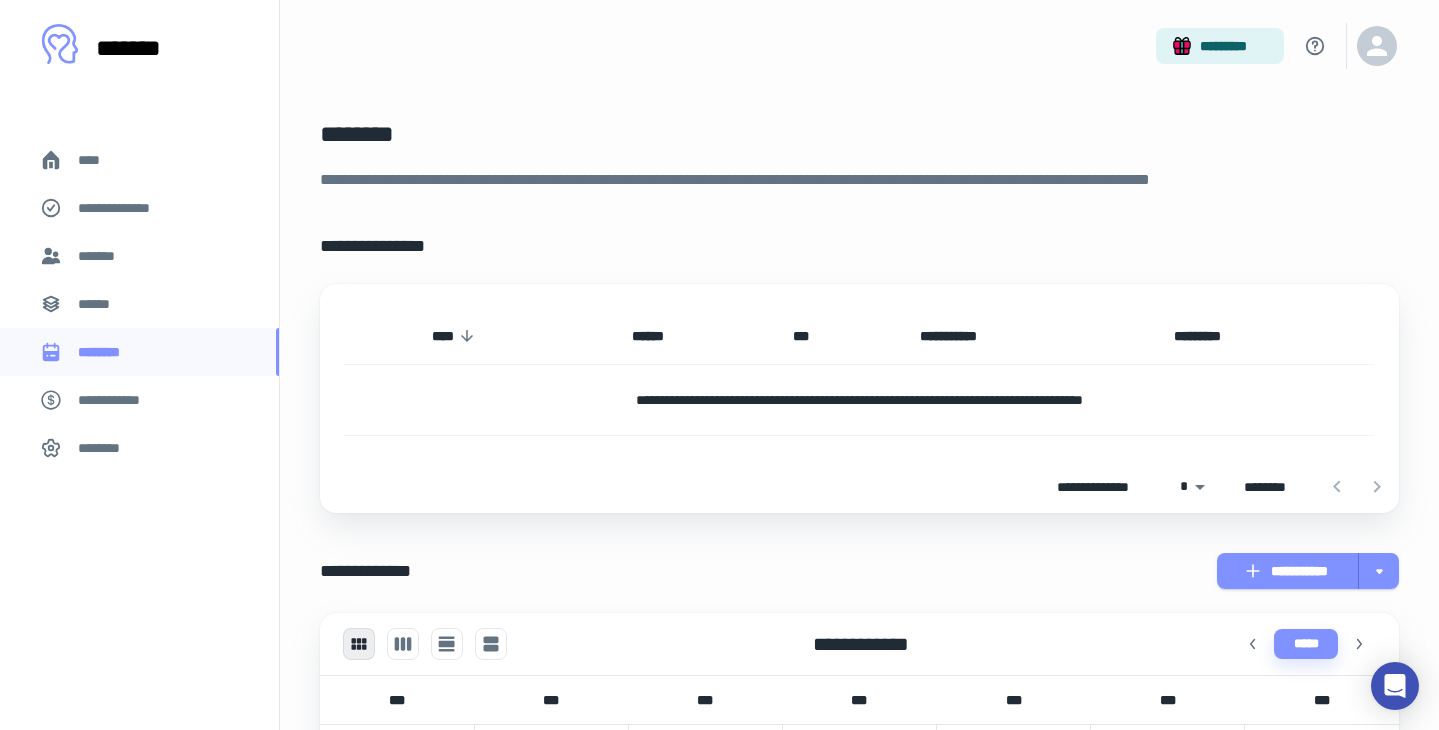click on "**********" at bounding box center [119, 400] 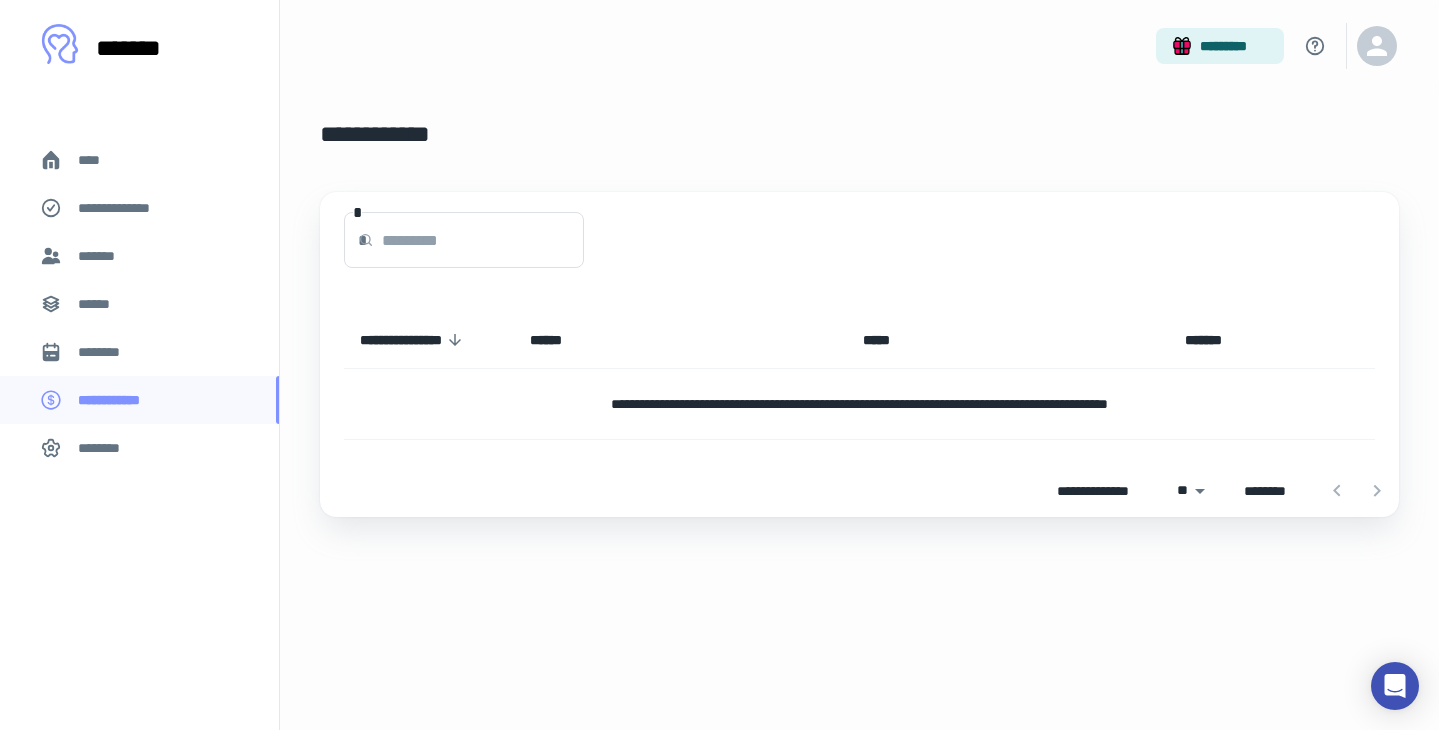 click on "********" at bounding box center [105, 448] 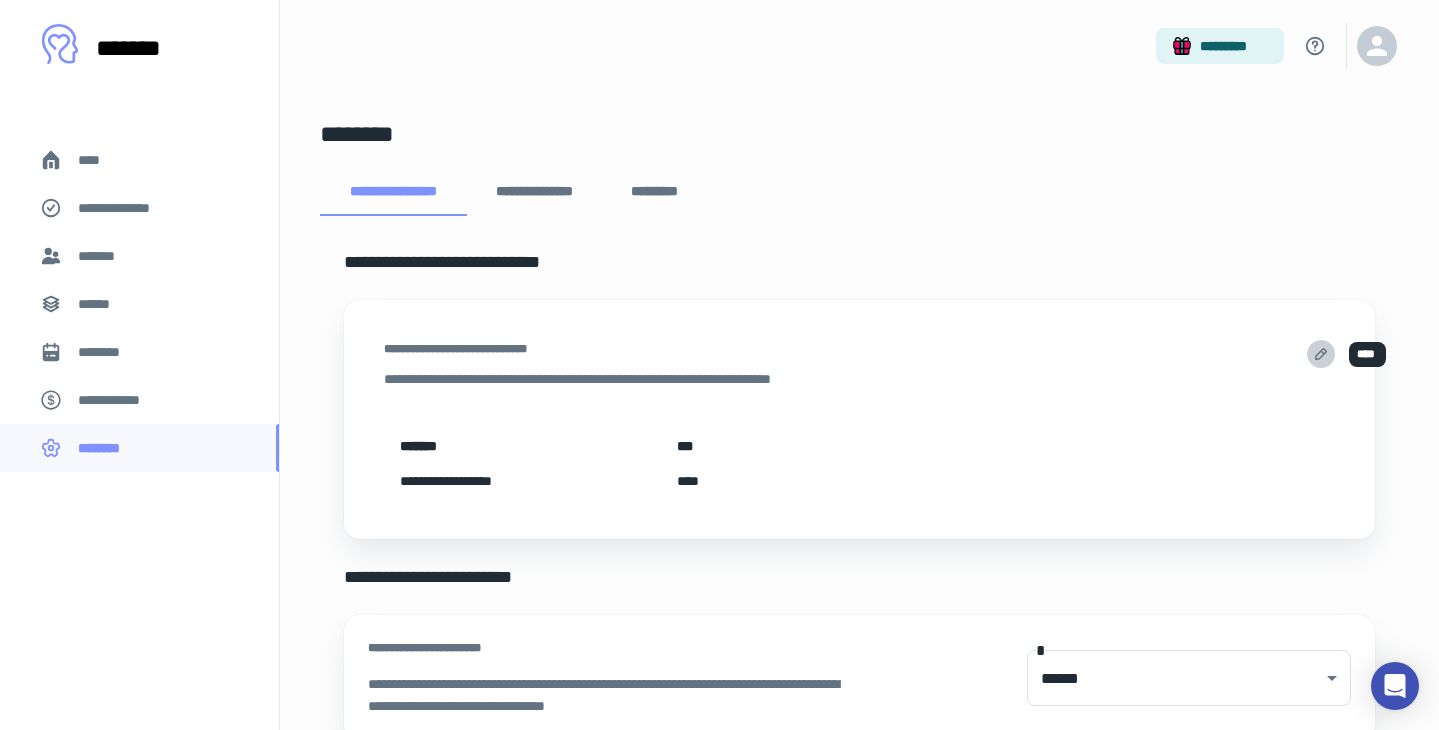 click 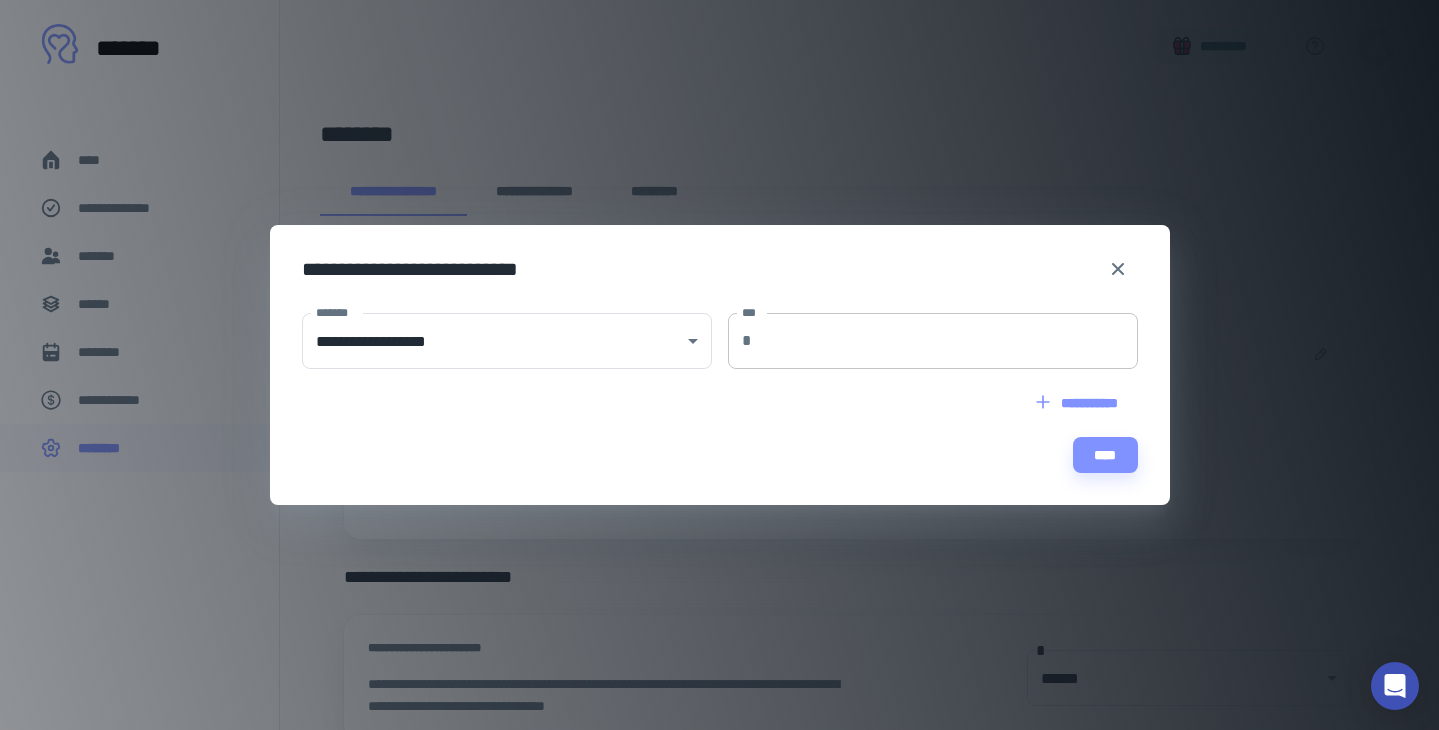 click on "***" at bounding box center [948, 341] 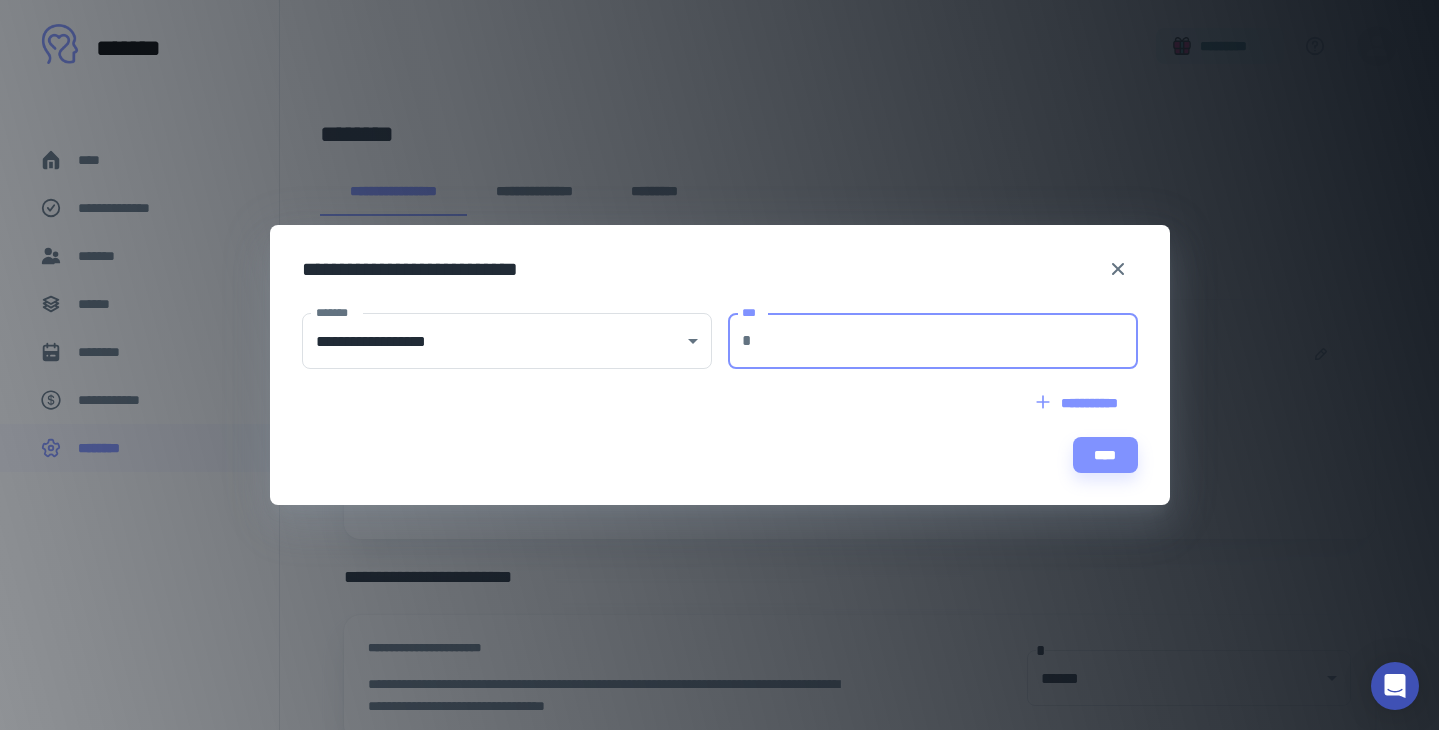 type on "*" 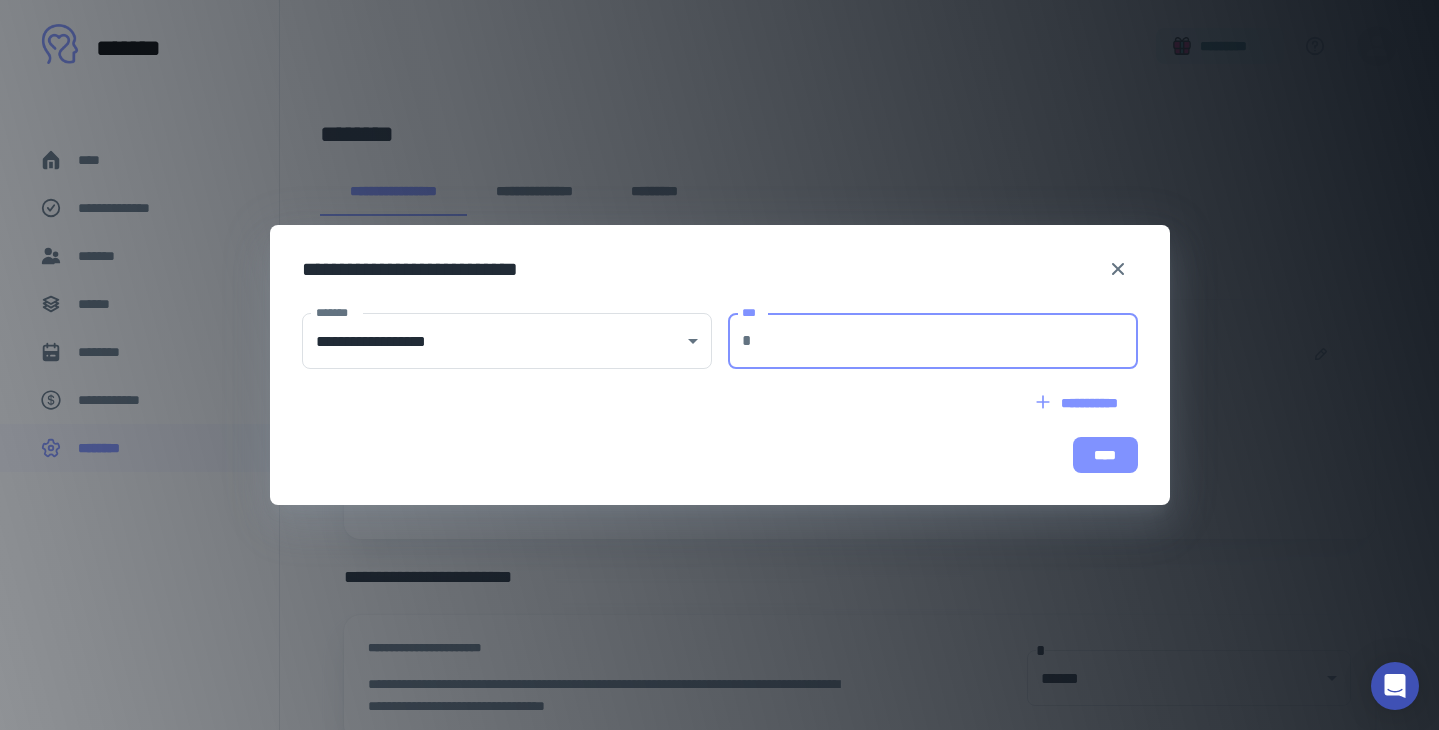 type on "***" 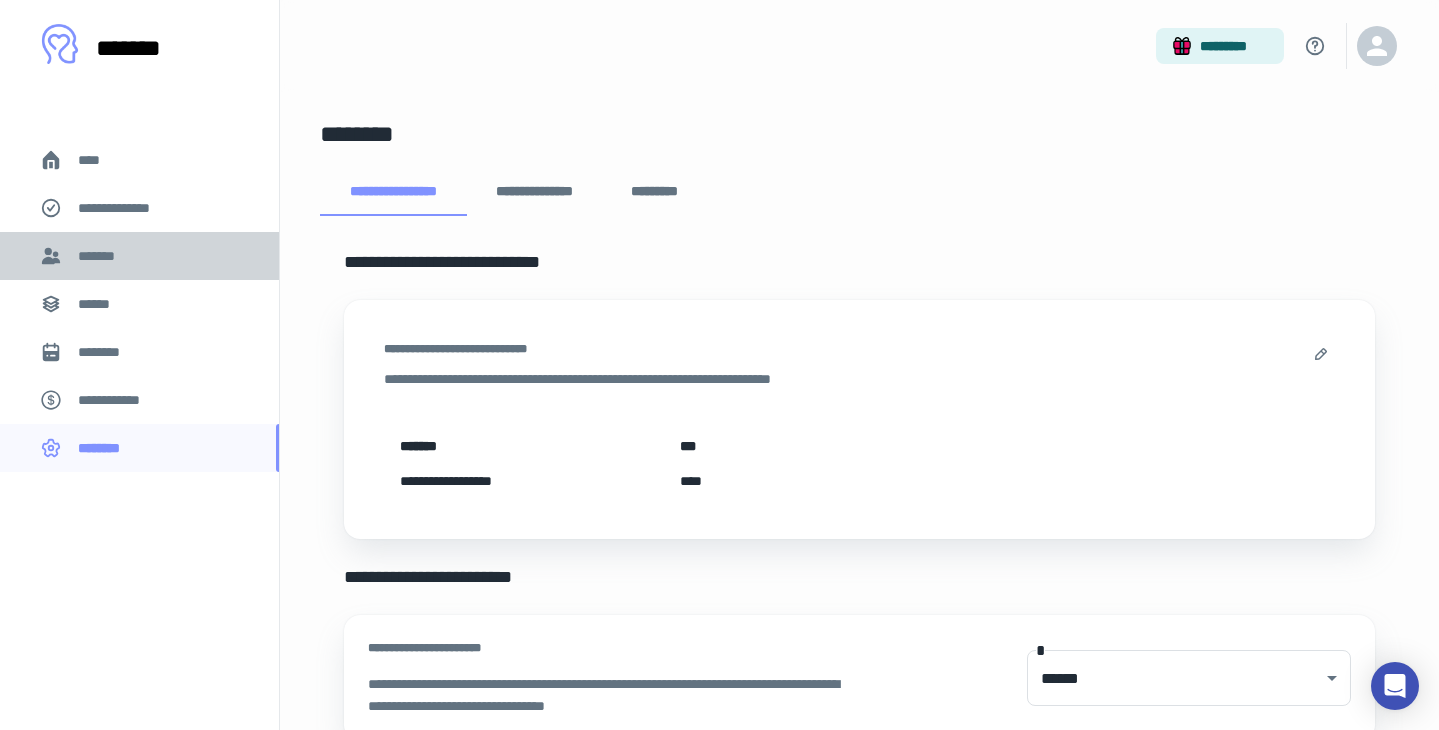click on "*******" at bounding box center [139, 256] 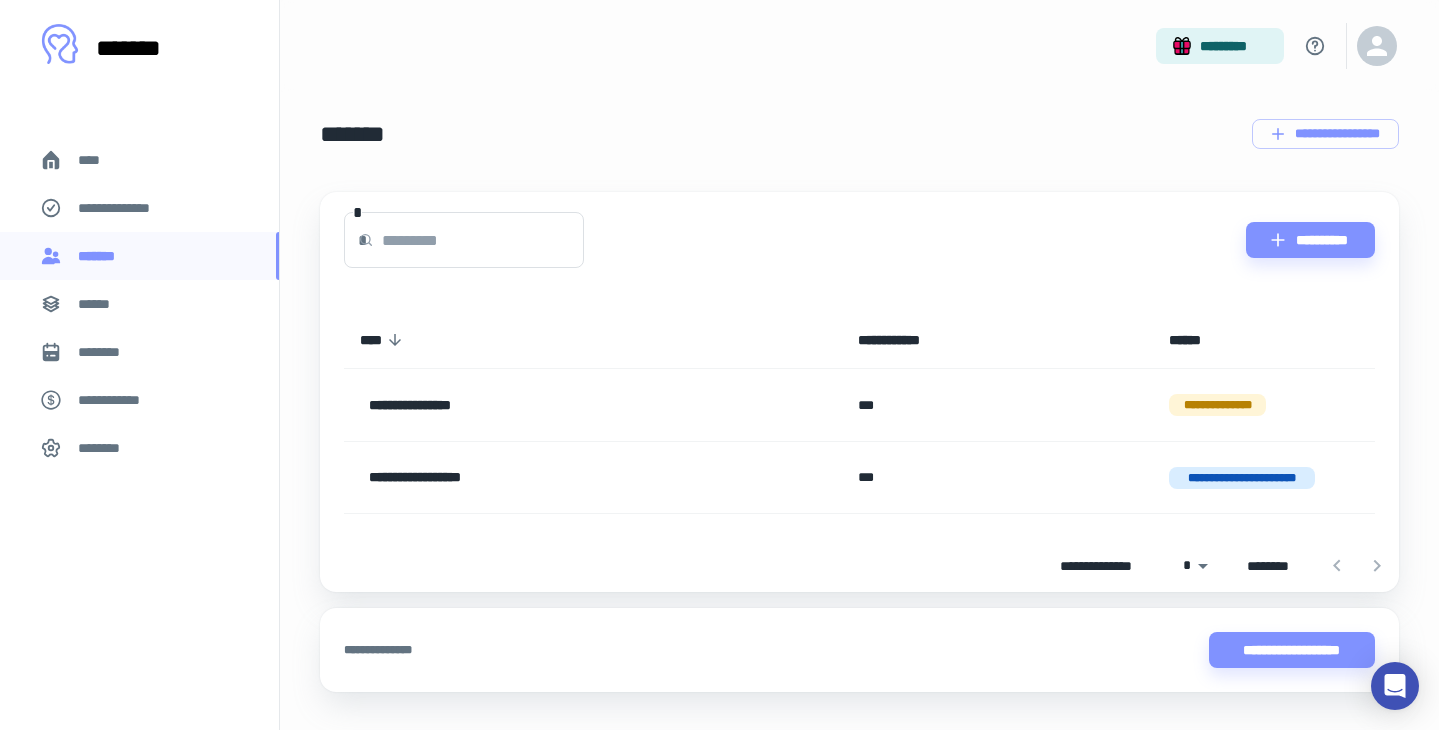click on "**********" at bounding box center (127, 208) 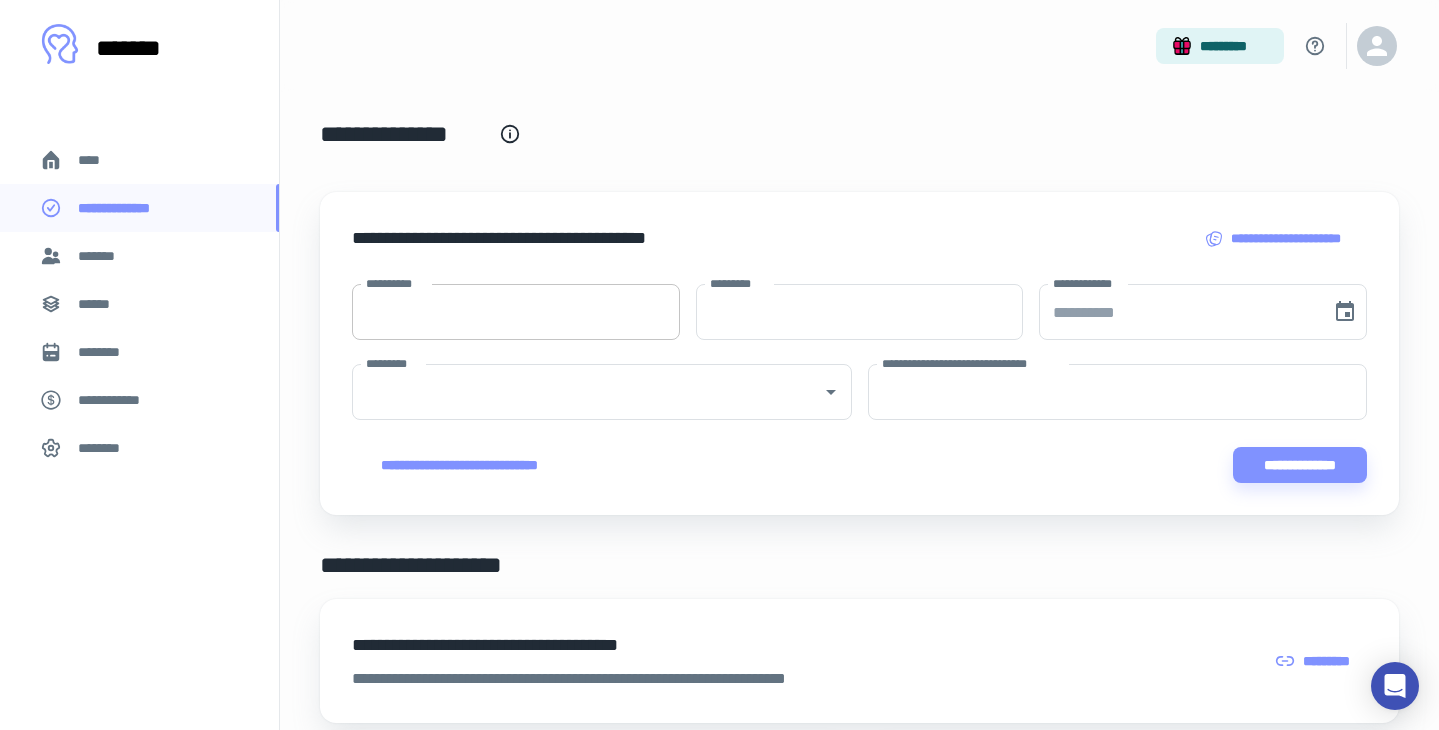 click on "**********" at bounding box center (516, 312) 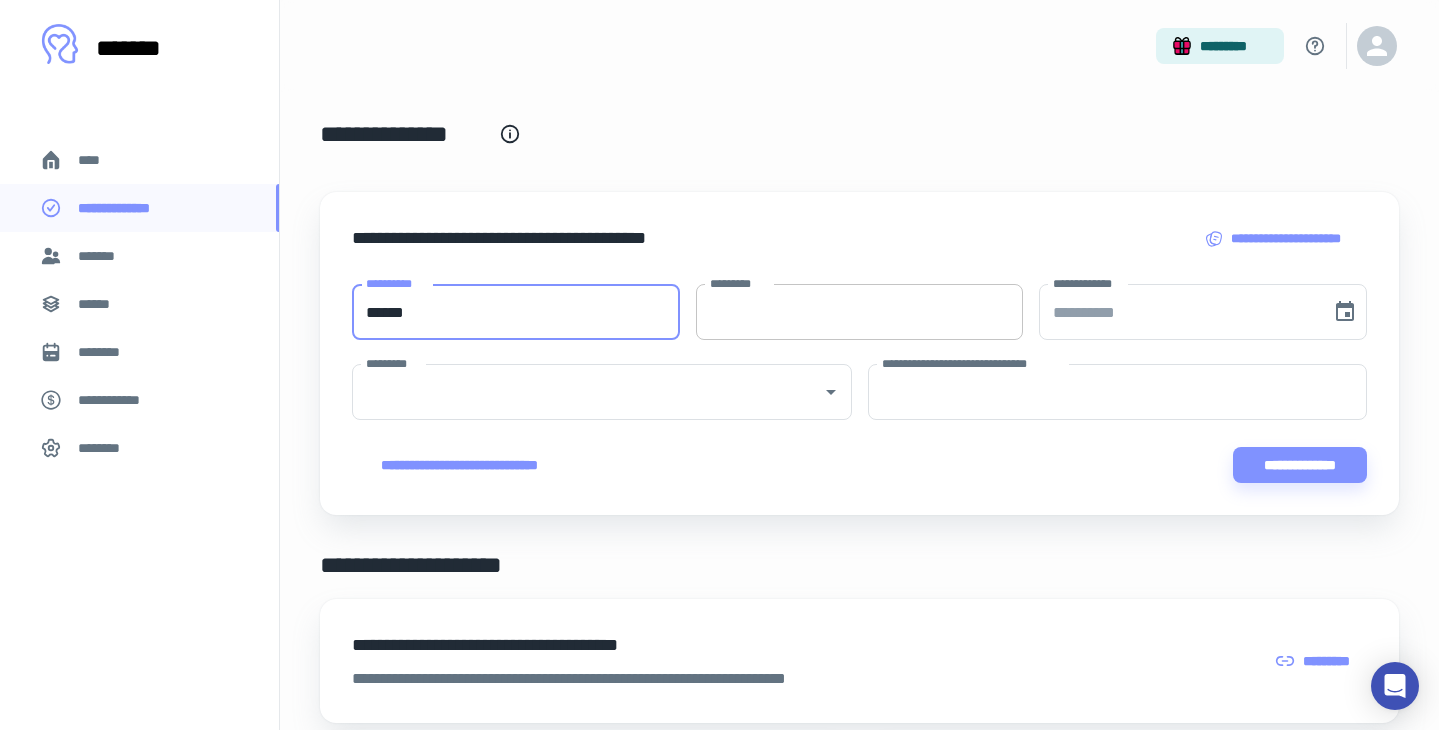 type on "******" 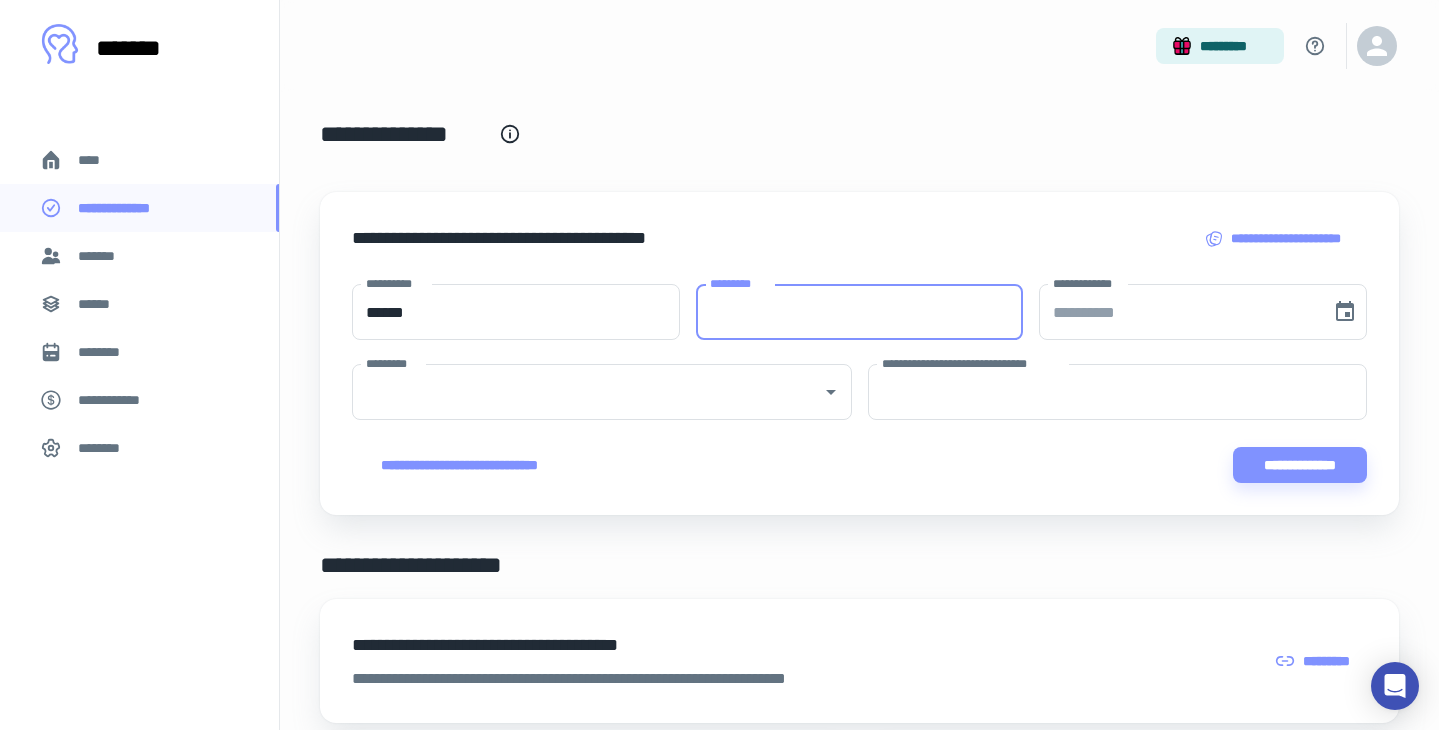 click on "*********" at bounding box center [860, 312] 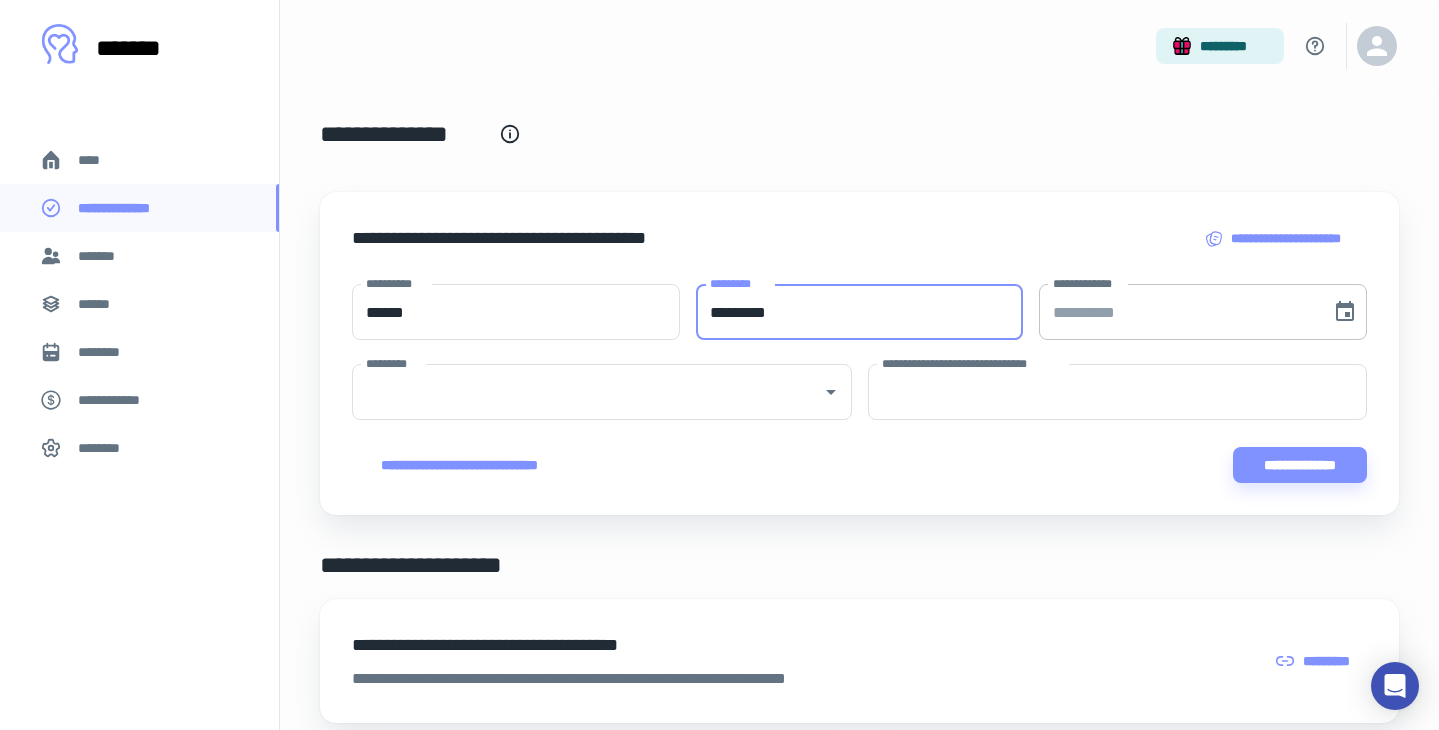 type on "********" 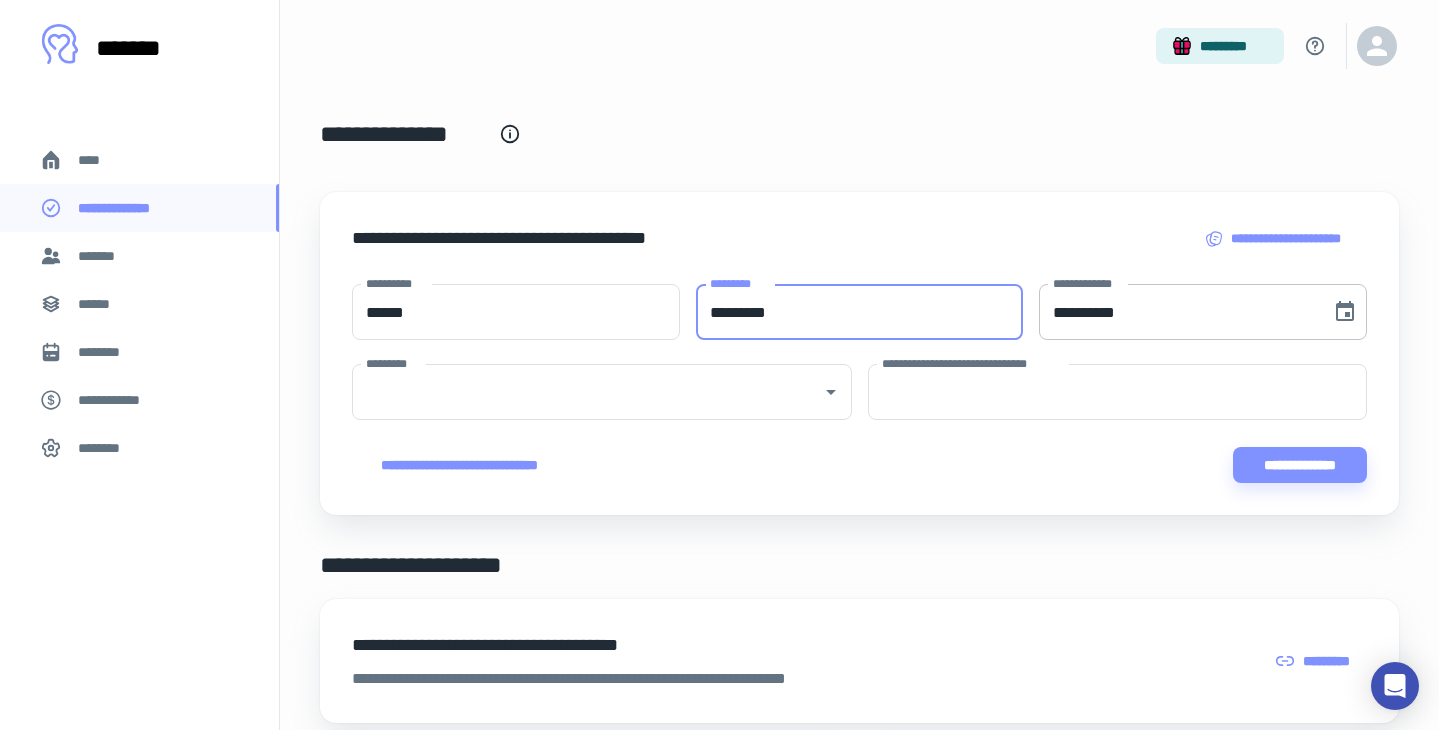 click on "**********" at bounding box center [1178, 312] 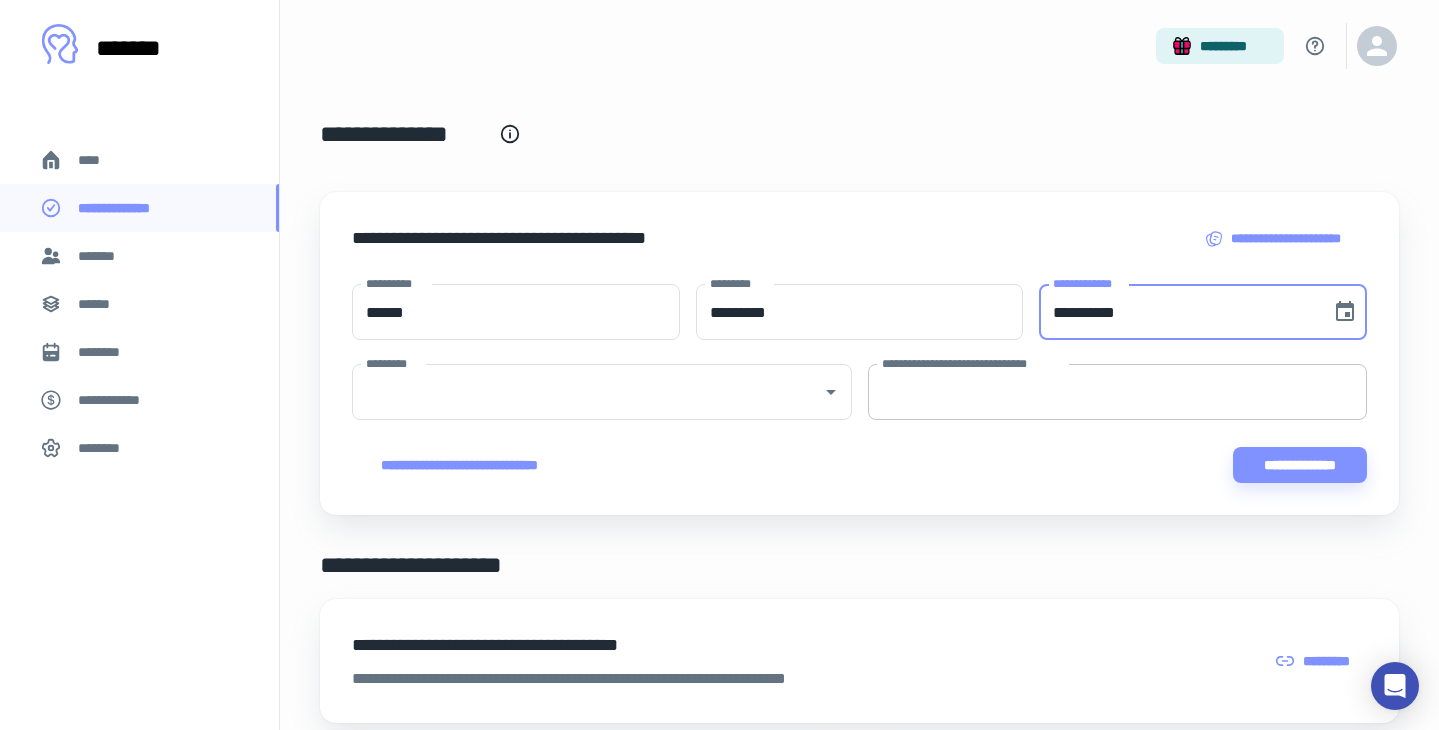 type 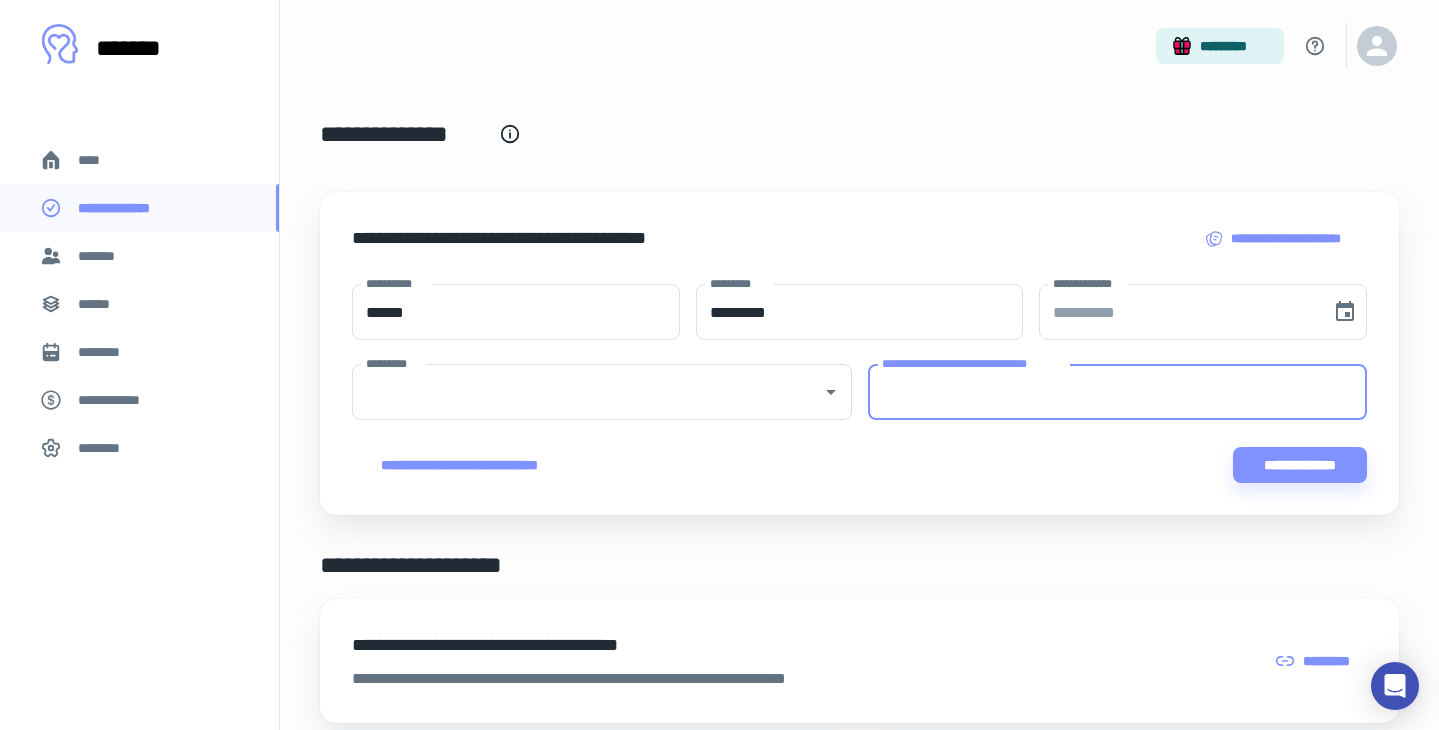 paste on "**********" 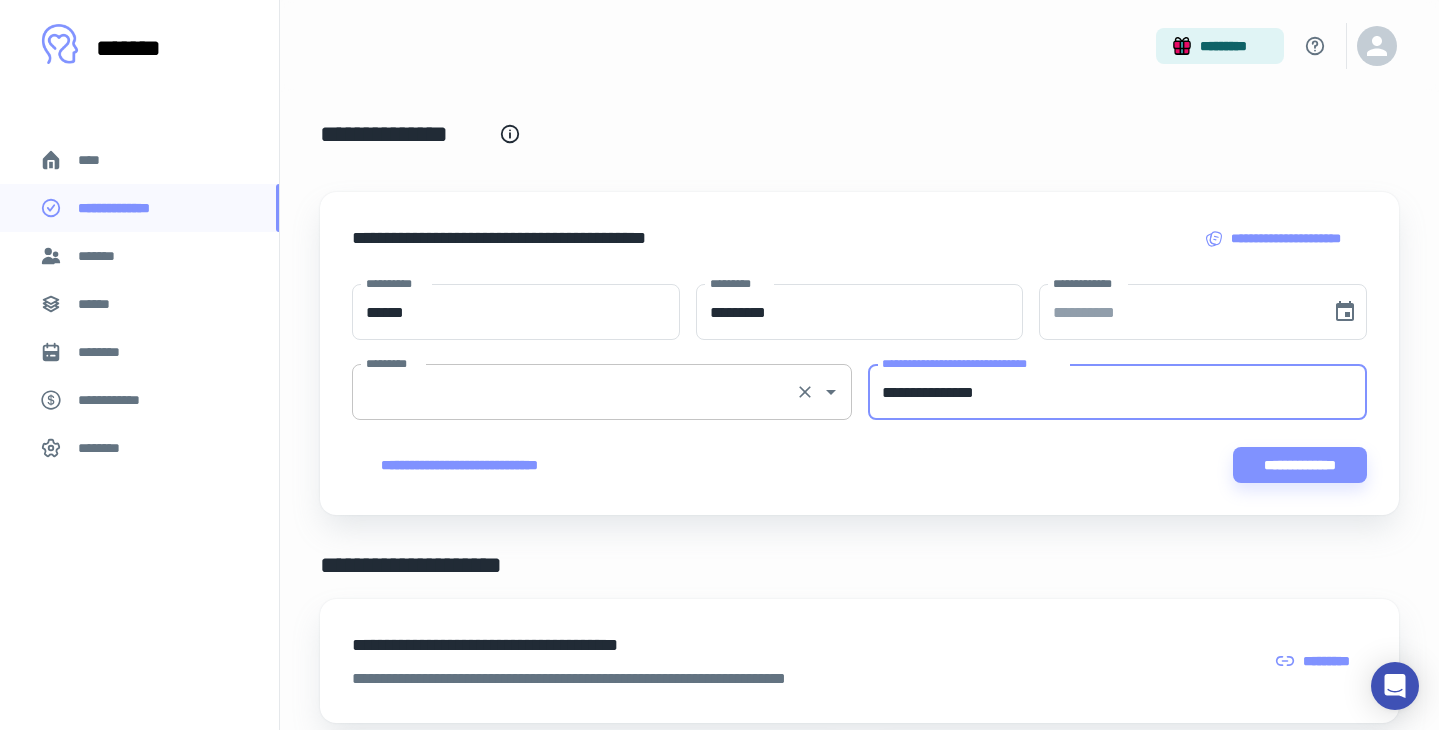 type on "**********" 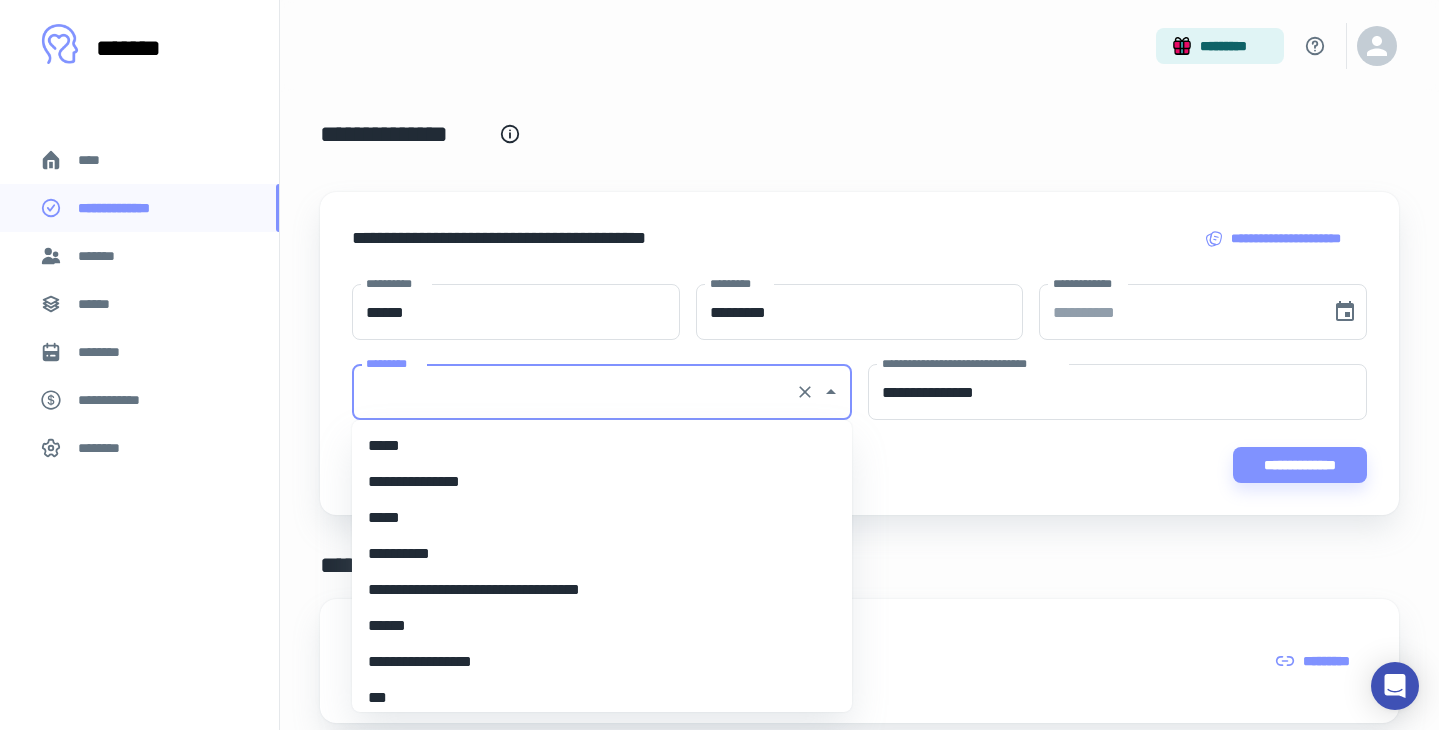 click on "*********" at bounding box center (574, 392) 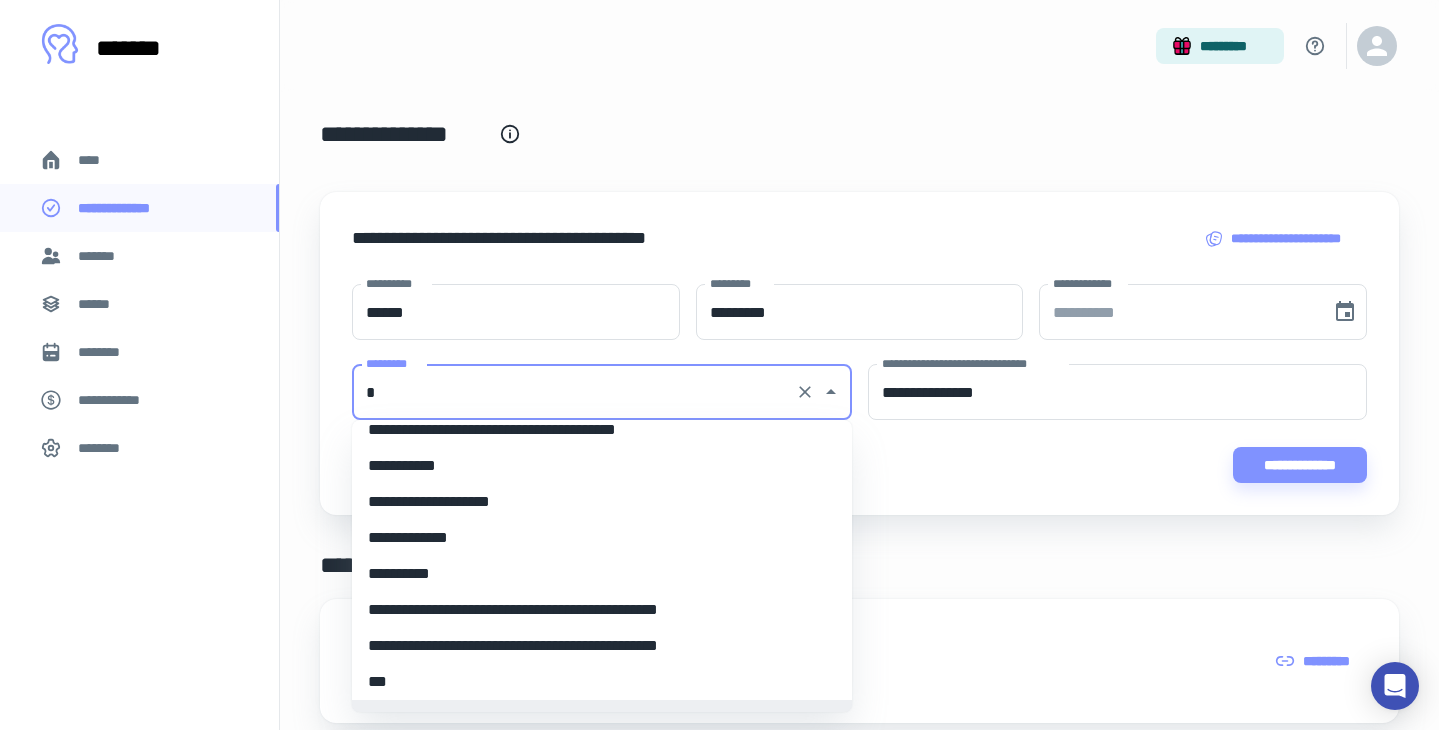 scroll, scrollTop: 8, scrollLeft: 0, axis: vertical 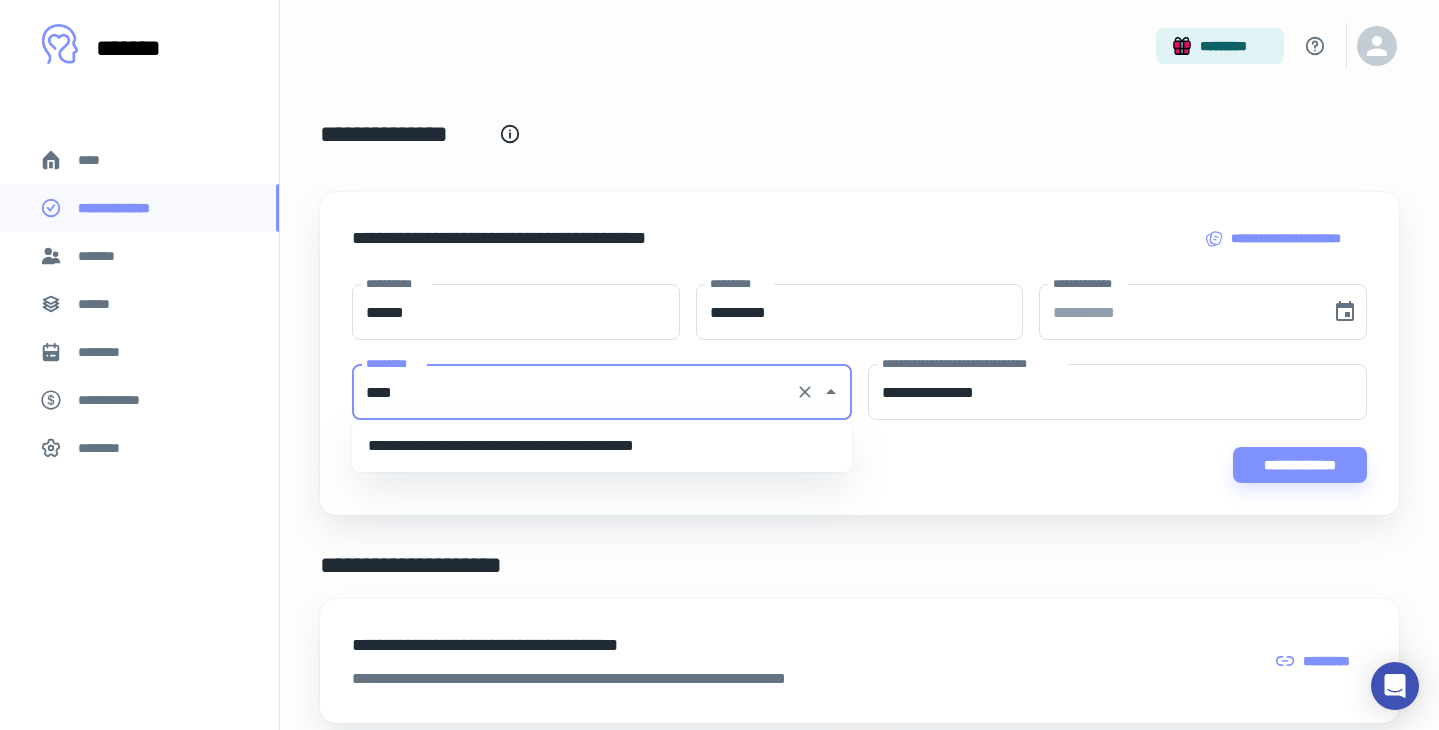 click on "**********" at bounding box center (602, 446) 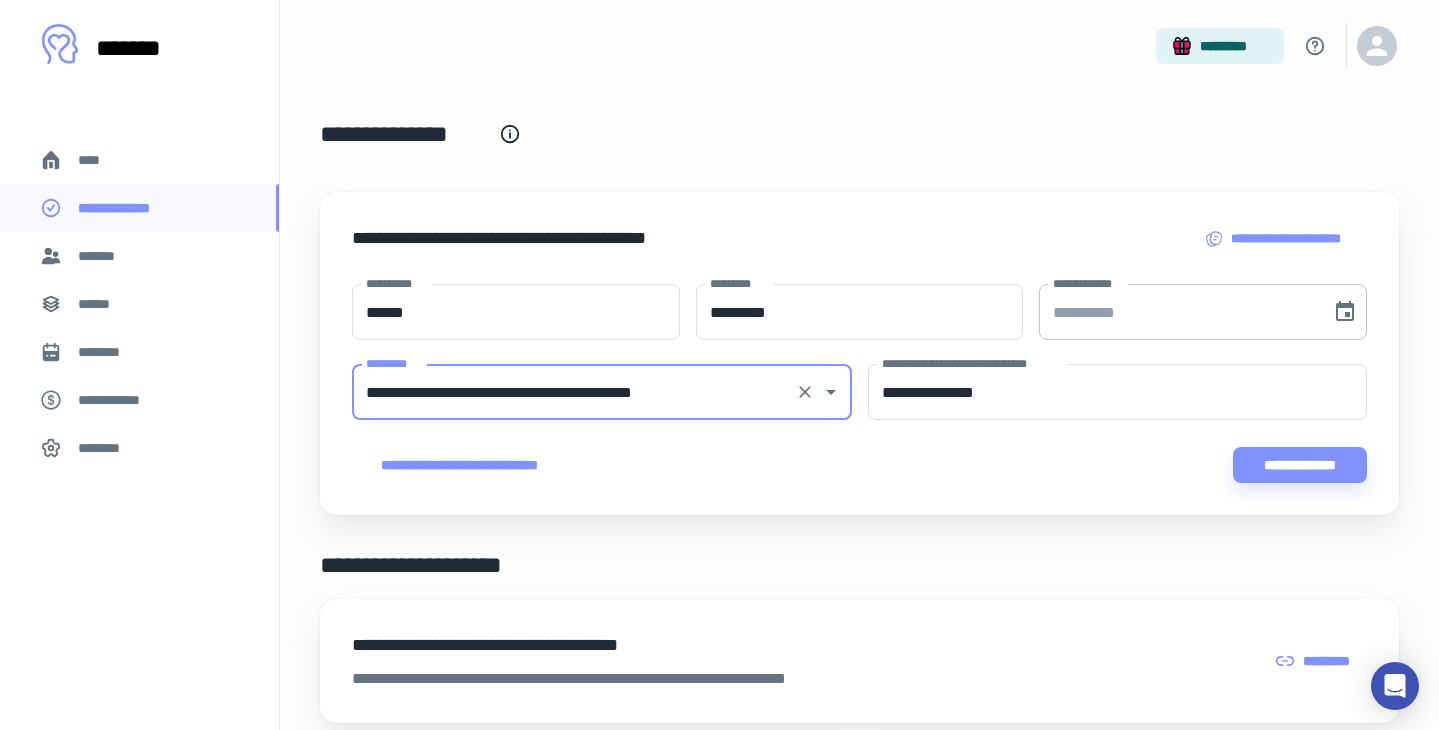 type on "**********" 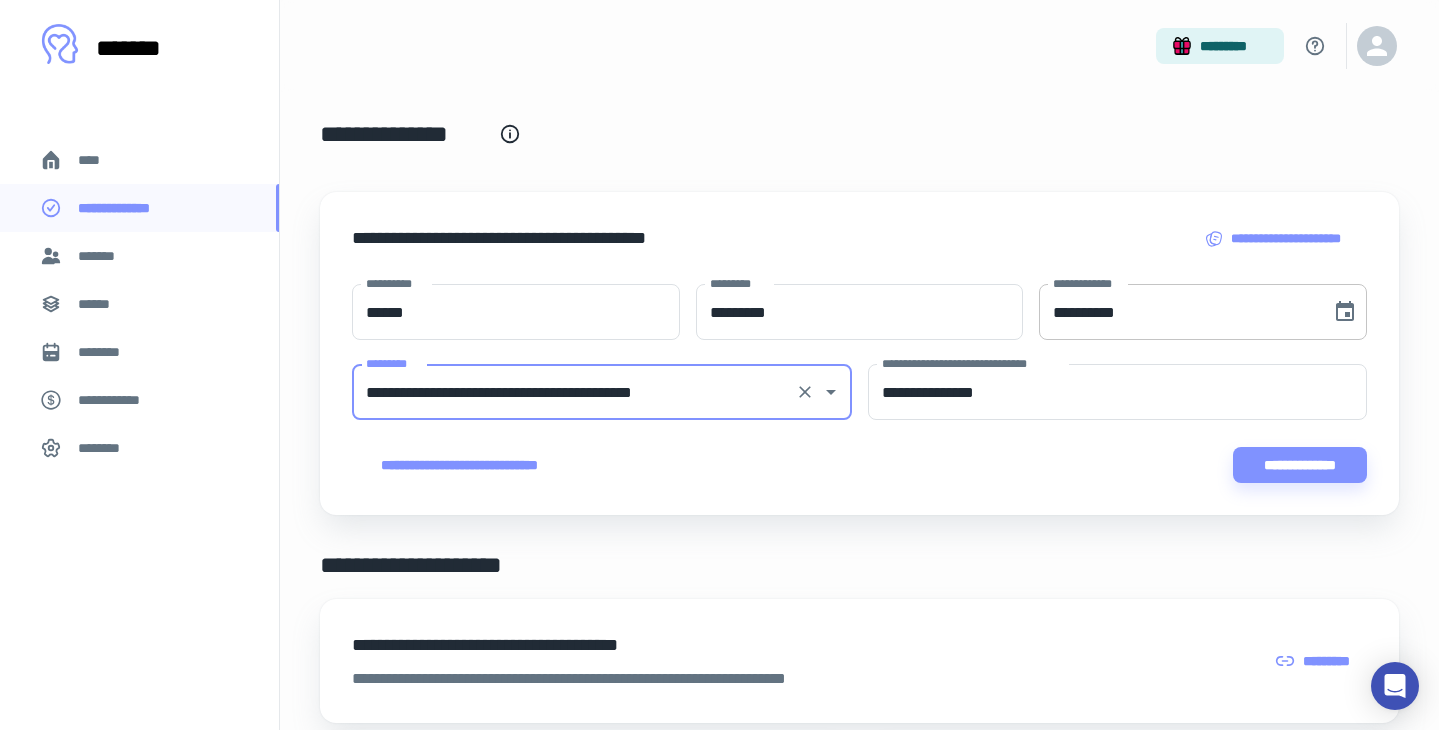 click on "**********" at bounding box center [1178, 312] 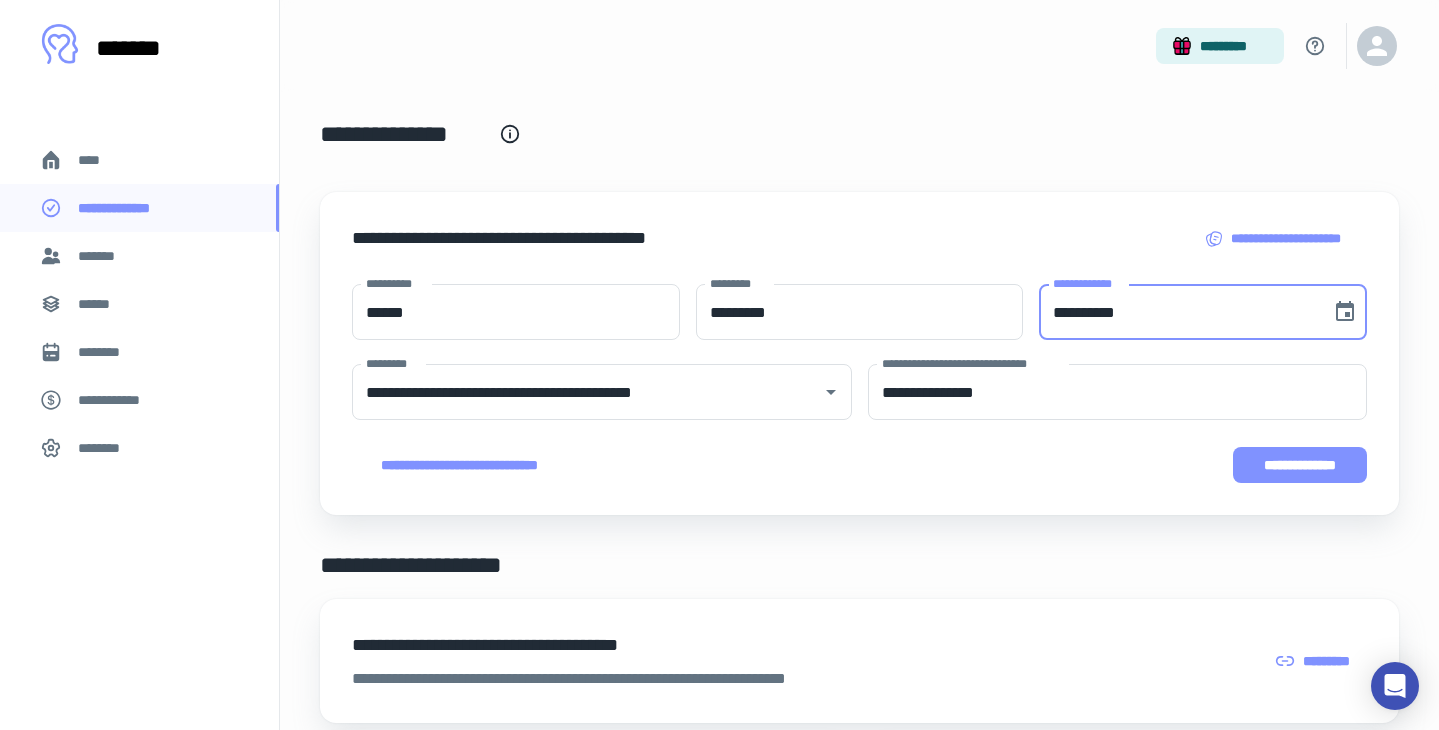type on "**********" 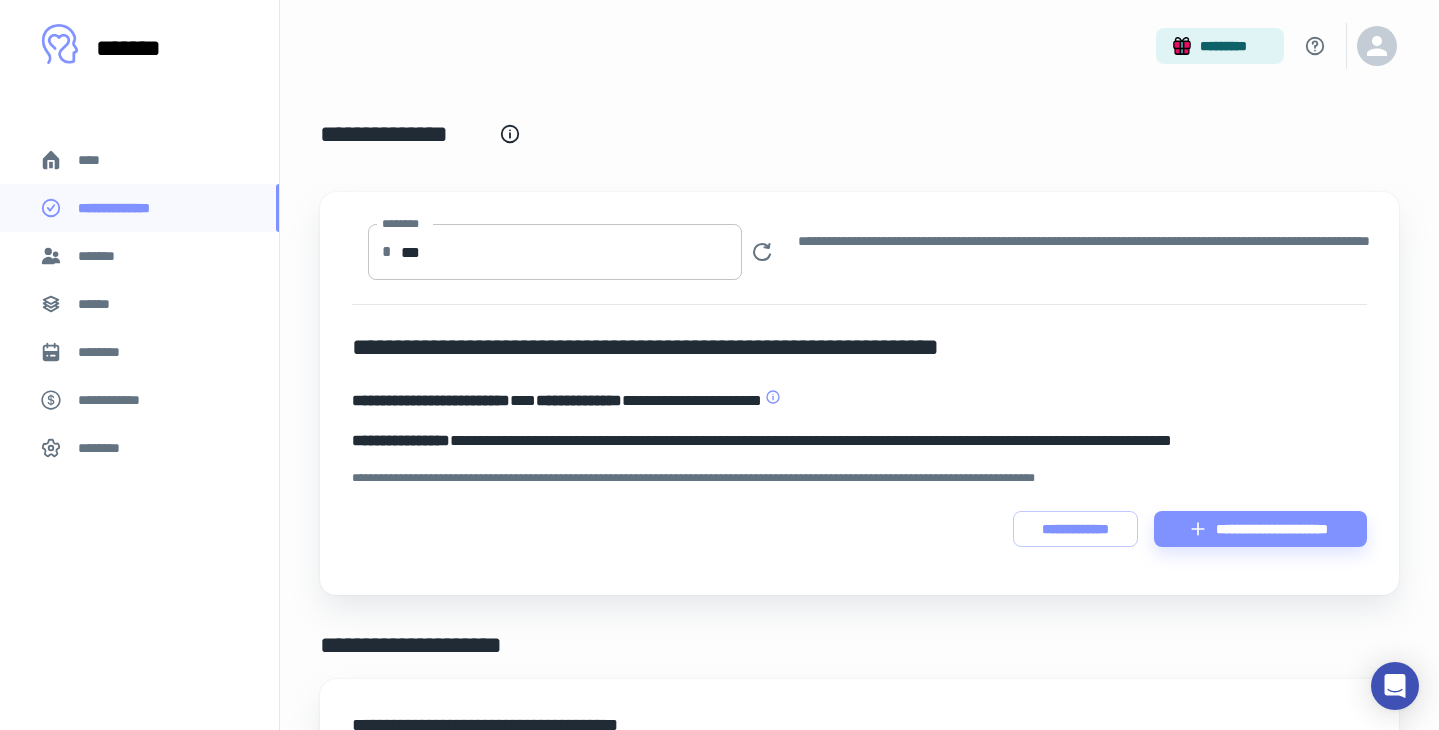 click on "***" at bounding box center (571, 252) 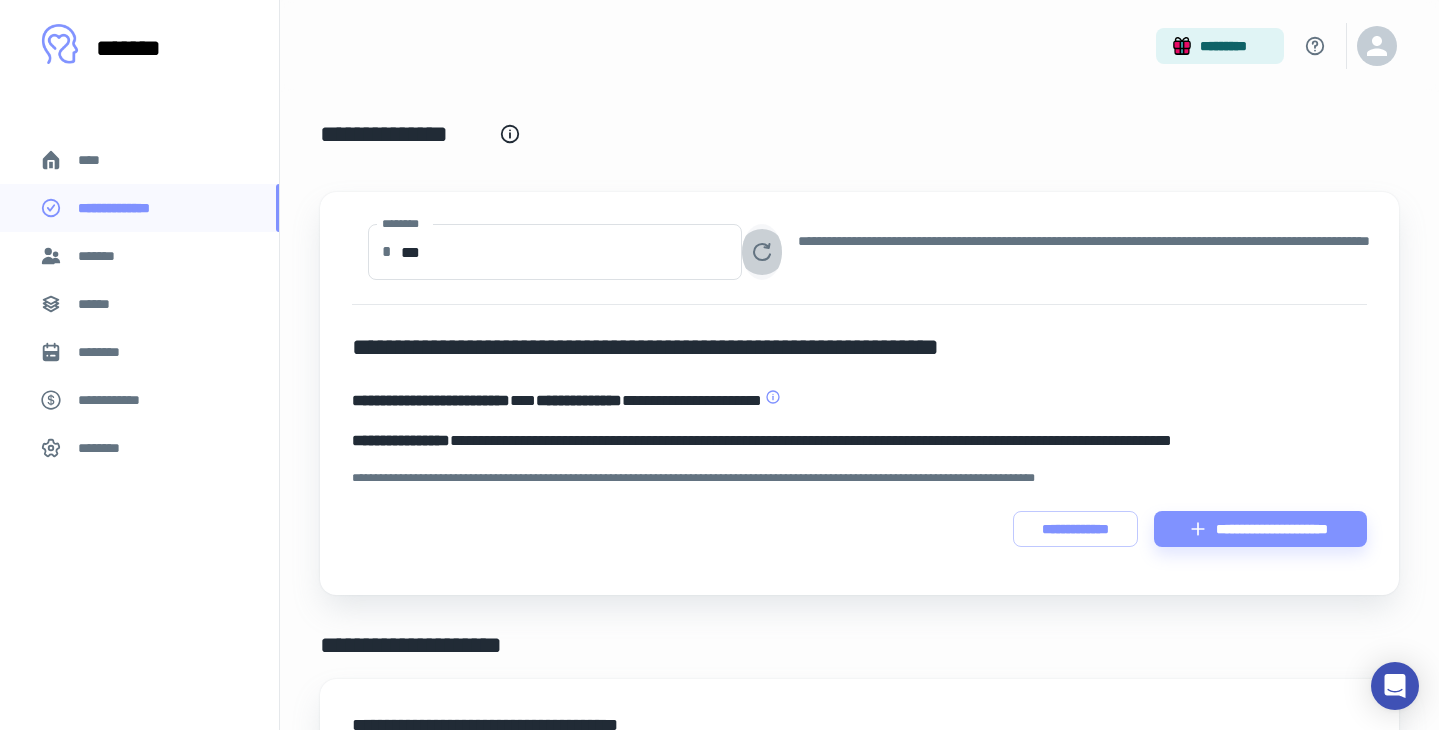 click 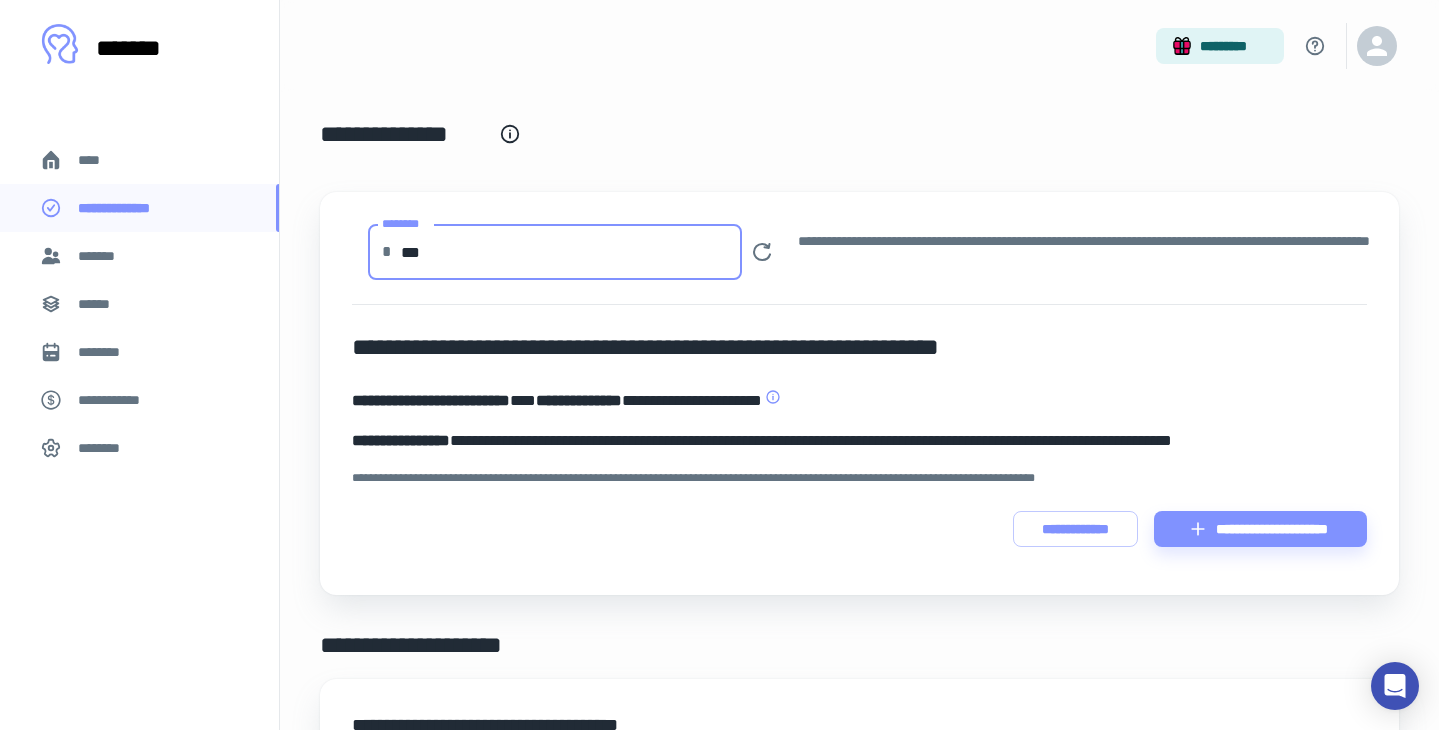 drag, startPoint x: 580, startPoint y: 253, endPoint x: 312, endPoint y: 172, distance: 279.9732 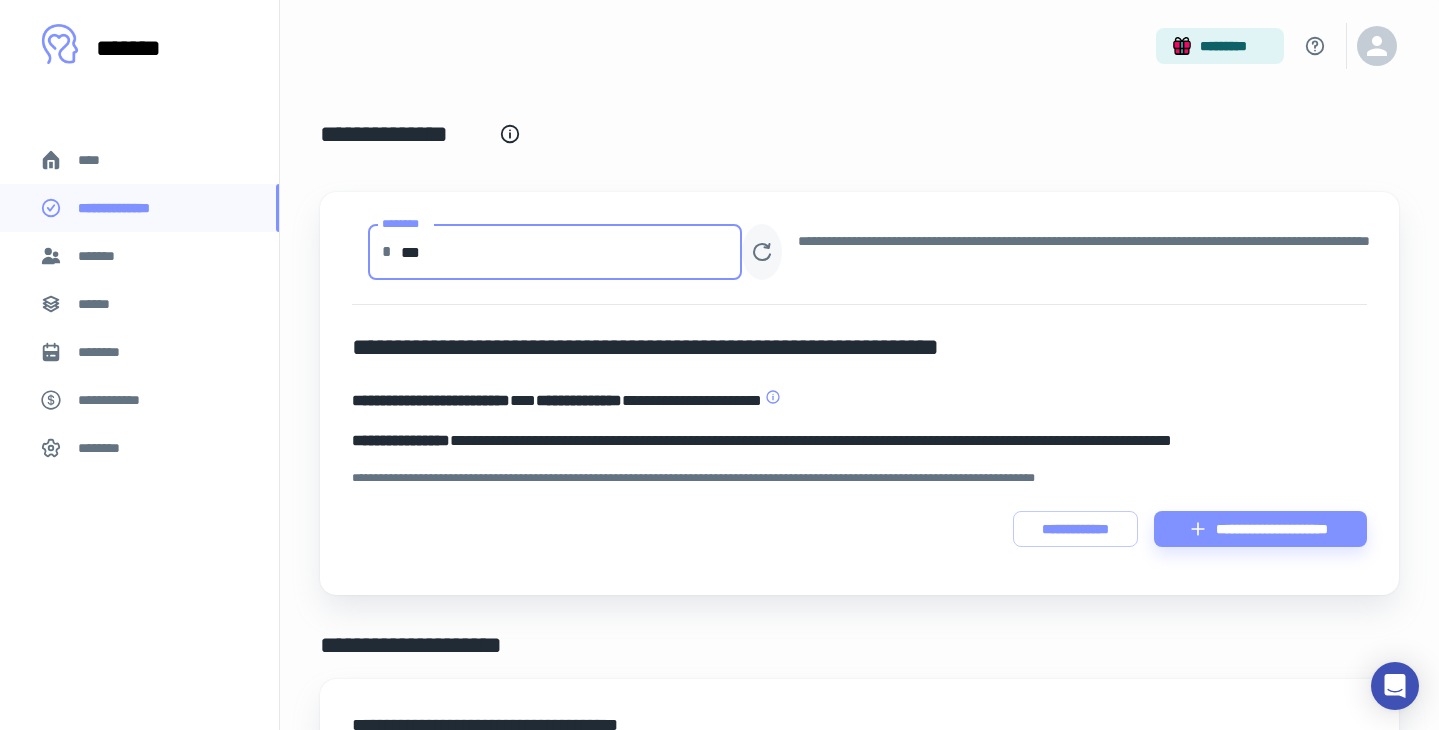 type on "***" 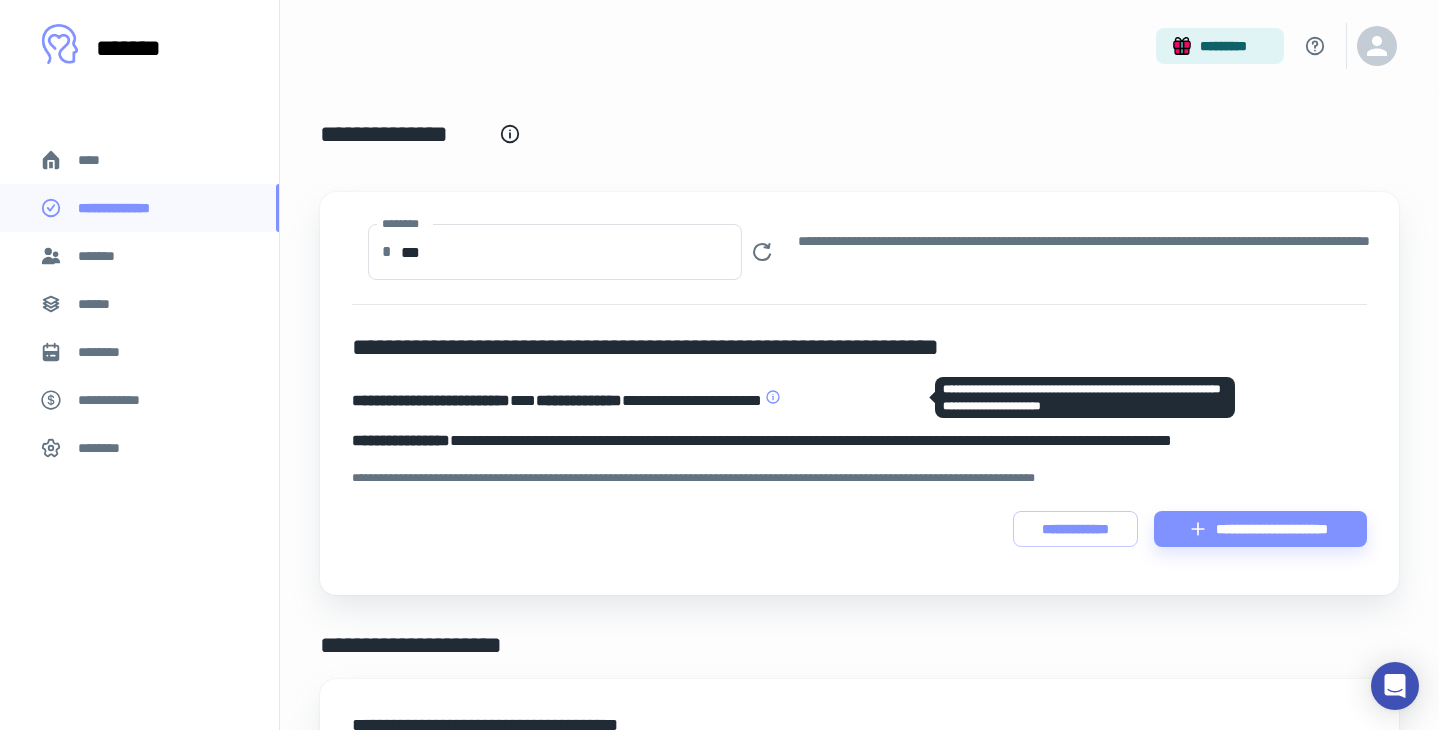 click 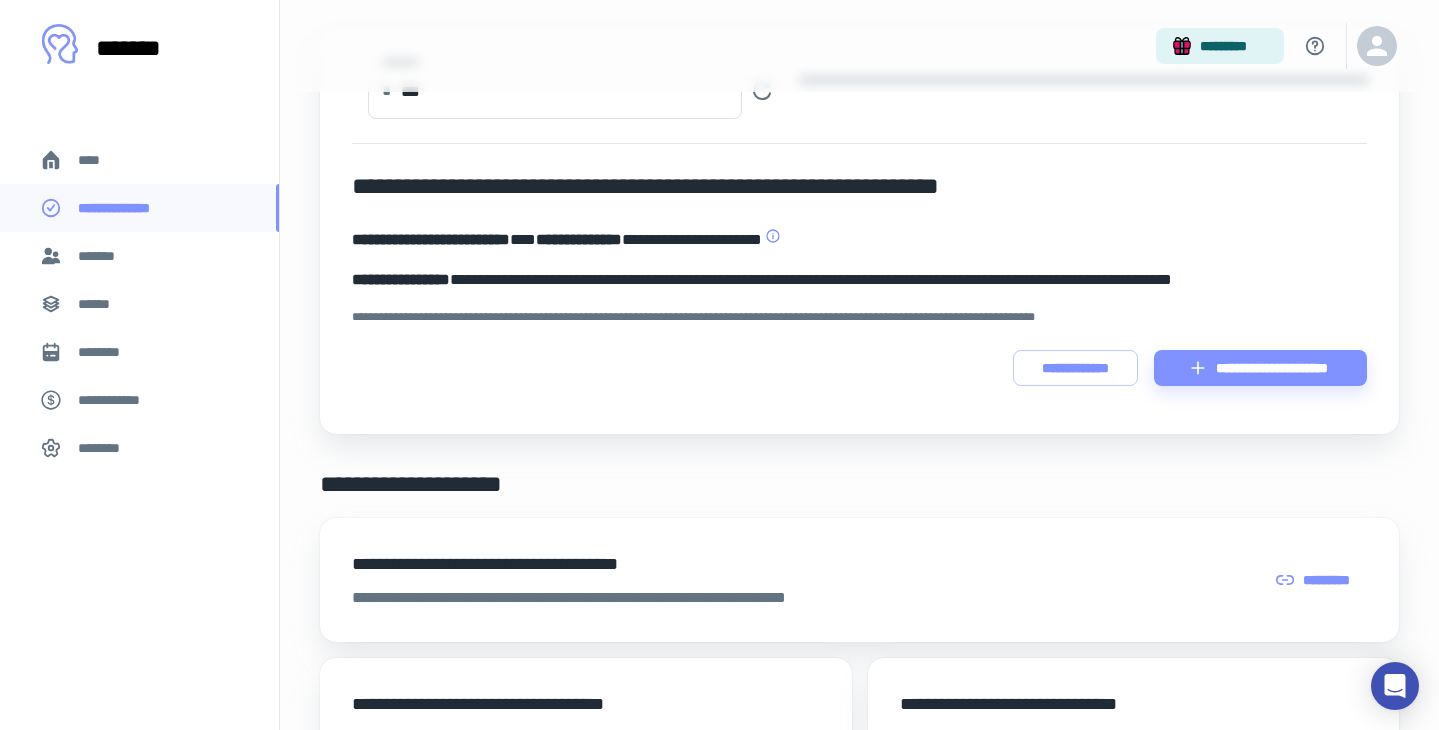 scroll, scrollTop: 160, scrollLeft: 0, axis: vertical 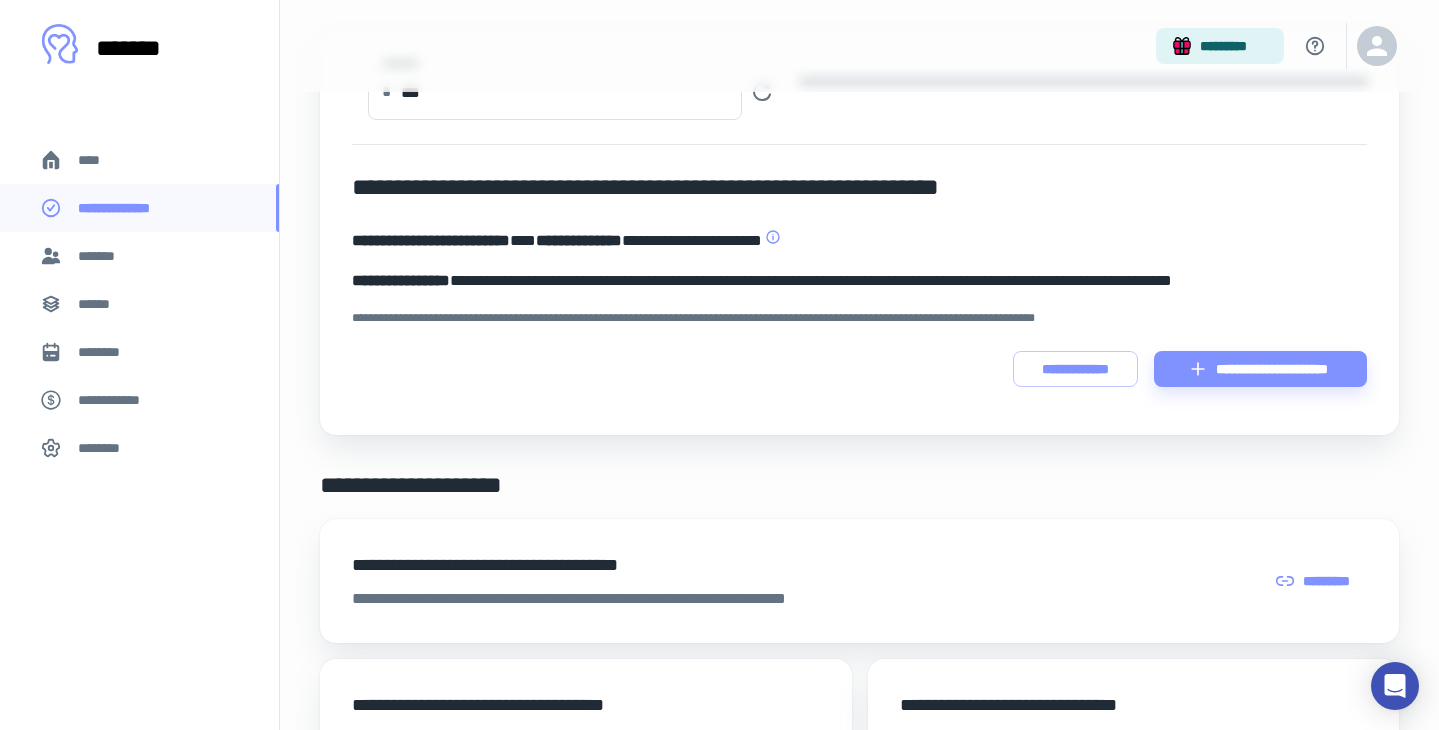 click on "********" at bounding box center [105, 448] 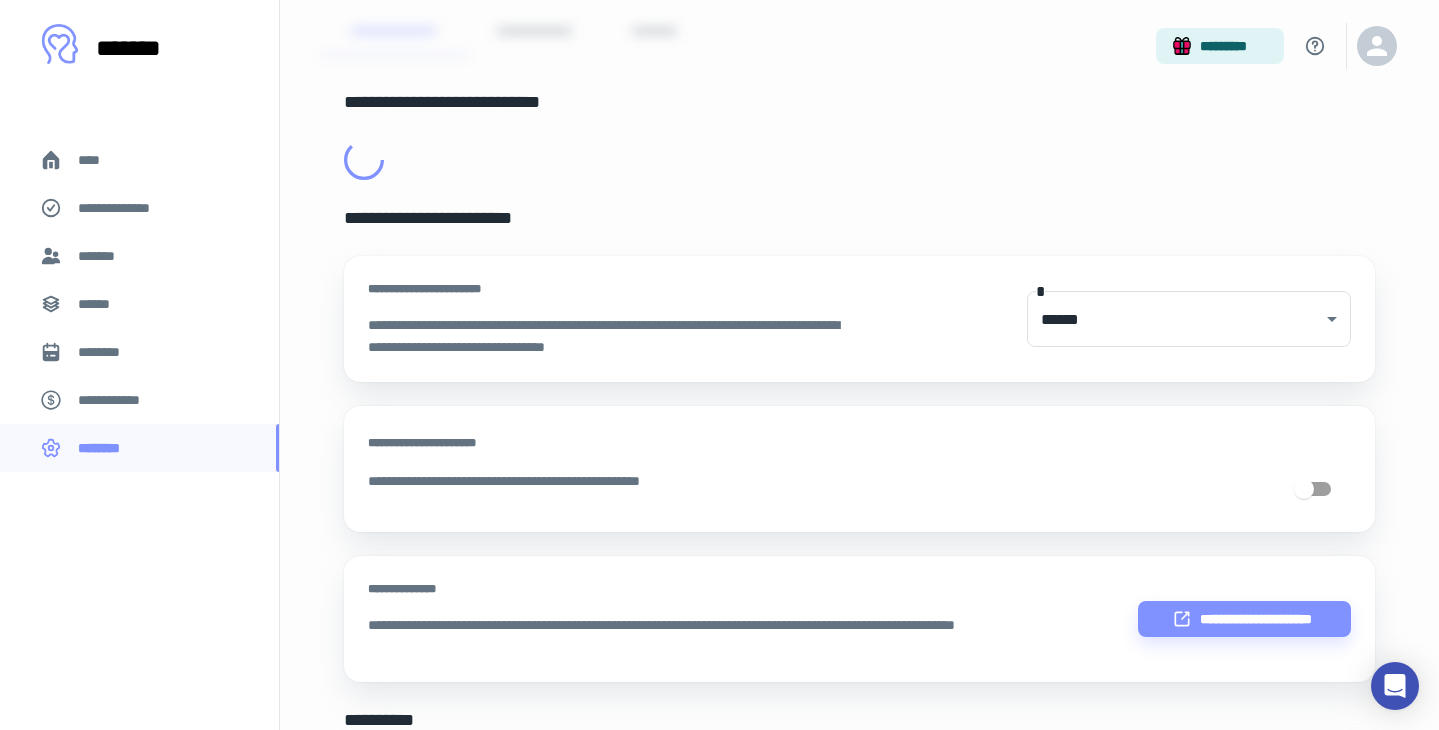 scroll, scrollTop: 0, scrollLeft: 0, axis: both 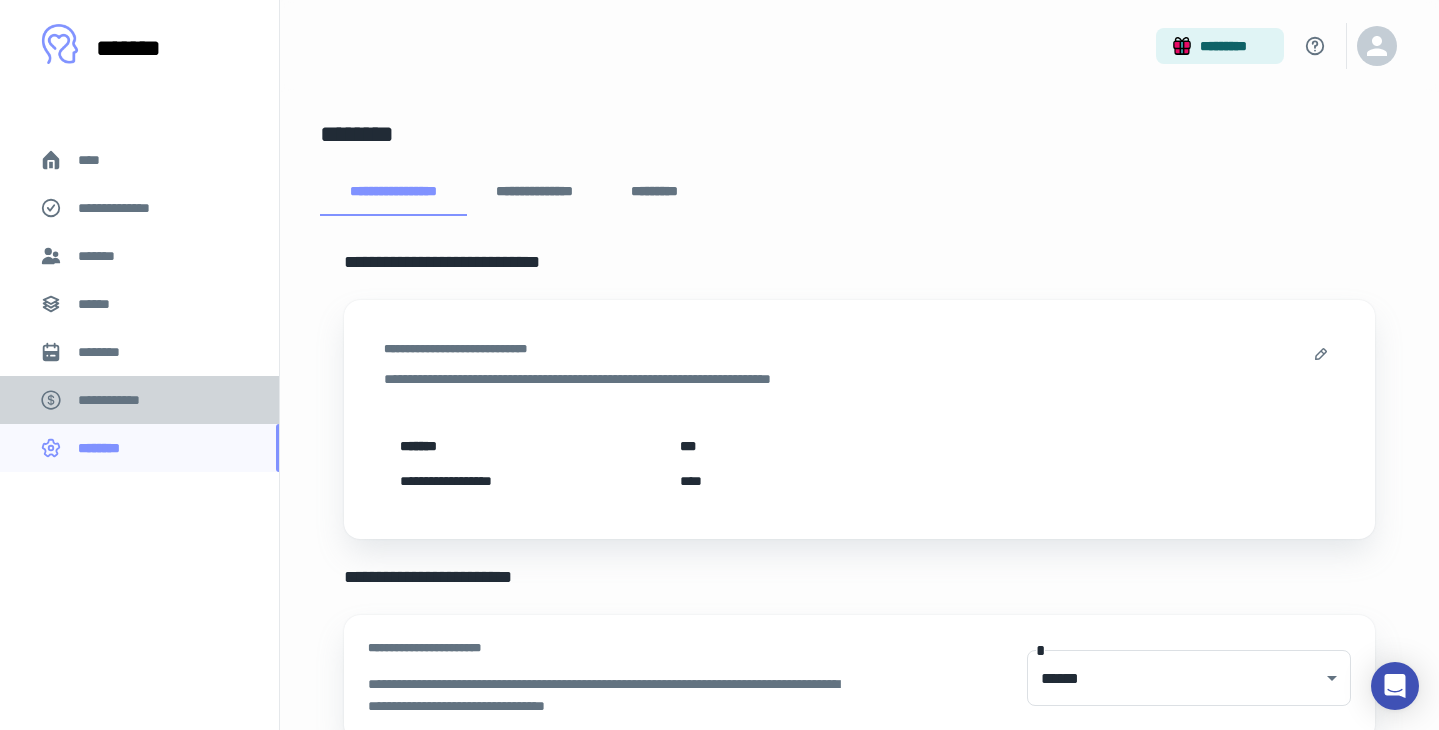 click on "**********" at bounding box center [119, 400] 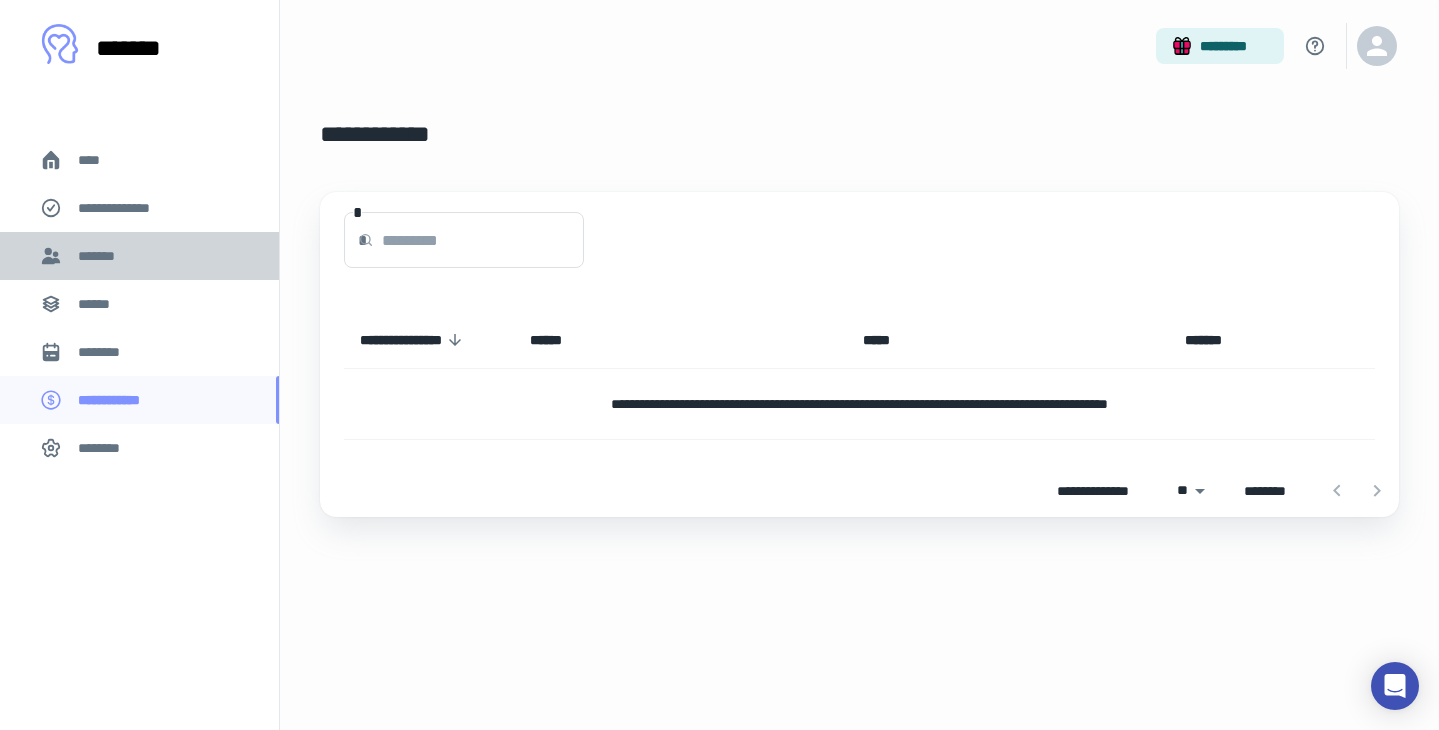 click on "*******" at bounding box center [101, 256] 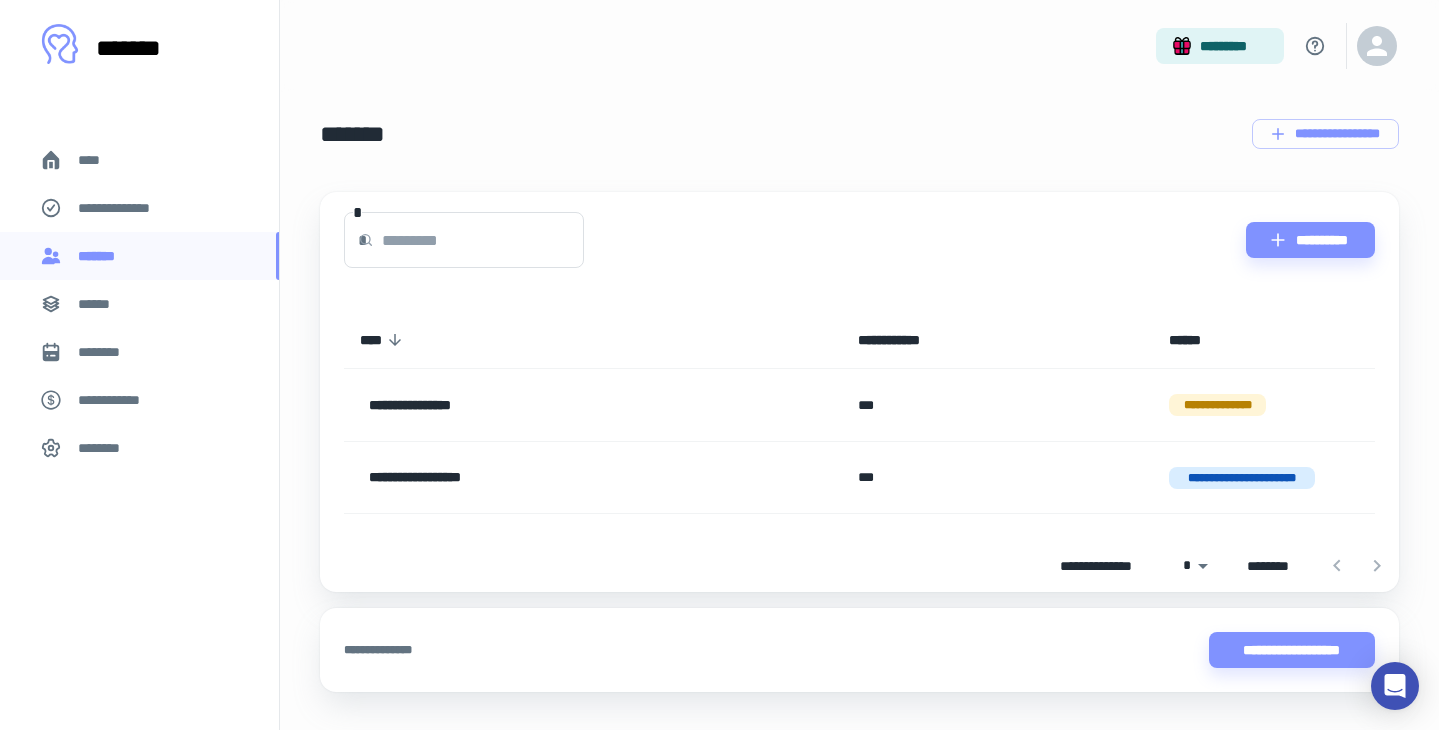 click on "**********" at bounding box center [859, 404] 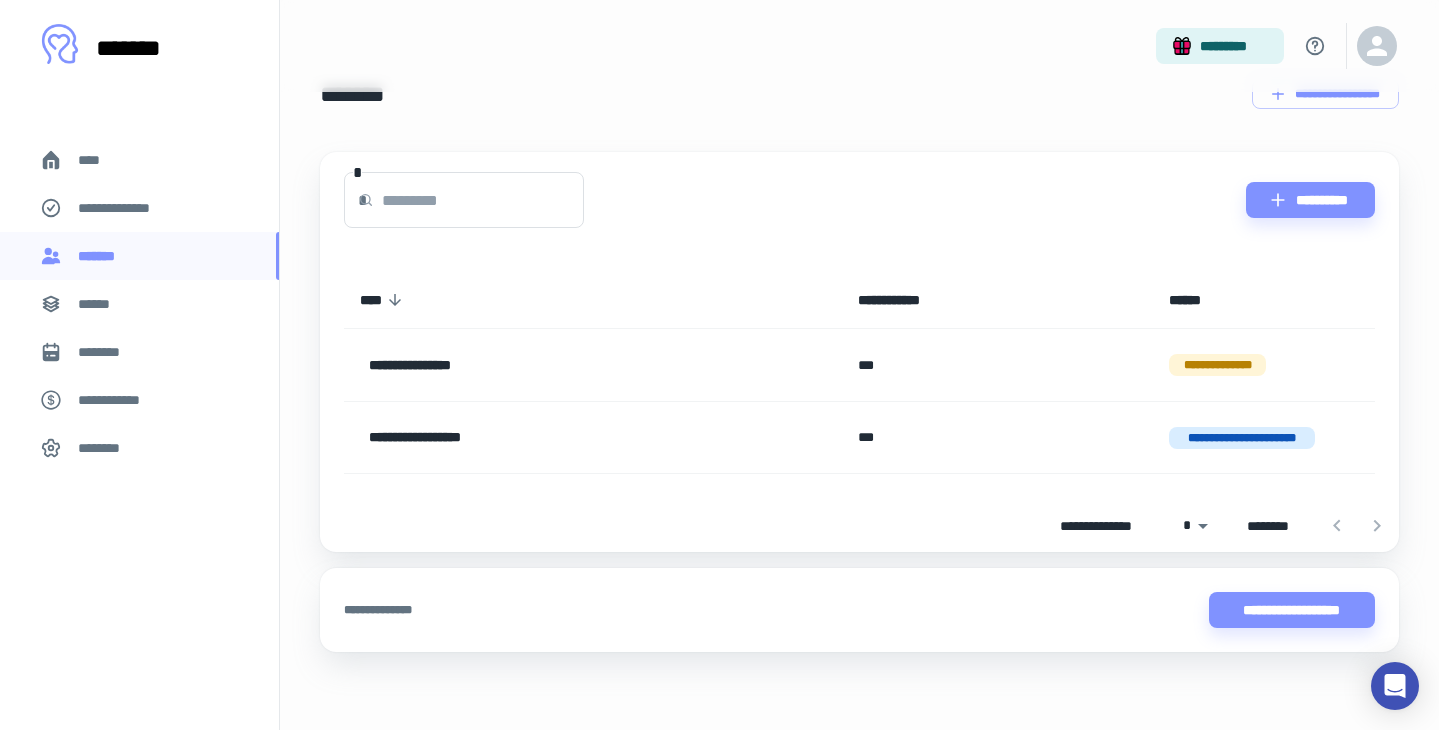 scroll, scrollTop: 42, scrollLeft: 0, axis: vertical 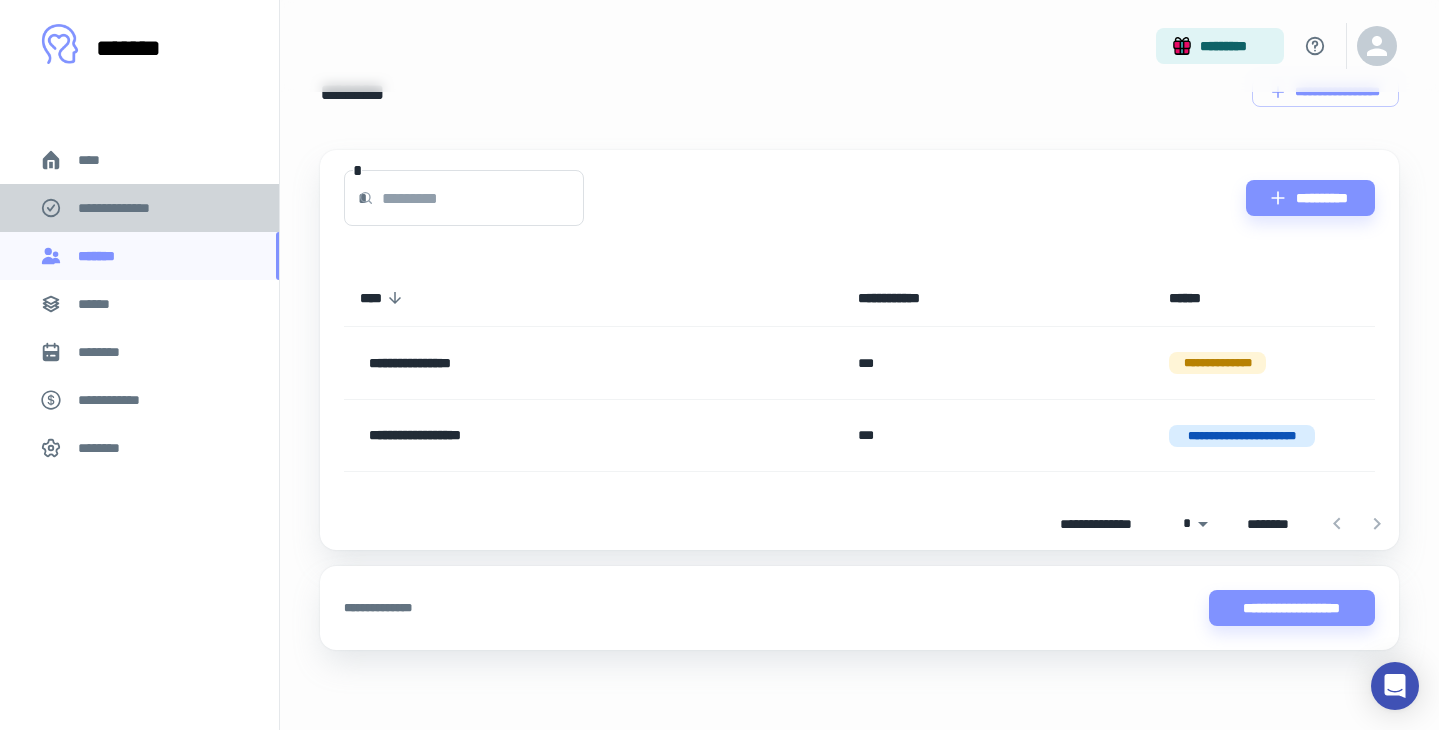click on "**********" at bounding box center (127, 208) 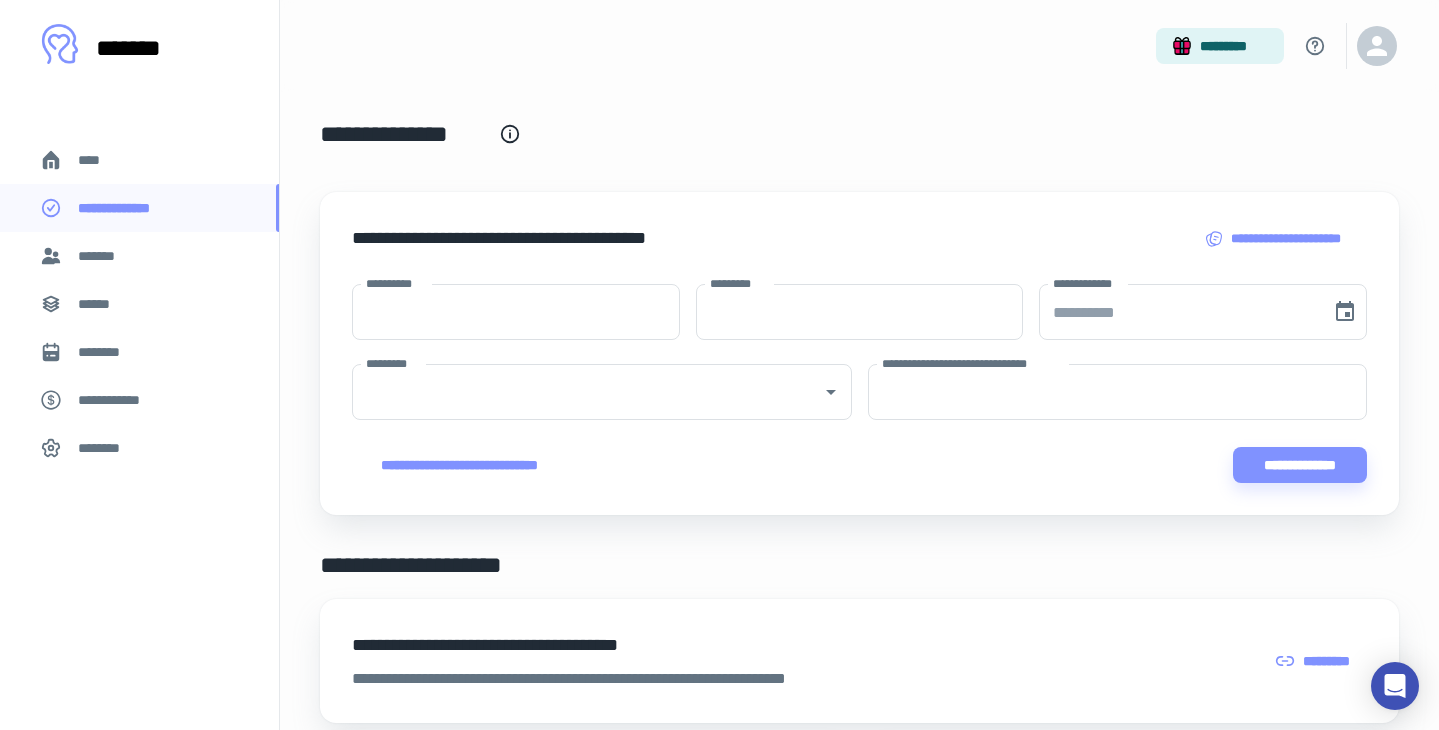 scroll, scrollTop: 40, scrollLeft: 0, axis: vertical 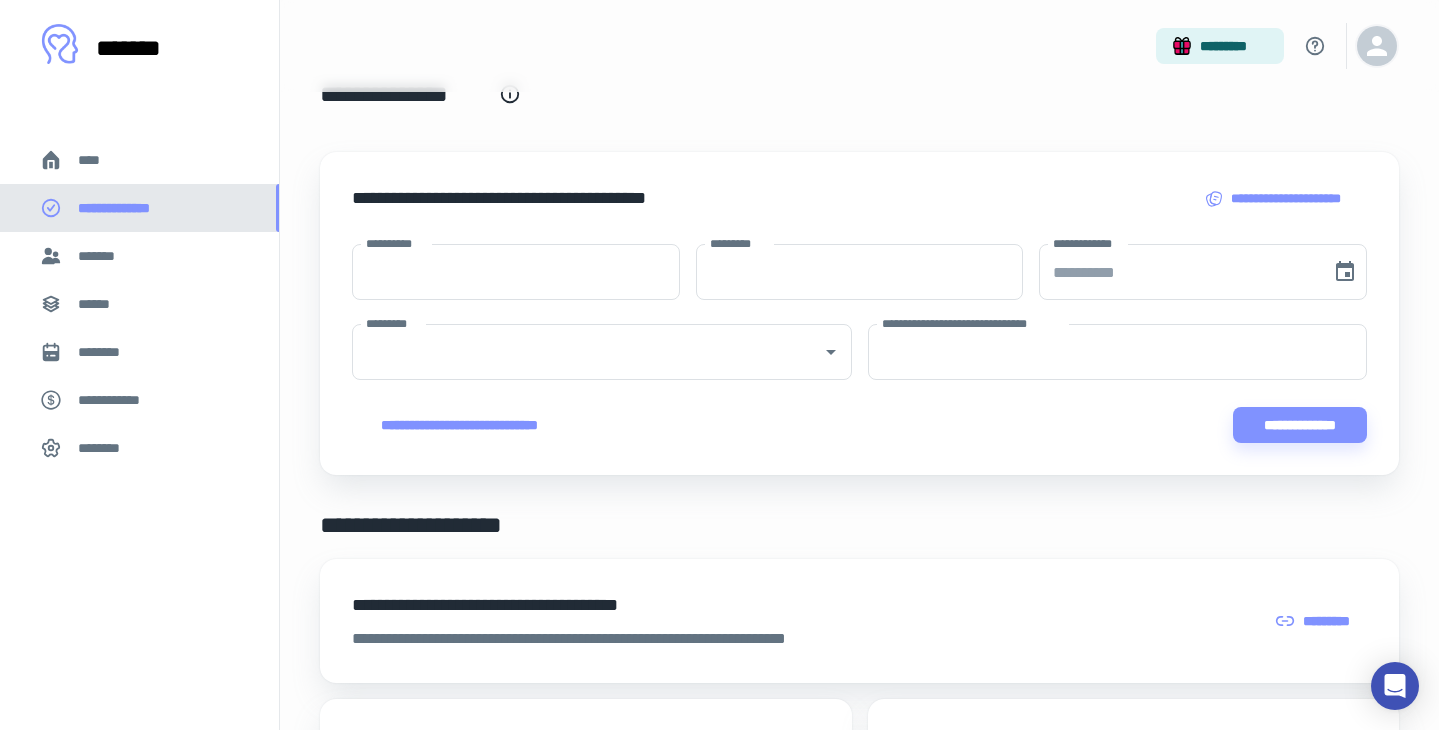 click 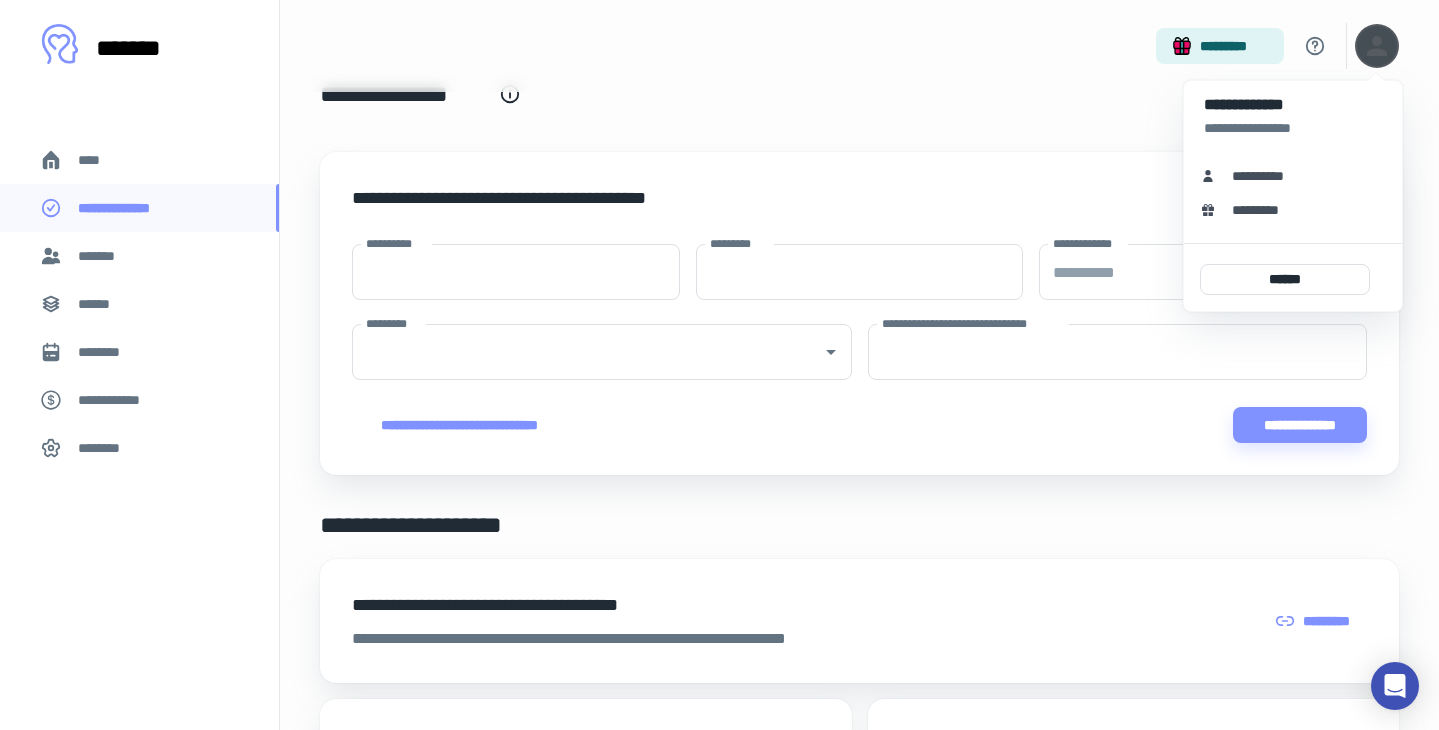 click on "**********" at bounding box center (1265, 176) 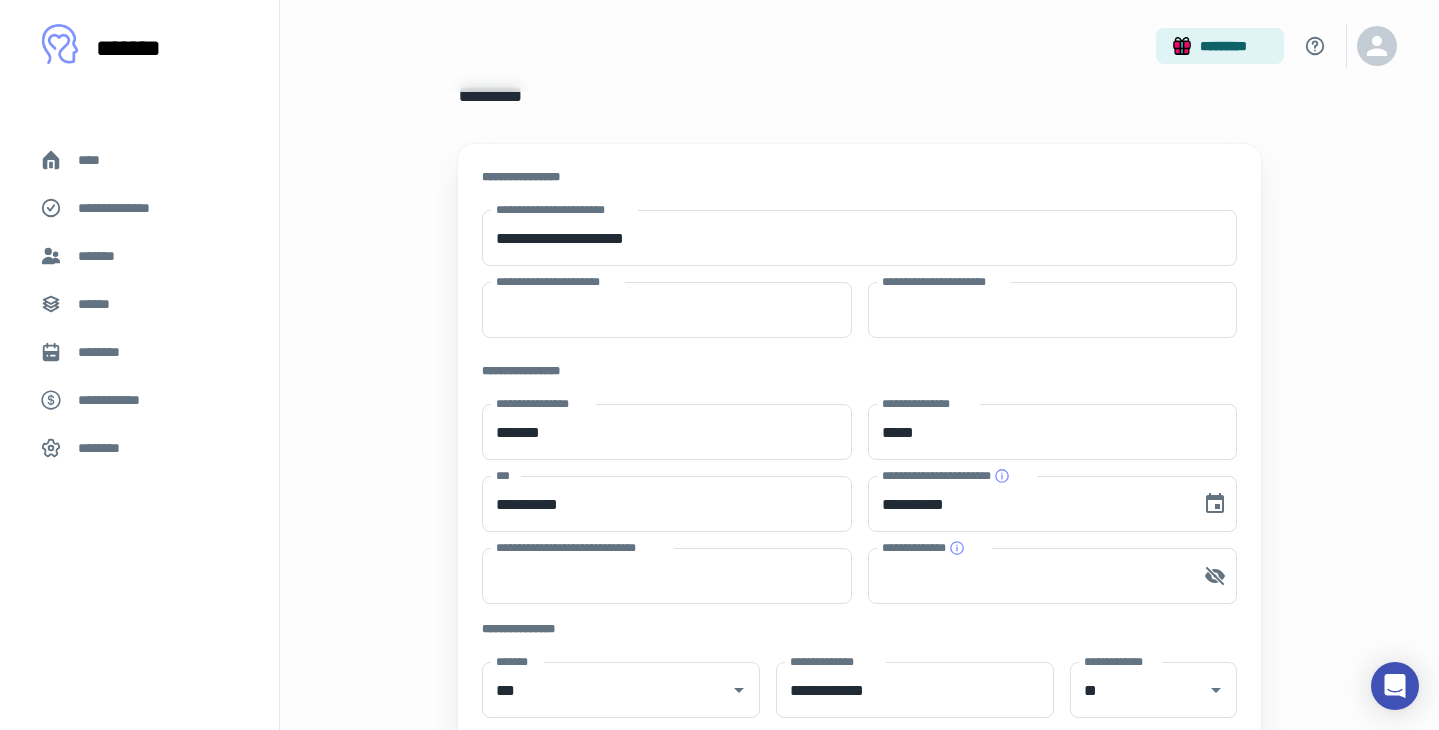 scroll, scrollTop: 0, scrollLeft: 0, axis: both 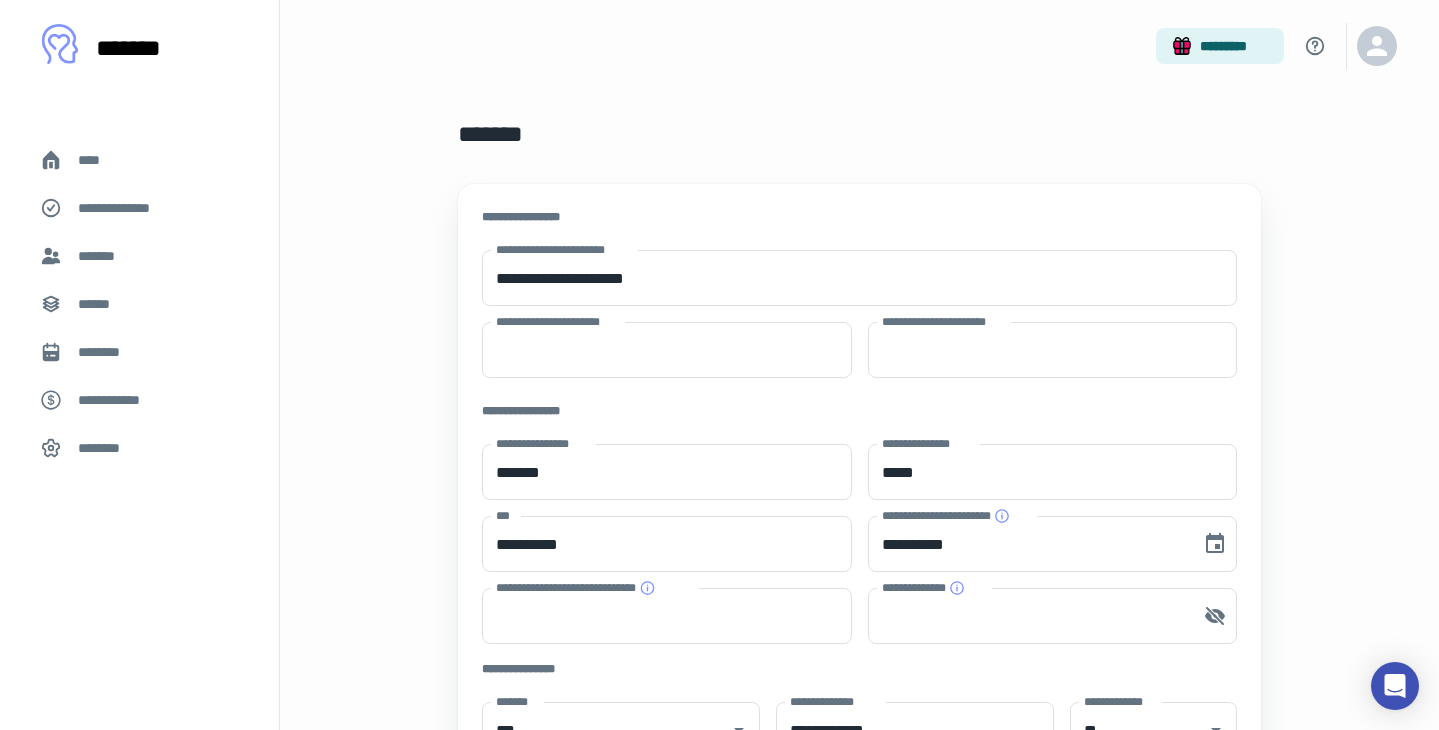 click on "**********" at bounding box center (859, 626) 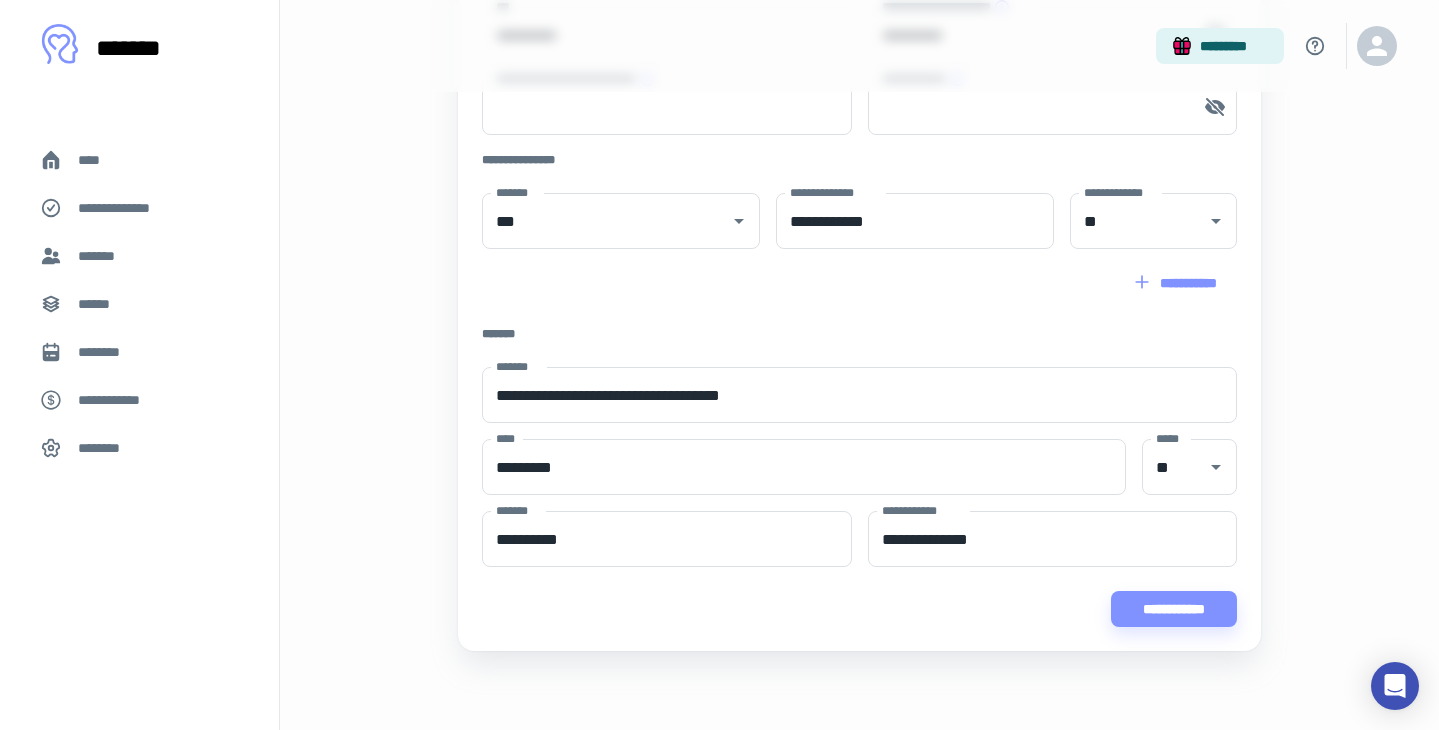 scroll, scrollTop: 510, scrollLeft: 0, axis: vertical 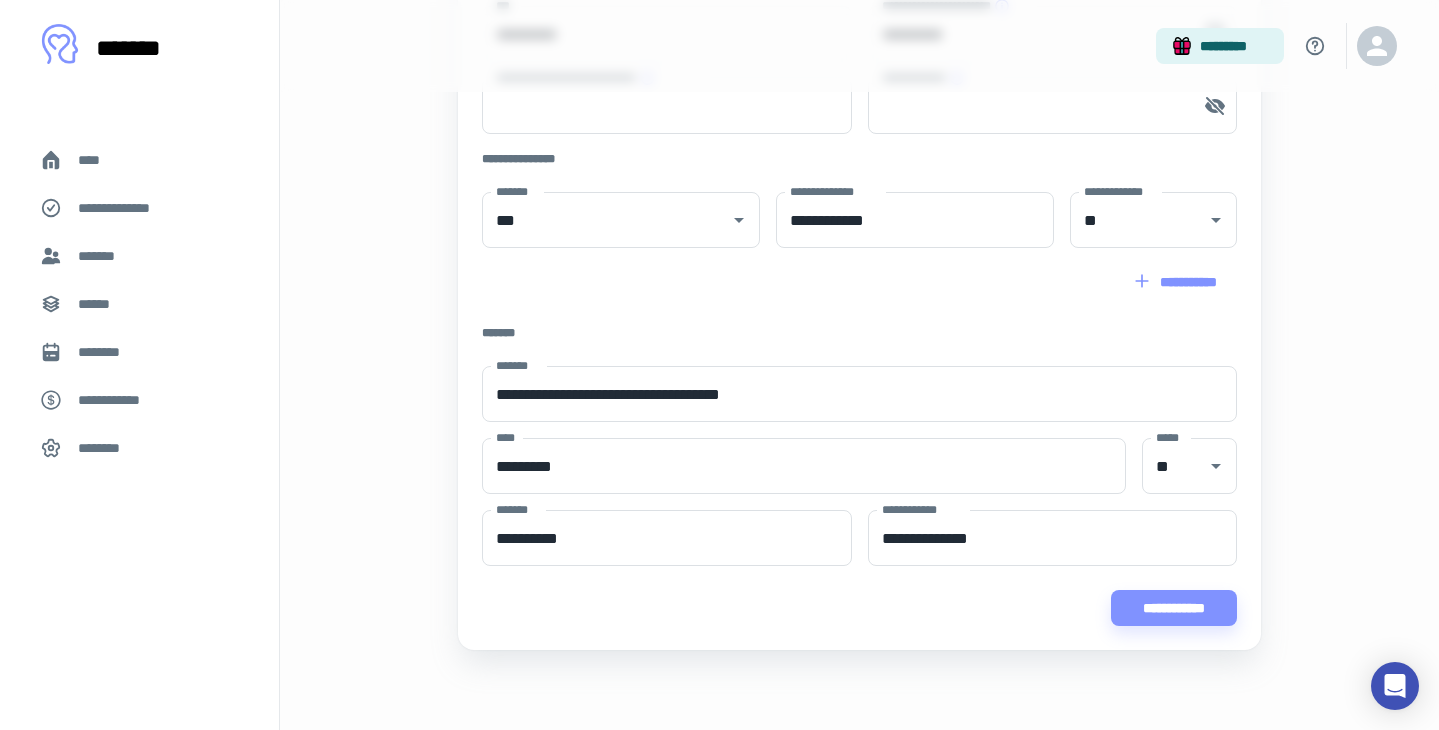 click on "****" at bounding box center [139, 160] 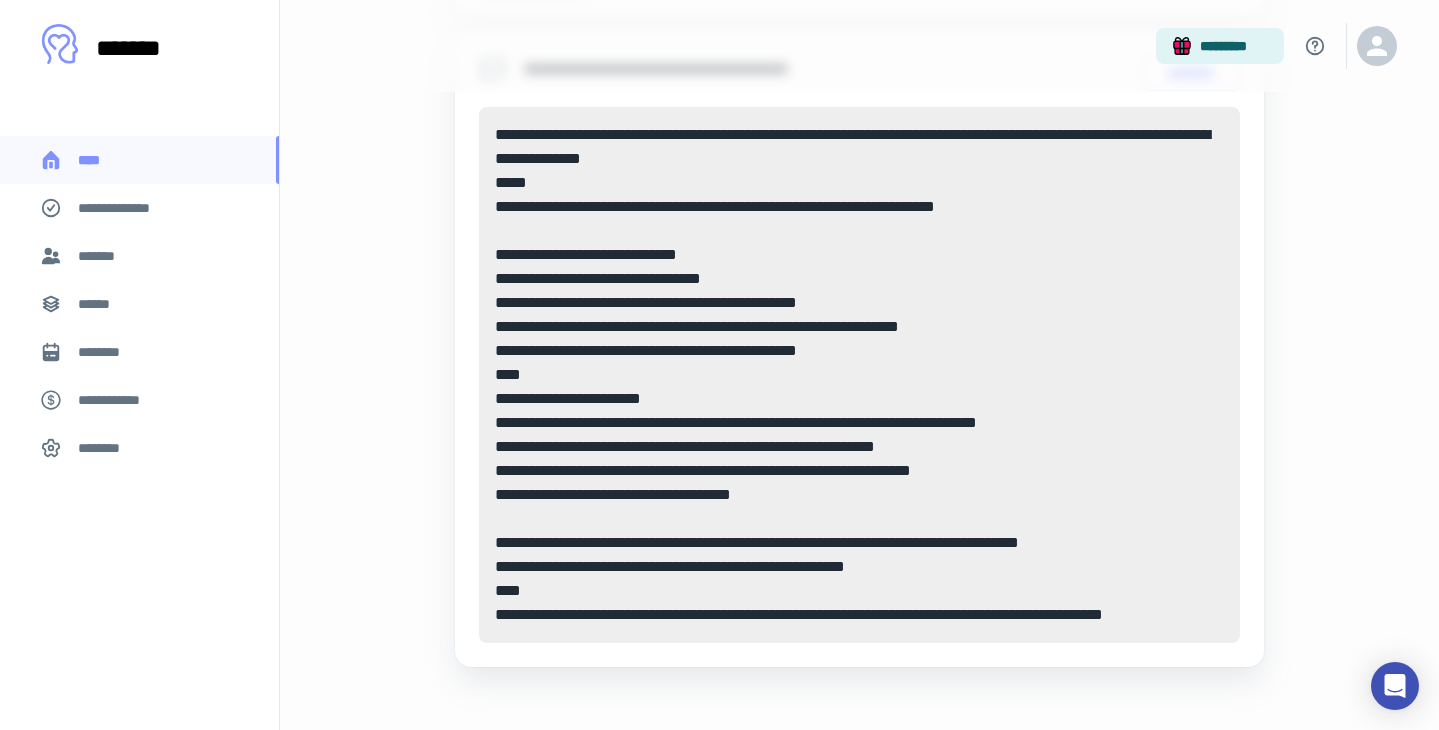 scroll, scrollTop: 1072, scrollLeft: 0, axis: vertical 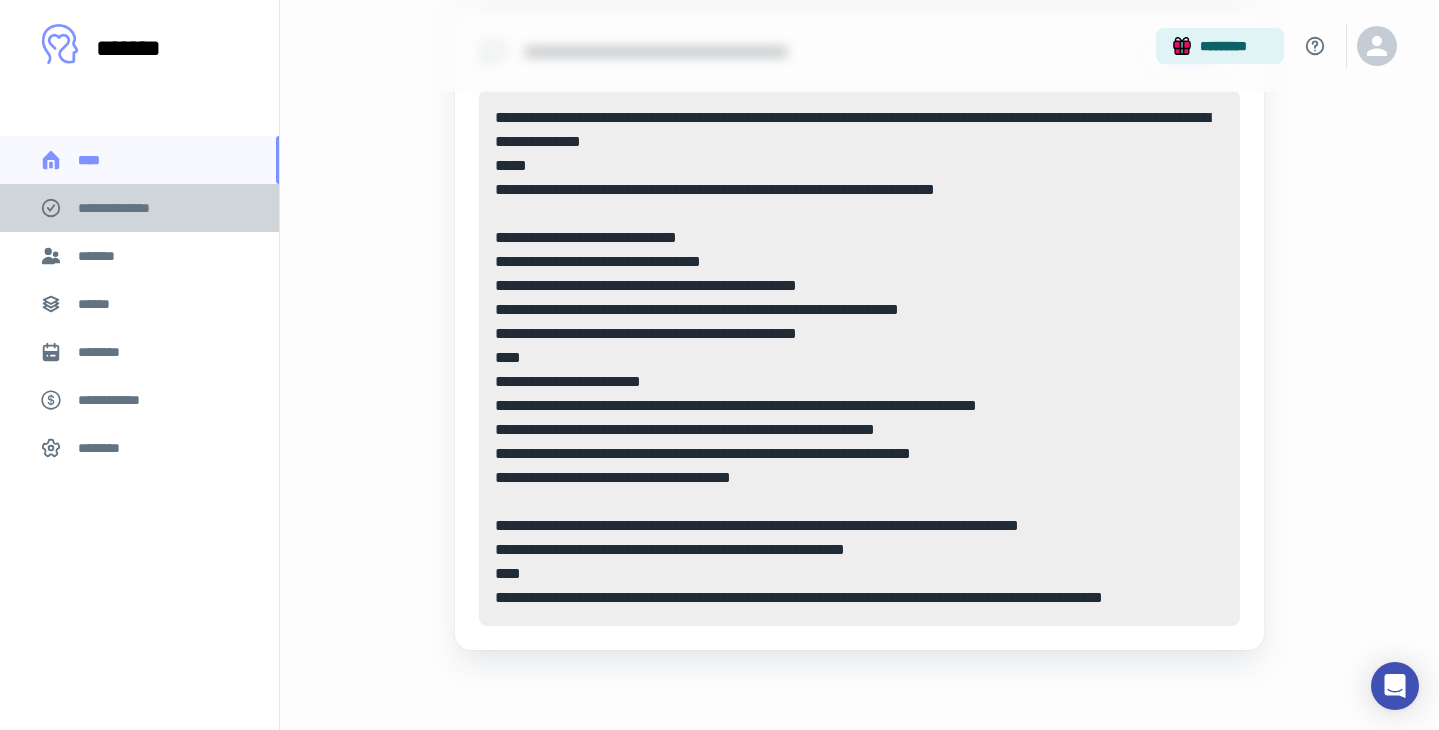 click on "**********" at bounding box center [127, 208] 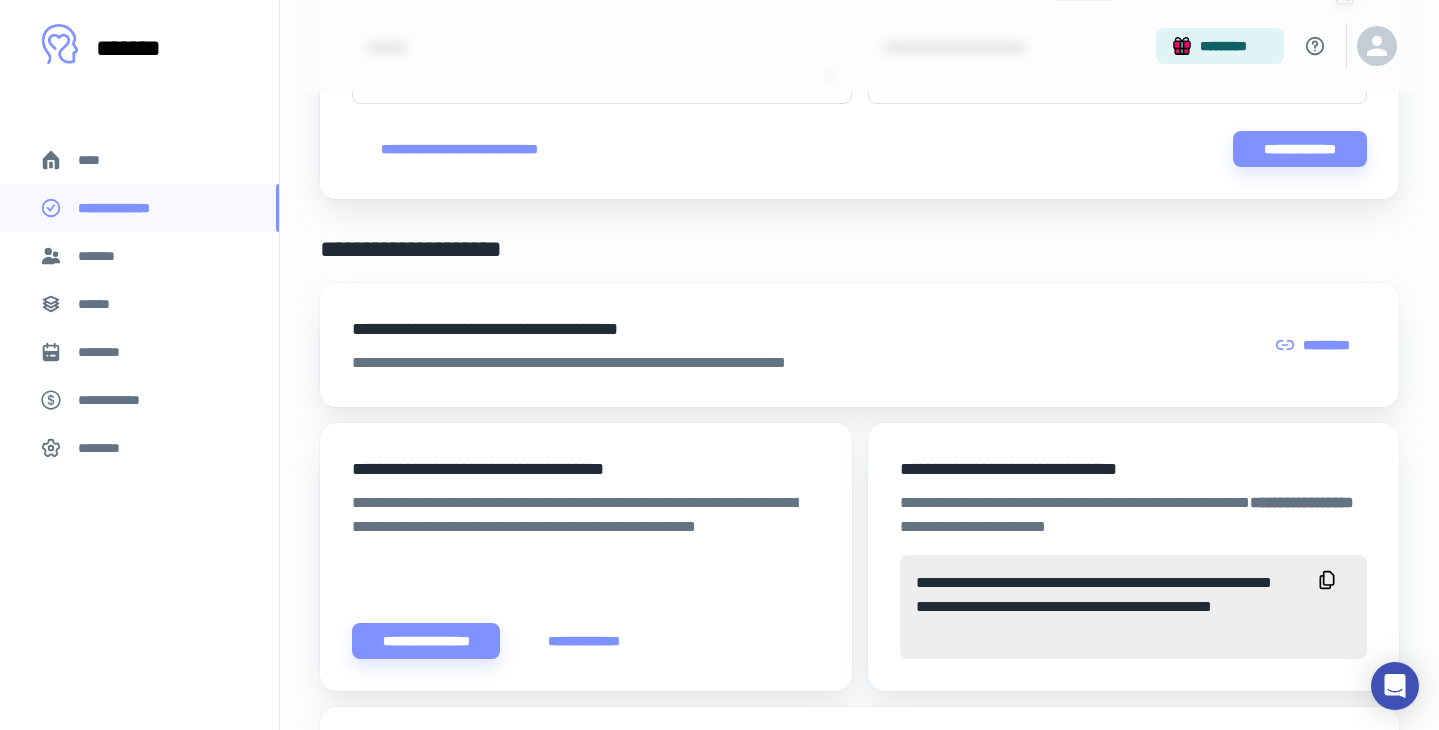 scroll, scrollTop: 320, scrollLeft: 0, axis: vertical 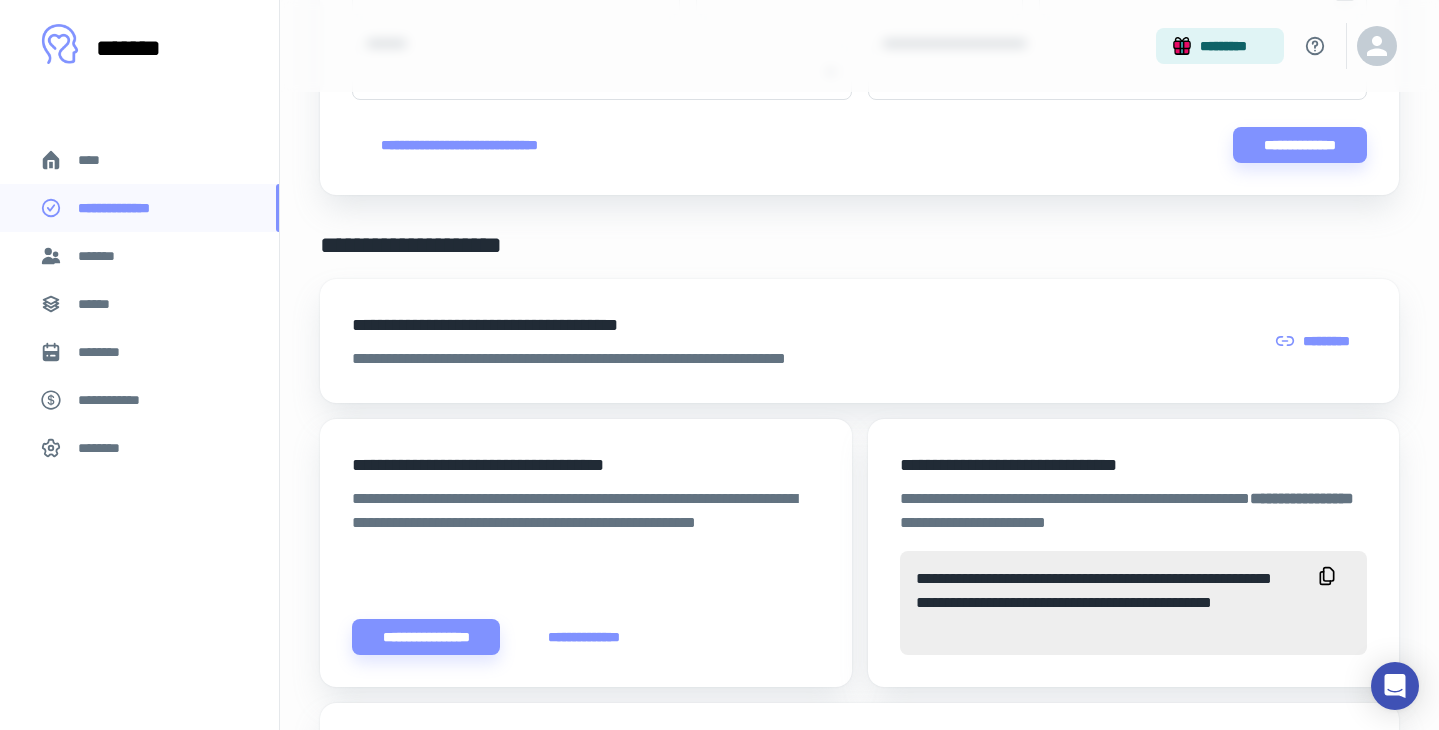 click on "*********" at bounding box center (1314, 341) 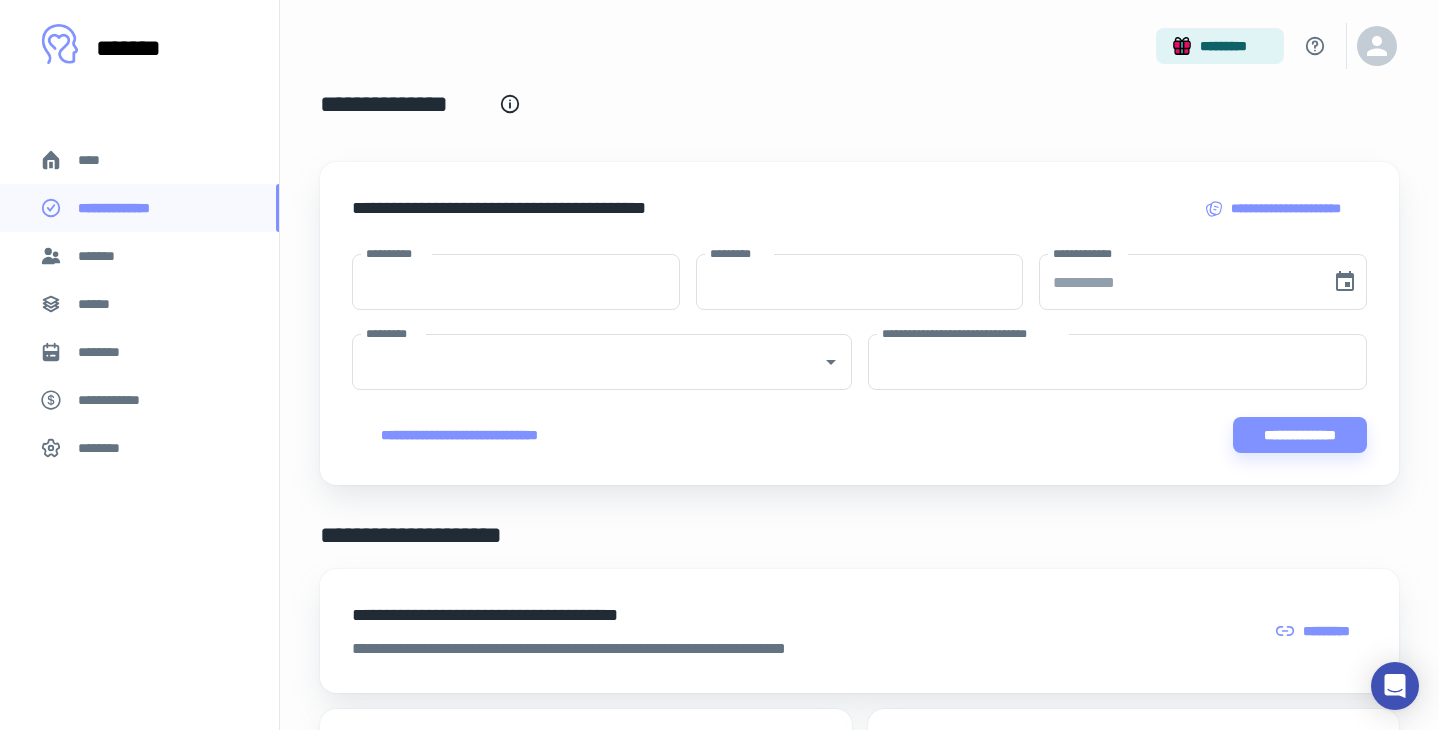 scroll, scrollTop: 0, scrollLeft: 0, axis: both 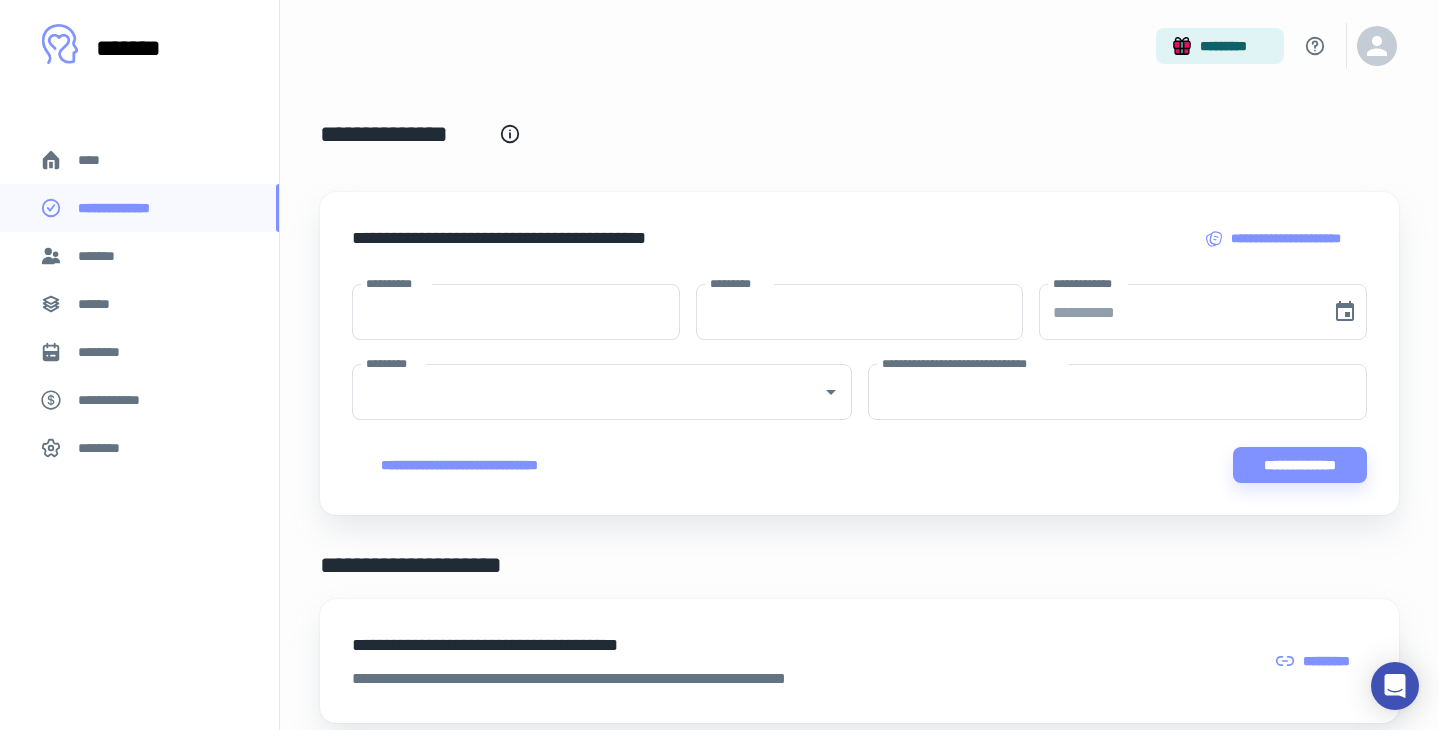 click on "**********" at bounding box center [859, 353] 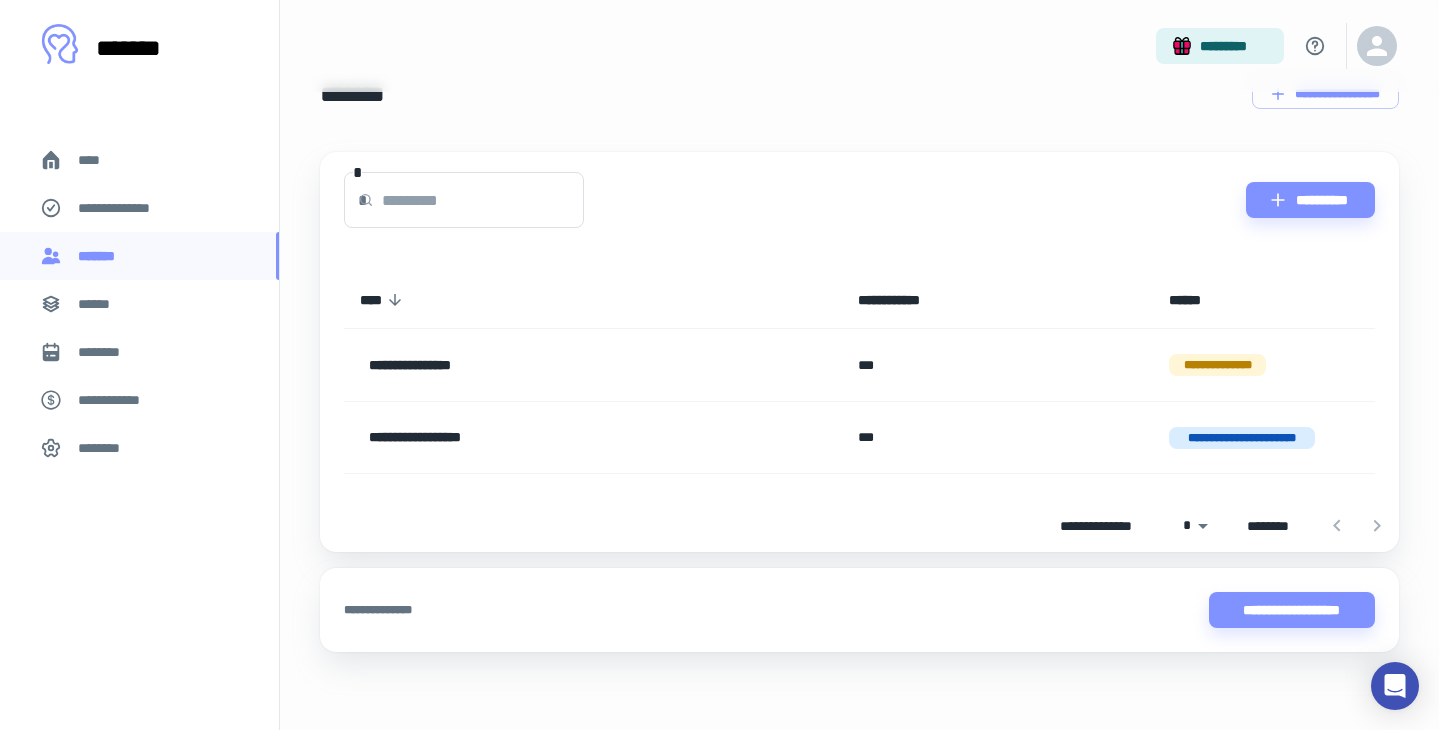 scroll, scrollTop: 42, scrollLeft: 0, axis: vertical 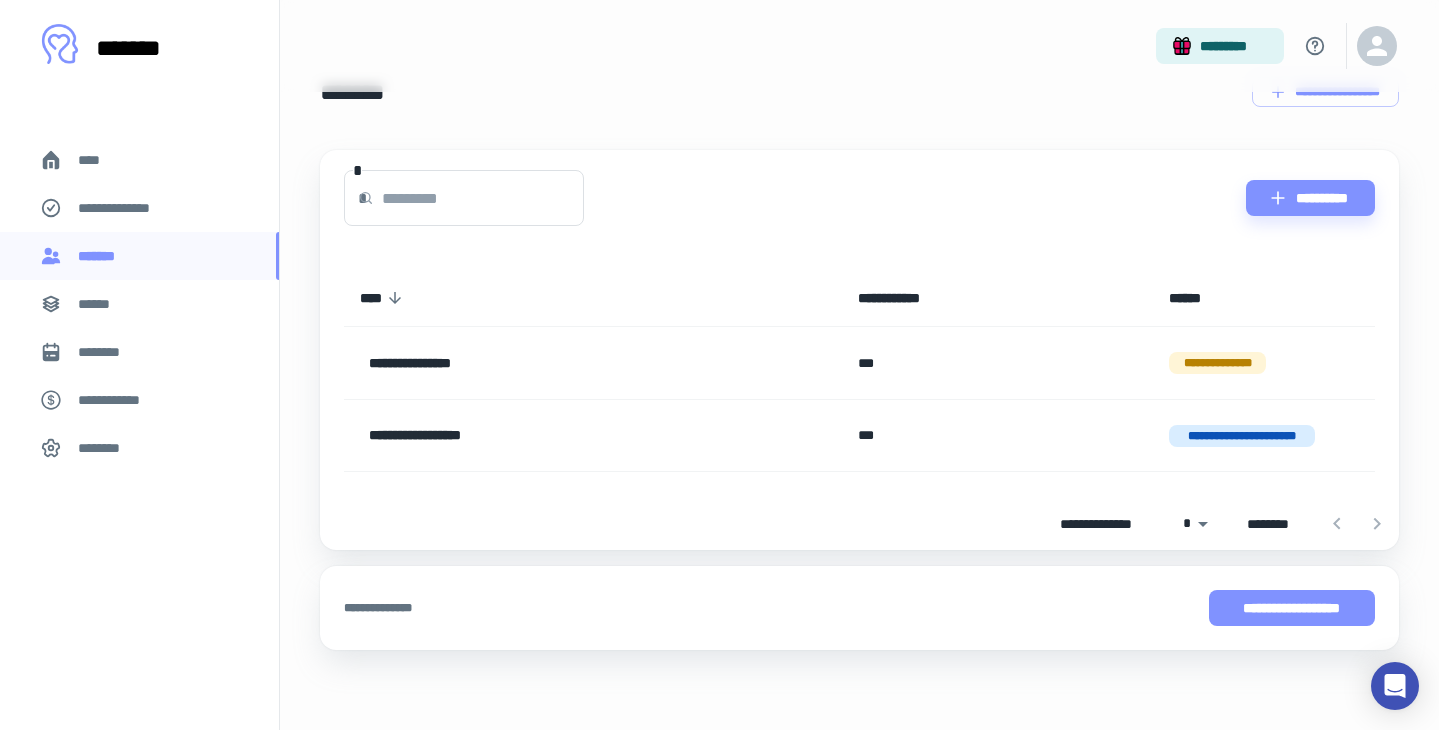 click on "**********" at bounding box center (1292, 608) 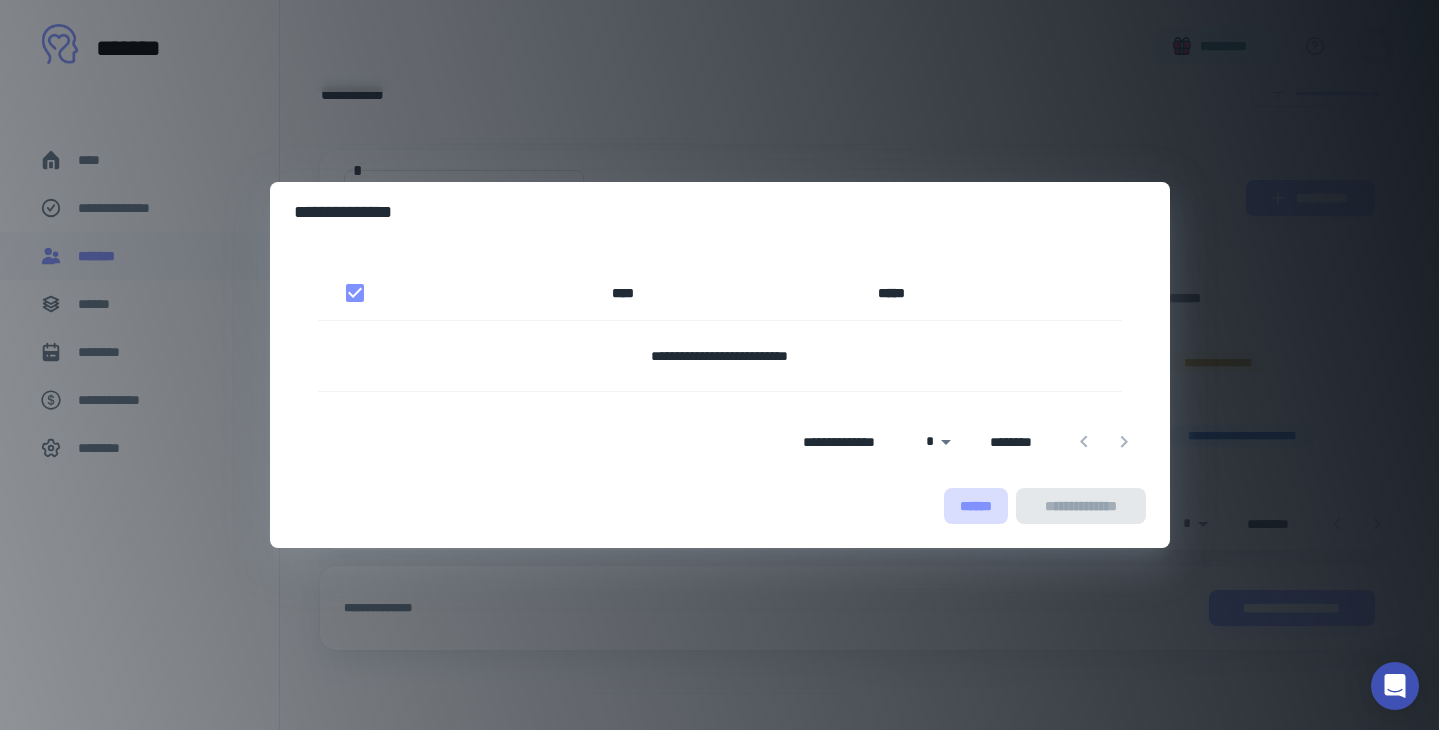 click on "******" at bounding box center [976, 506] 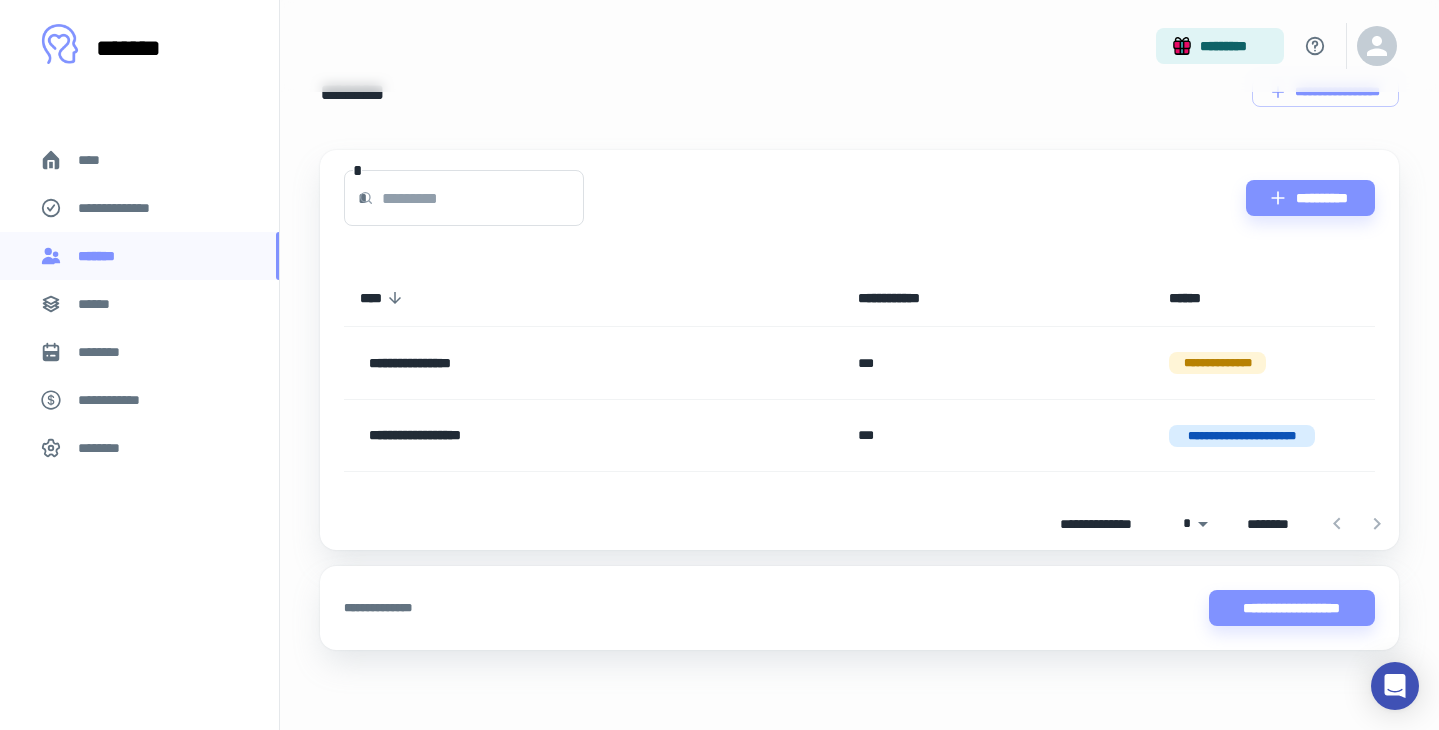 type 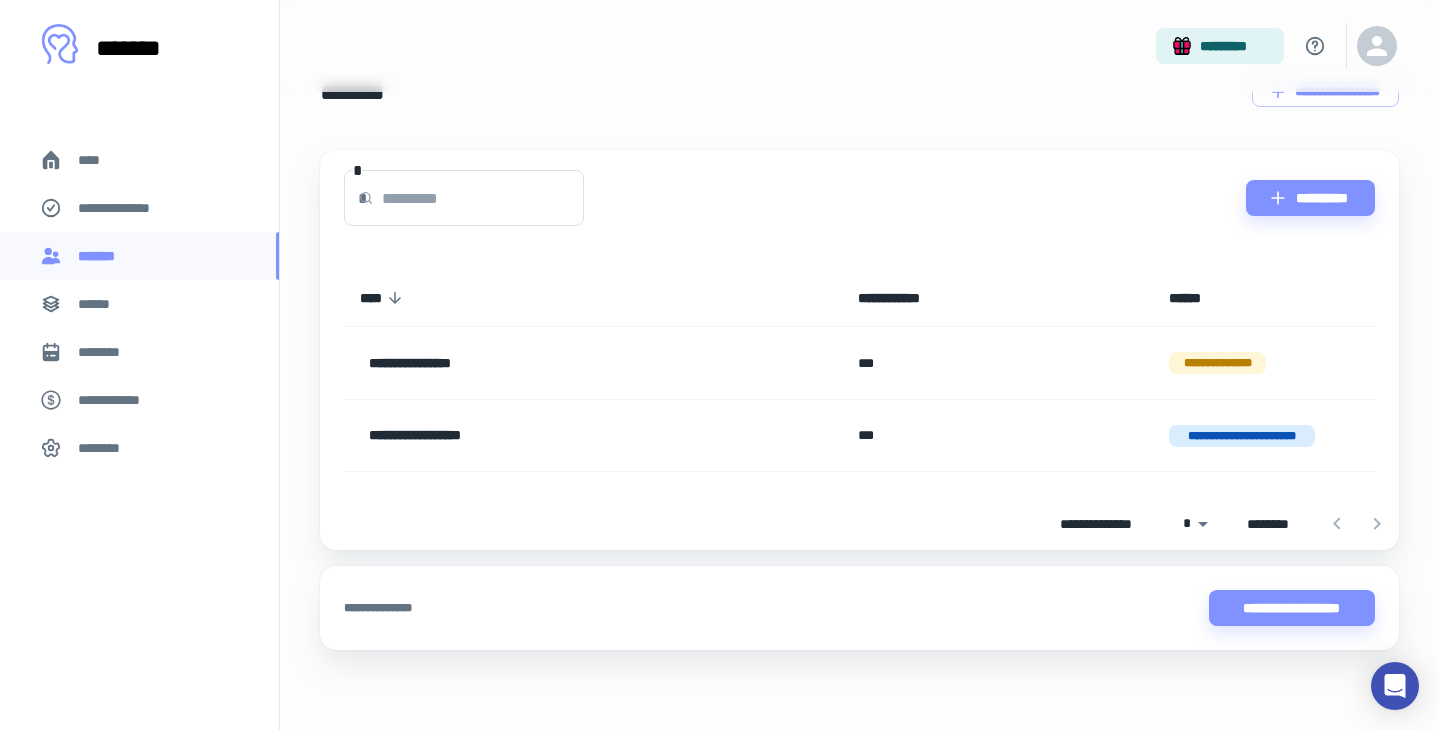 click on "**********" at bounding box center [859, 362] 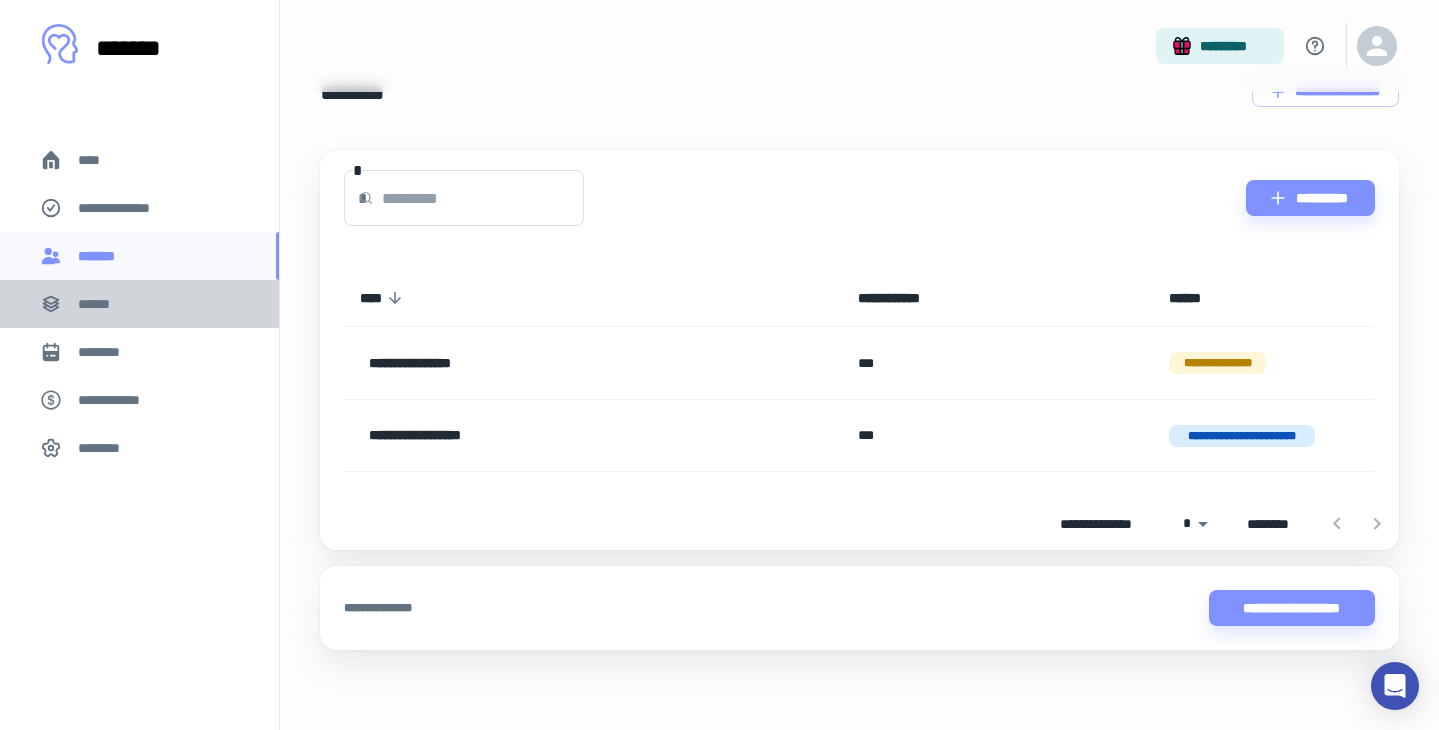 click on "******" at bounding box center (139, 304) 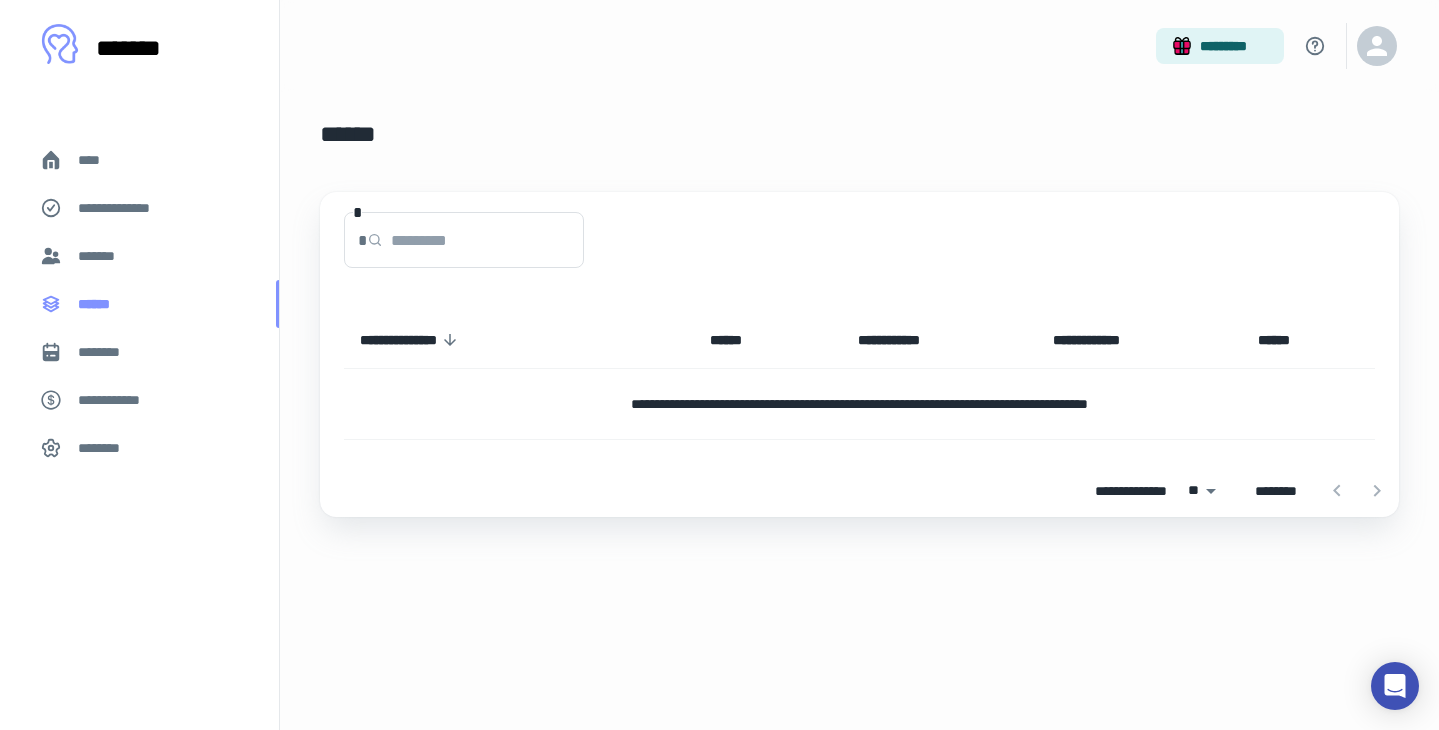 scroll, scrollTop: 0, scrollLeft: 0, axis: both 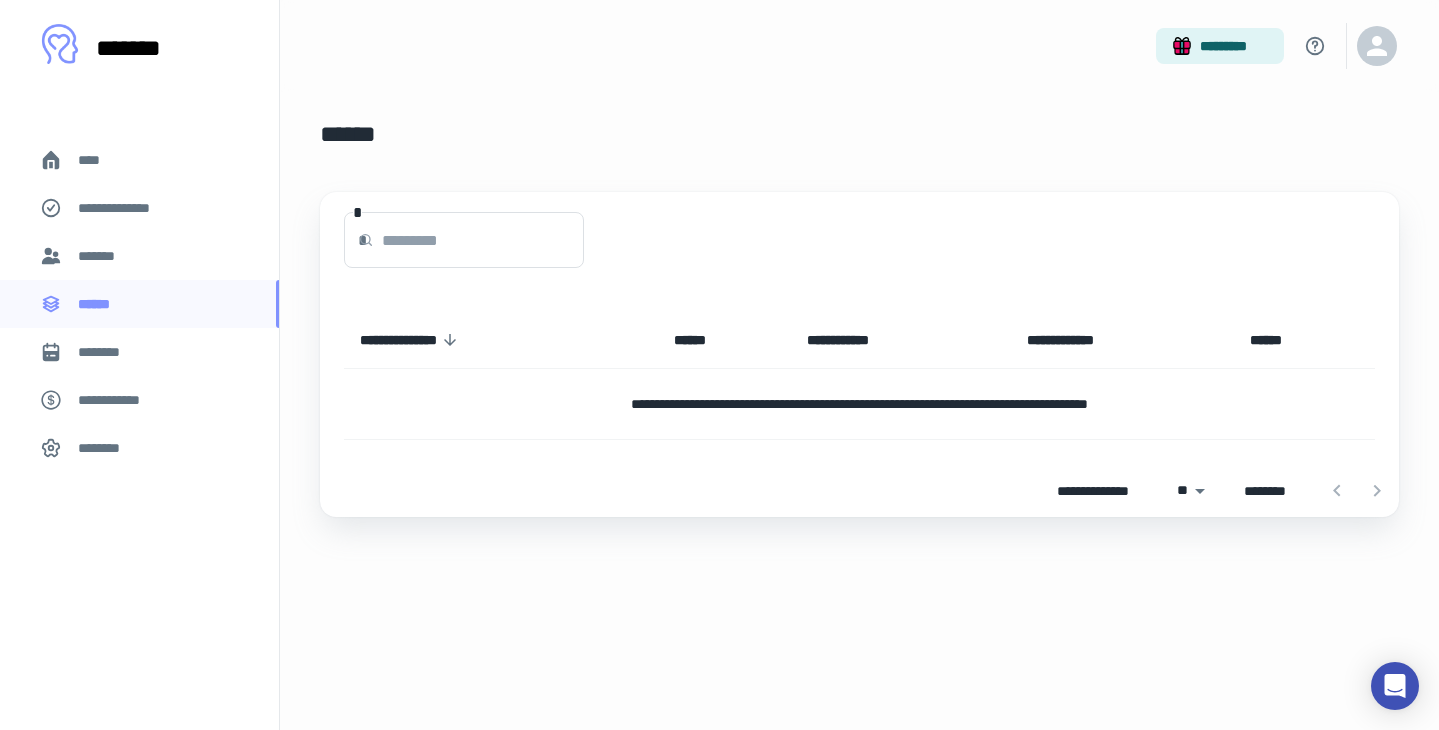 click on "**********" at bounding box center (139, 208) 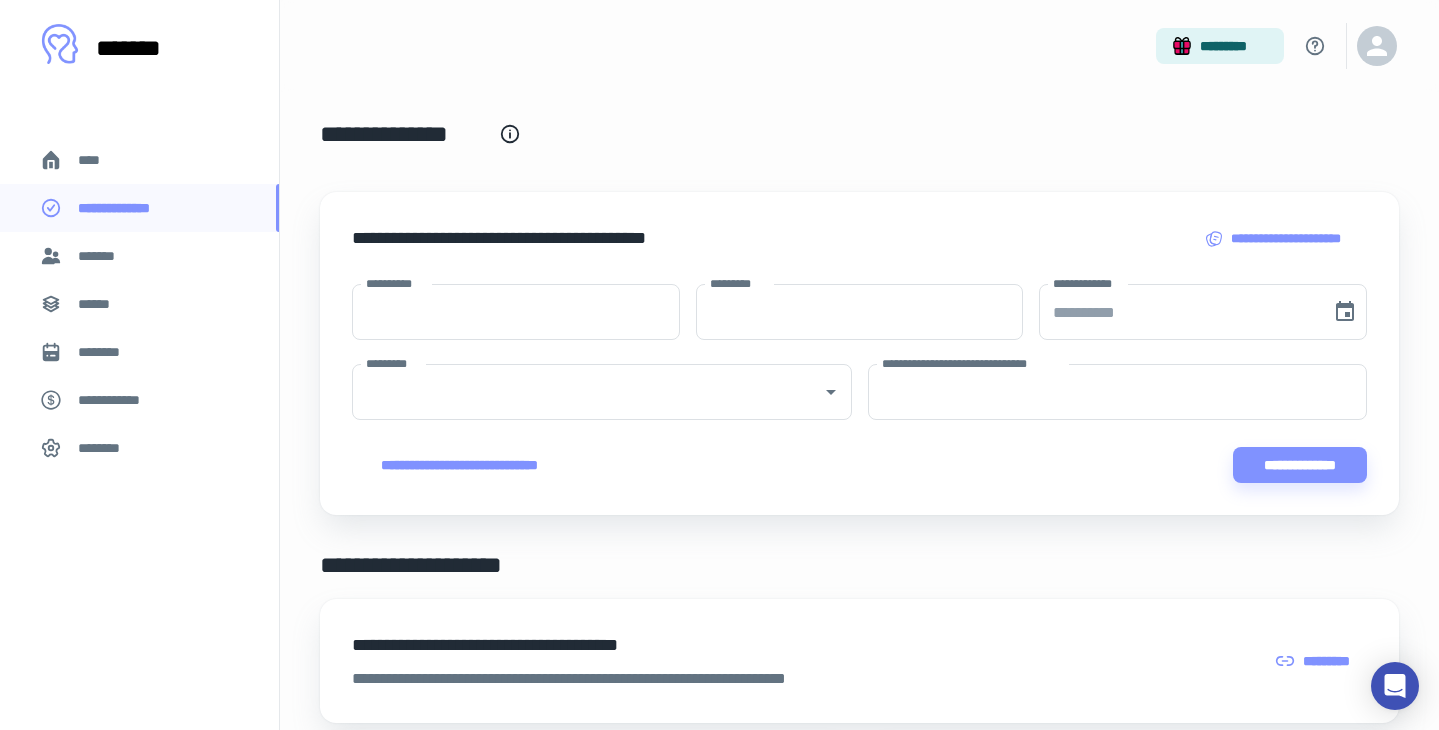click on "**********" at bounding box center [859, 686] 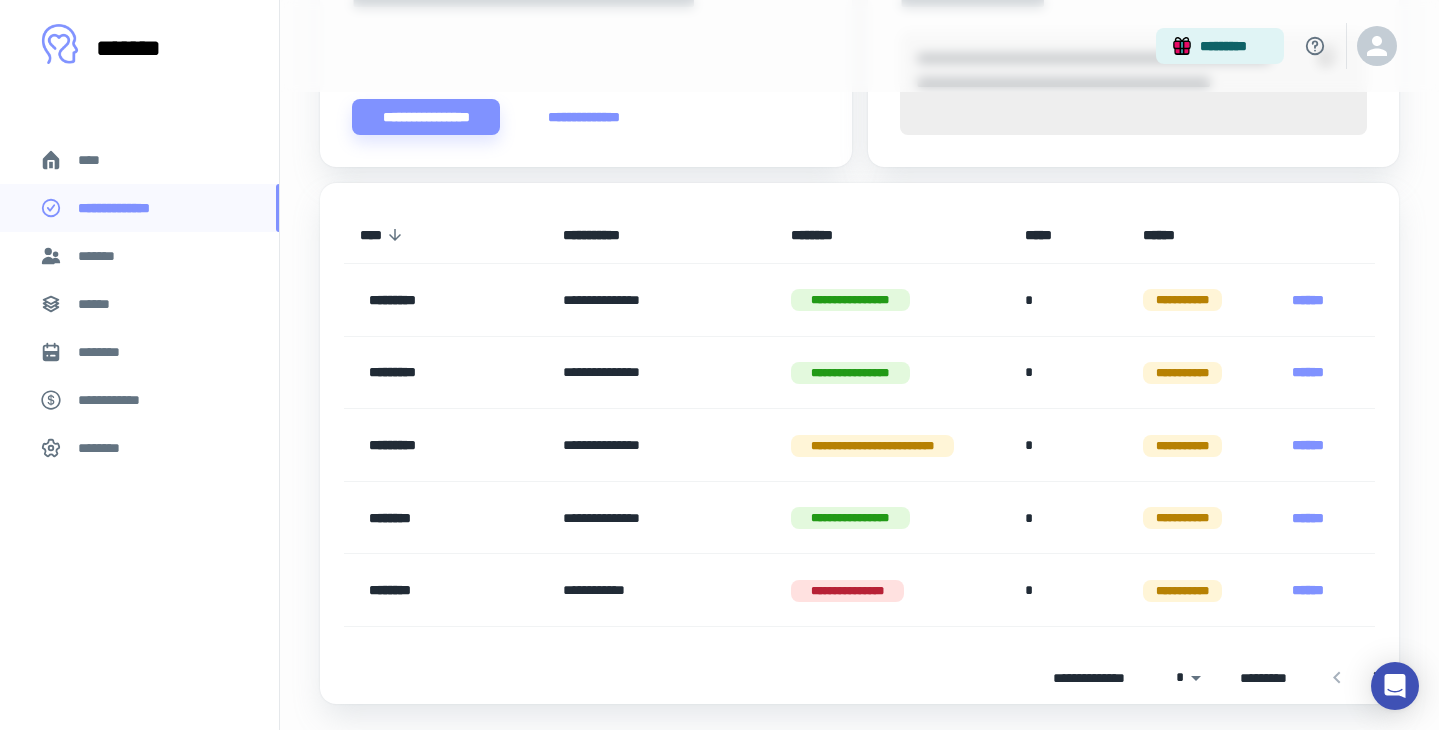 scroll, scrollTop: 894, scrollLeft: 0, axis: vertical 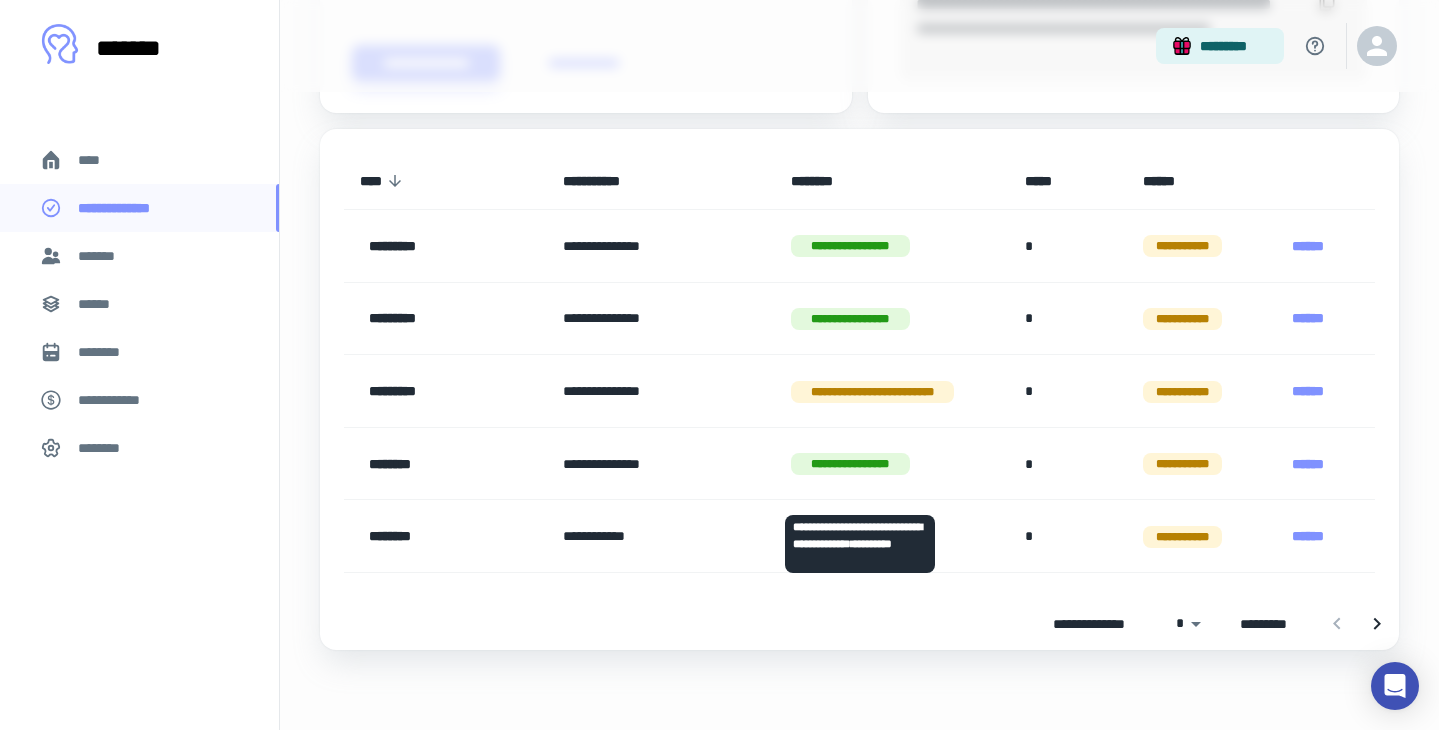 click on "**********" at bounding box center [660, 463] 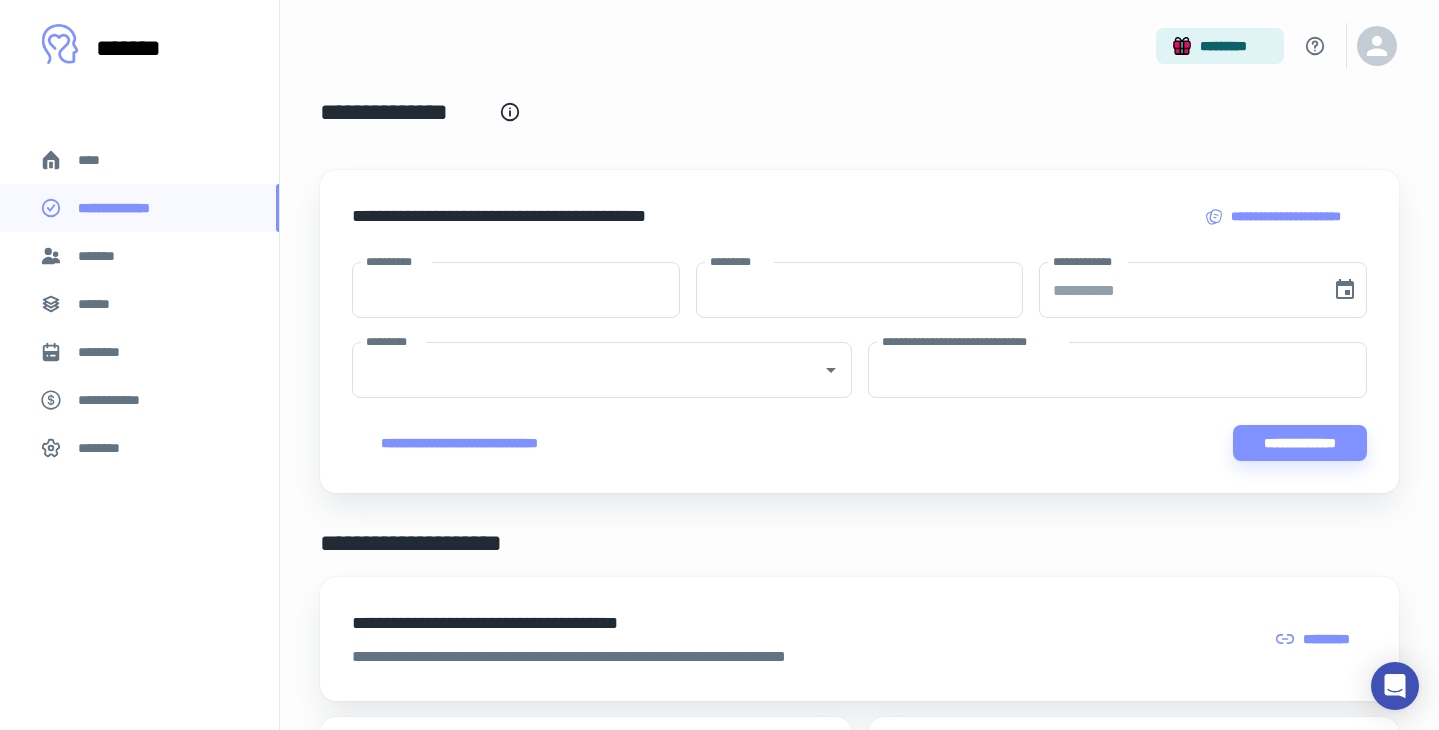 scroll, scrollTop: 0, scrollLeft: 0, axis: both 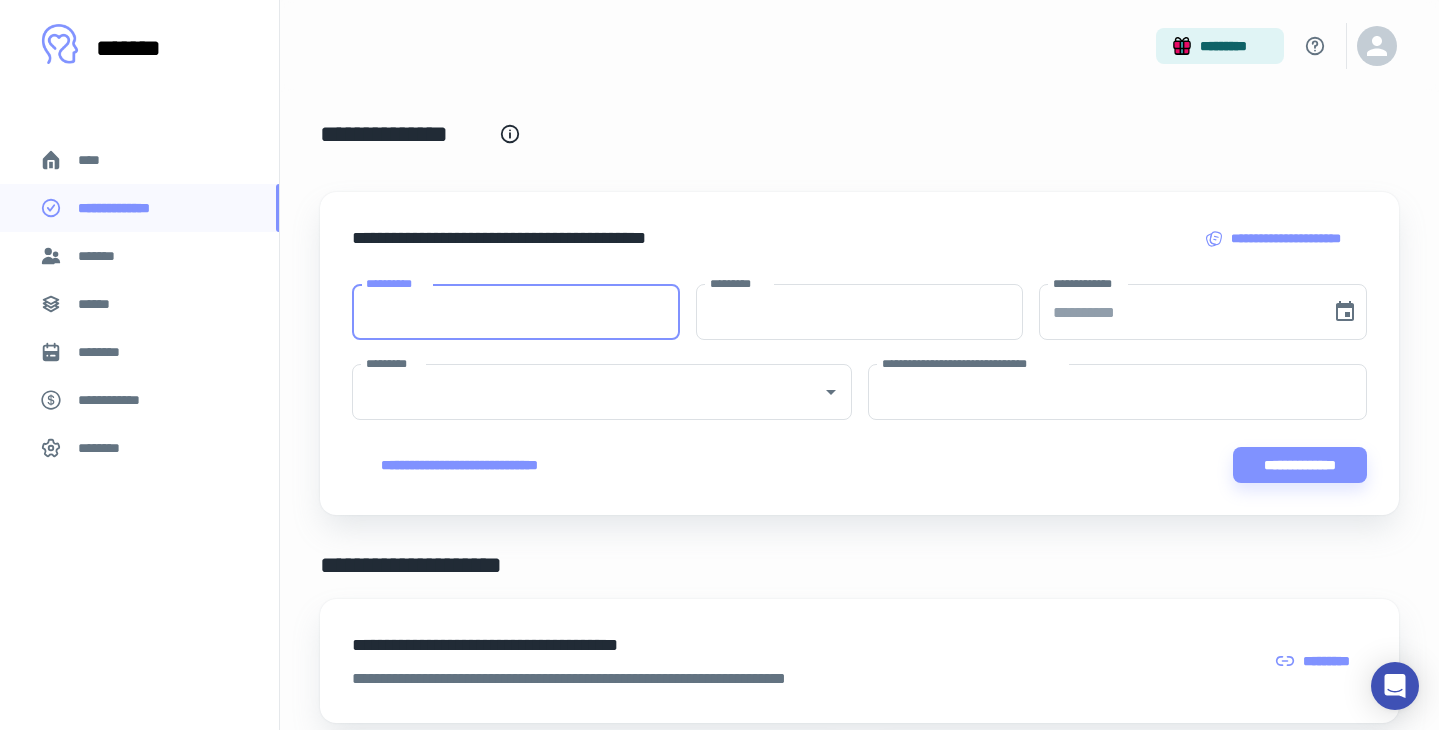 click on "**********" at bounding box center [516, 312] 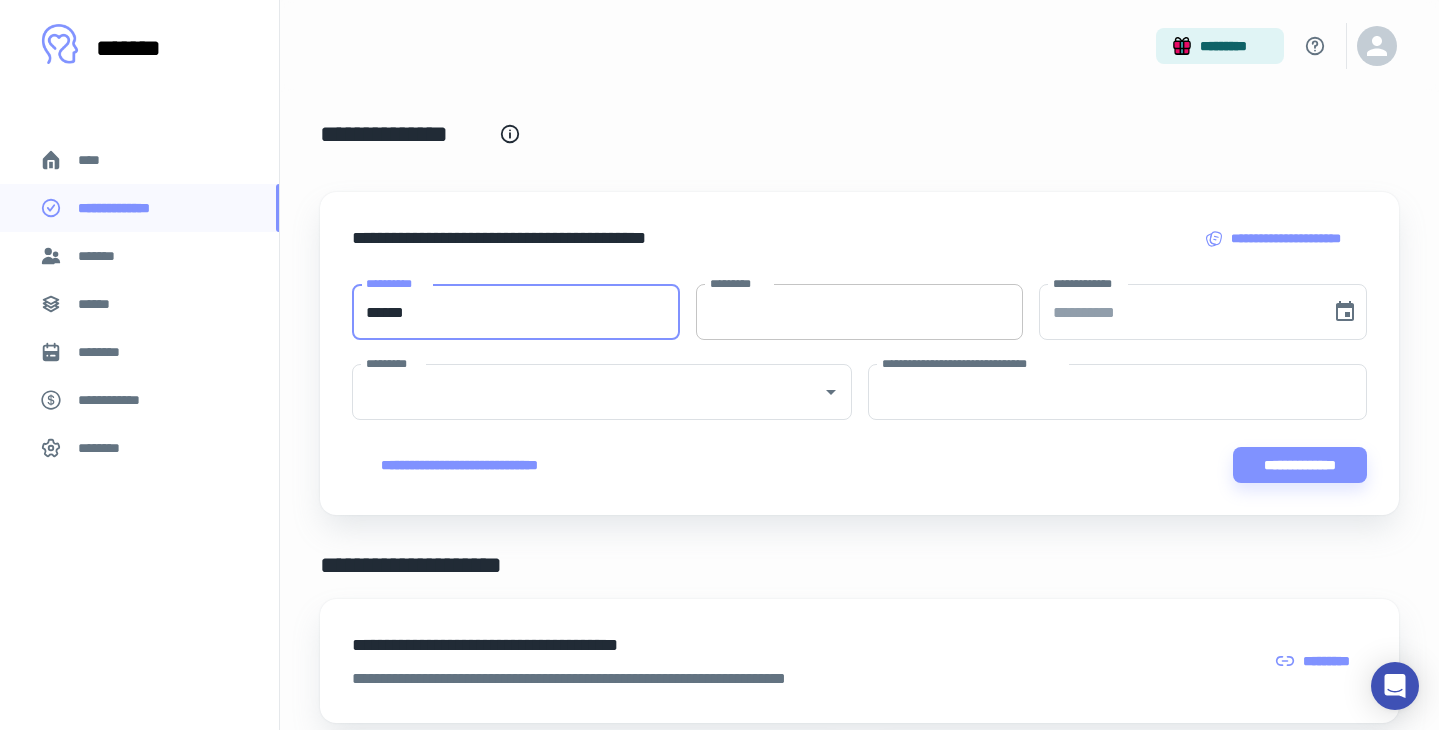 type on "******" 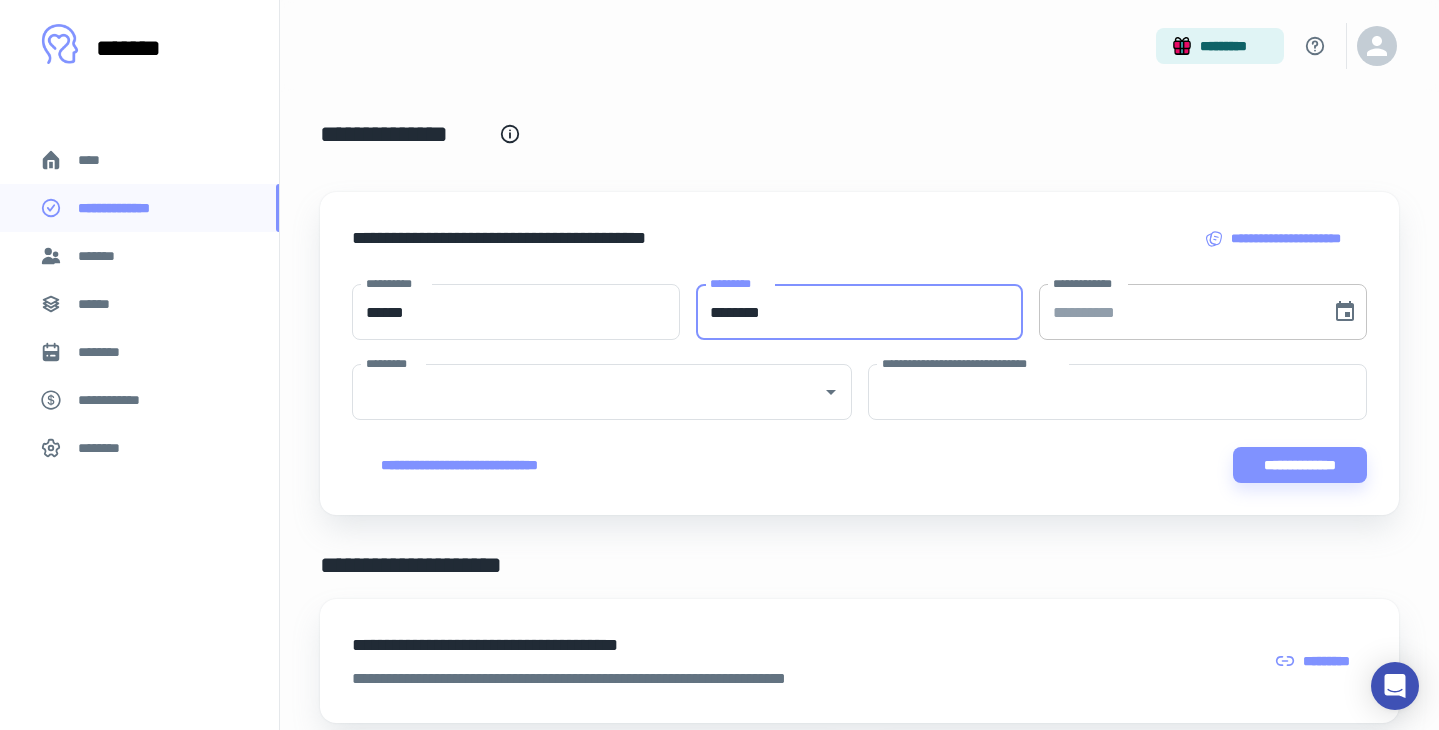 type on "********" 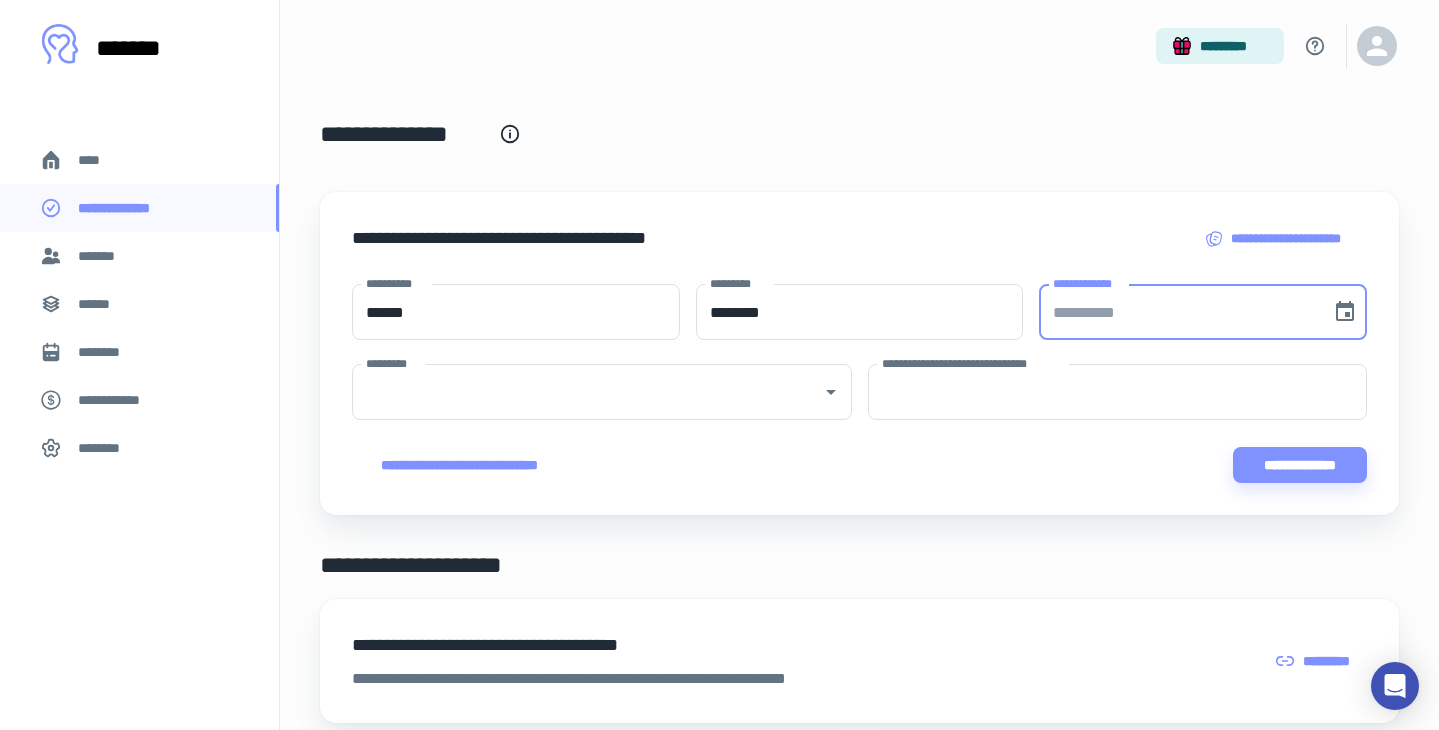 type on "**********" 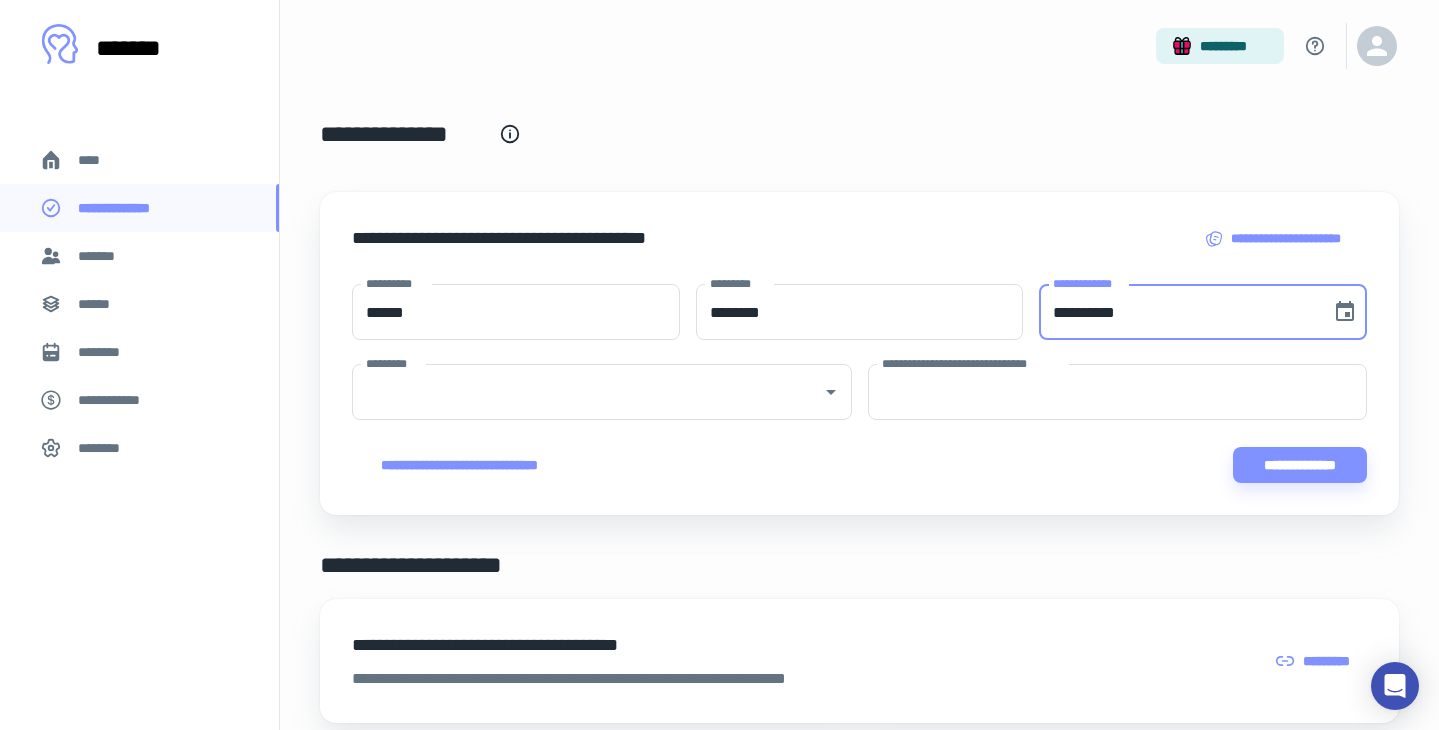 click on "**********" at bounding box center (1178, 312) 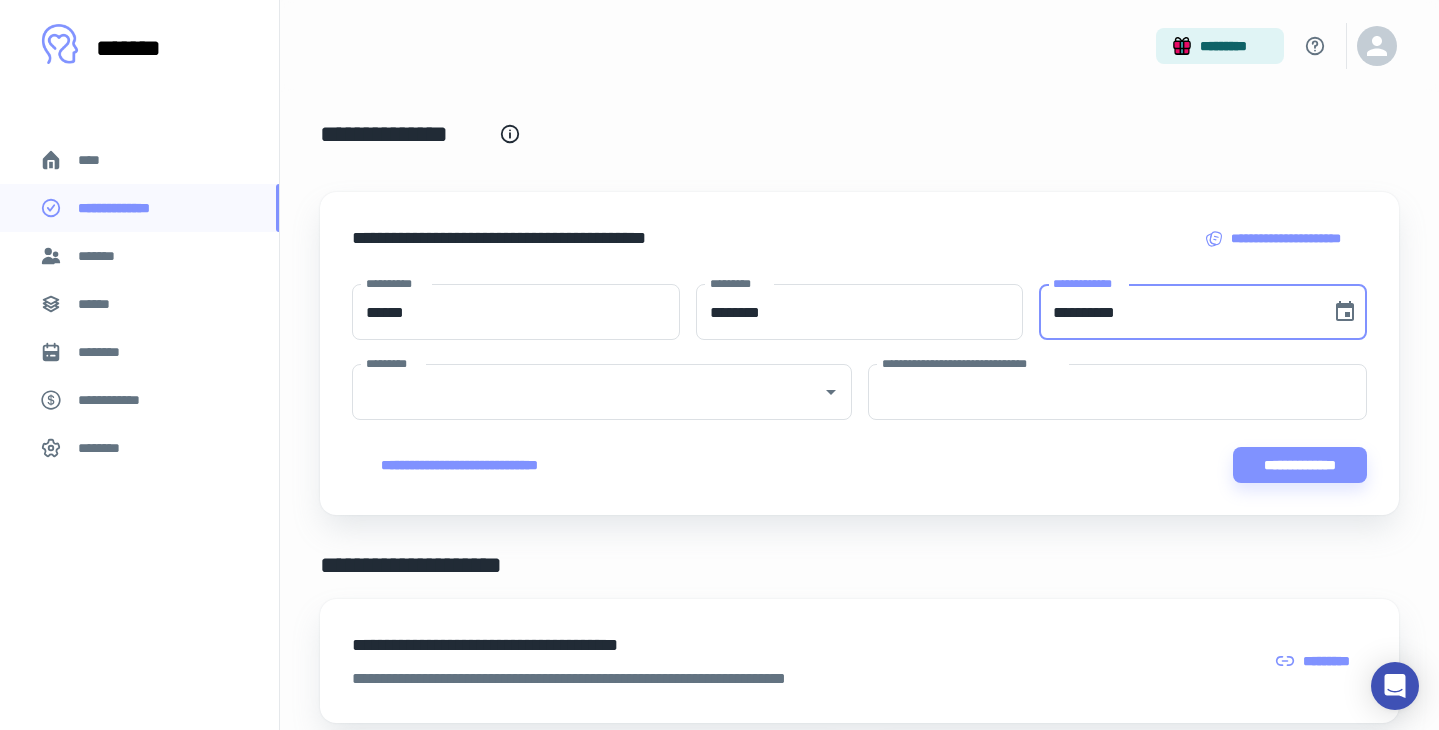 click on "**********" at bounding box center [1178, 312] 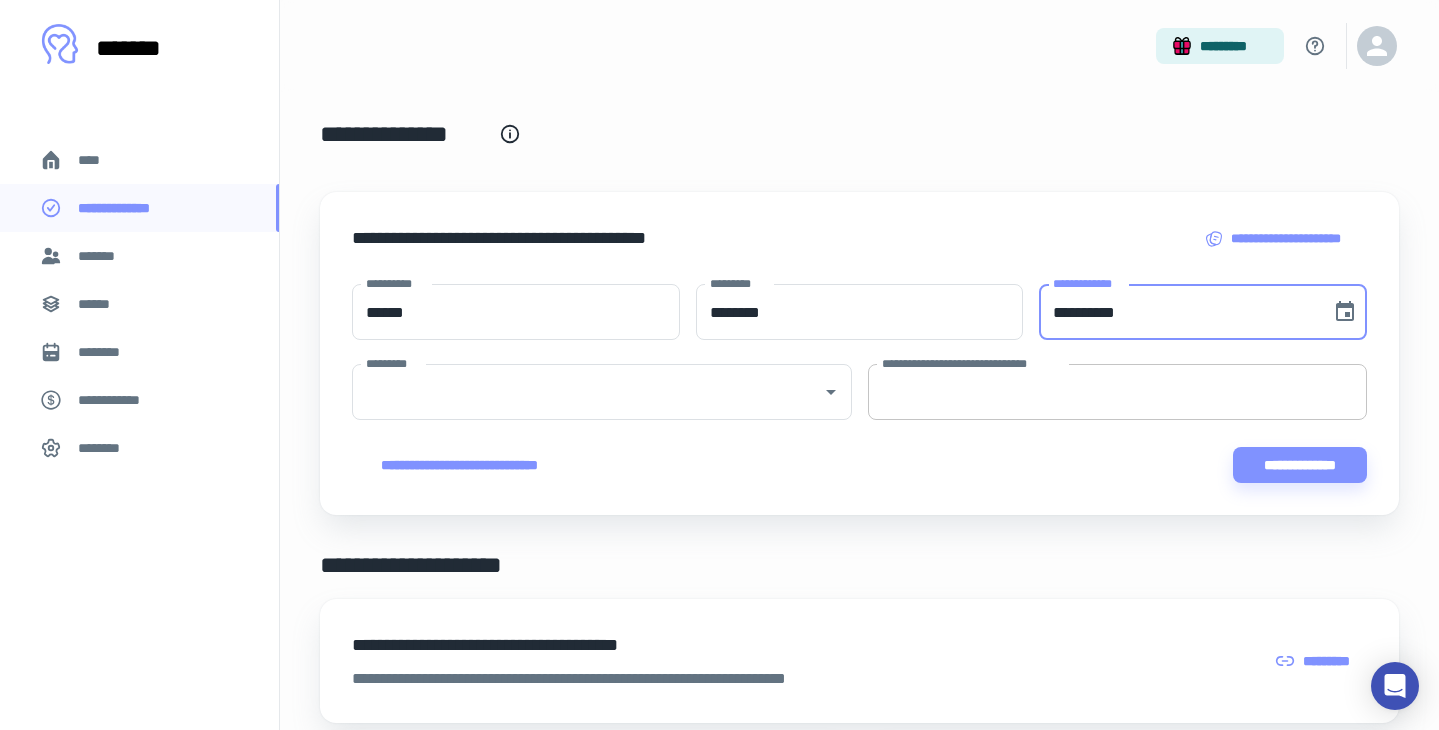 type 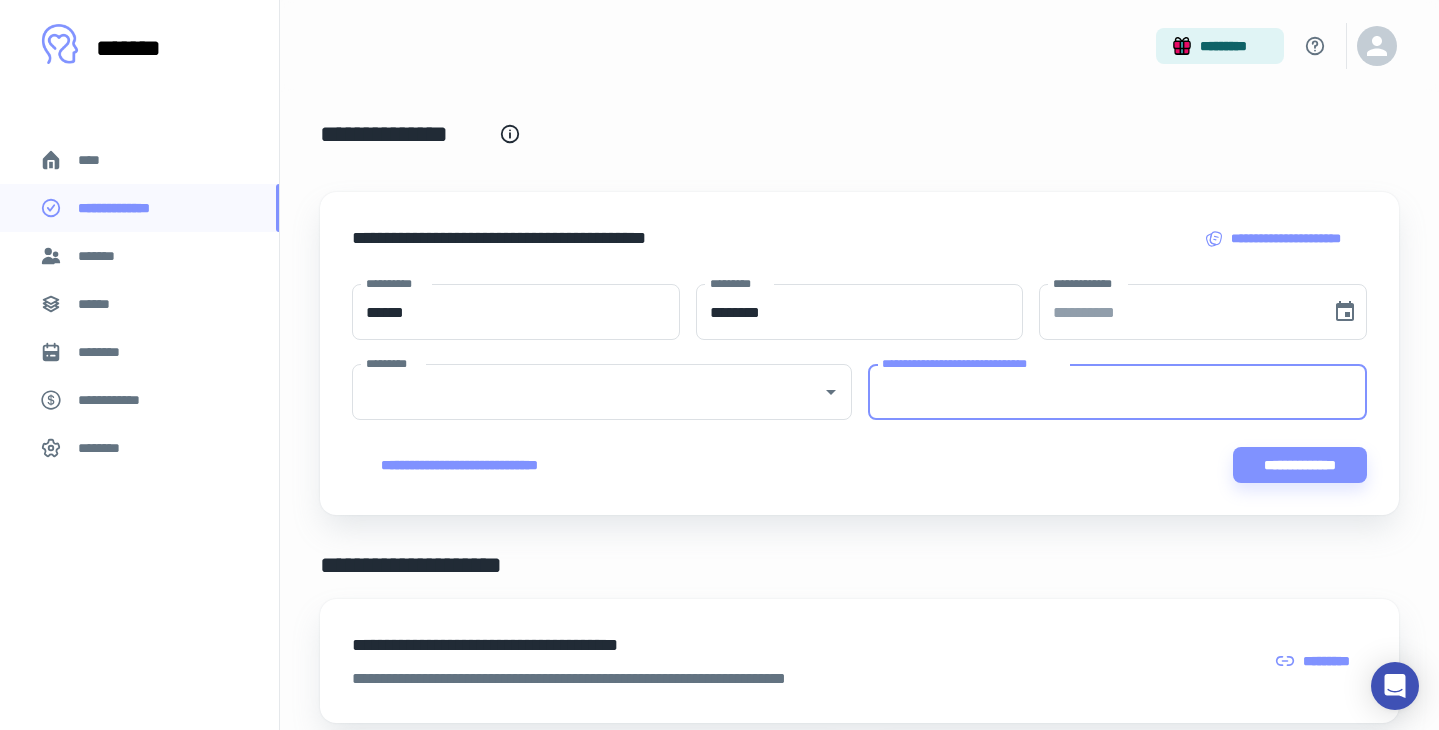 click on "**********" at bounding box center [1118, 392] 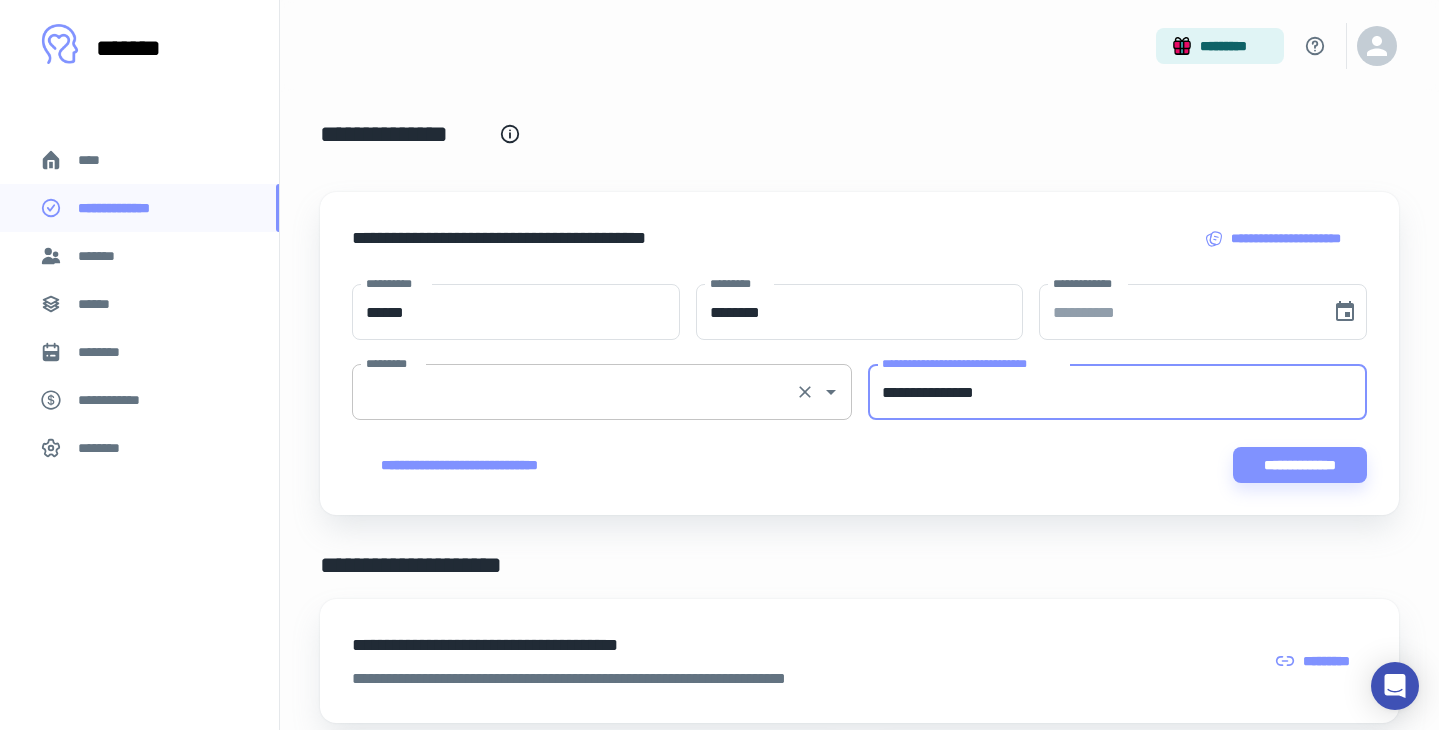 type on "**********" 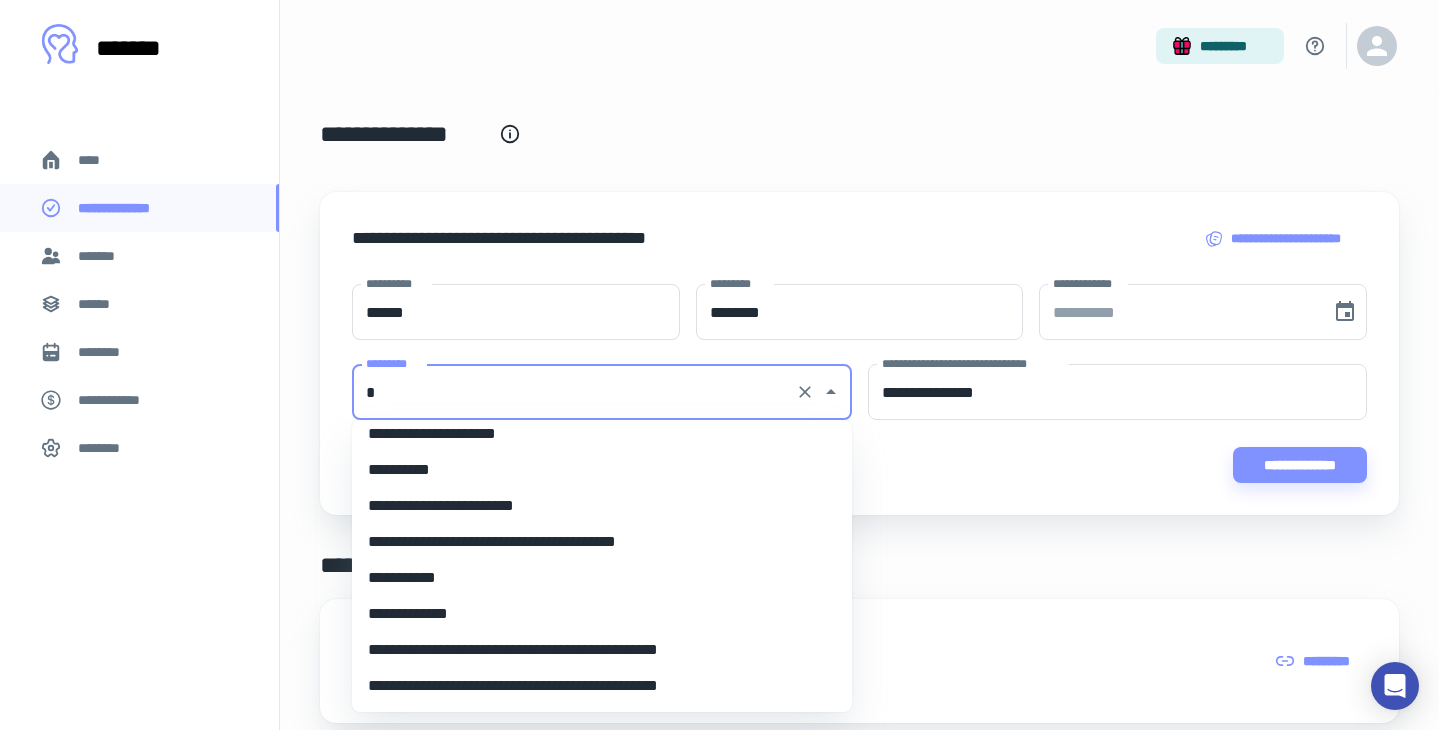 scroll, scrollTop: 8, scrollLeft: 0, axis: vertical 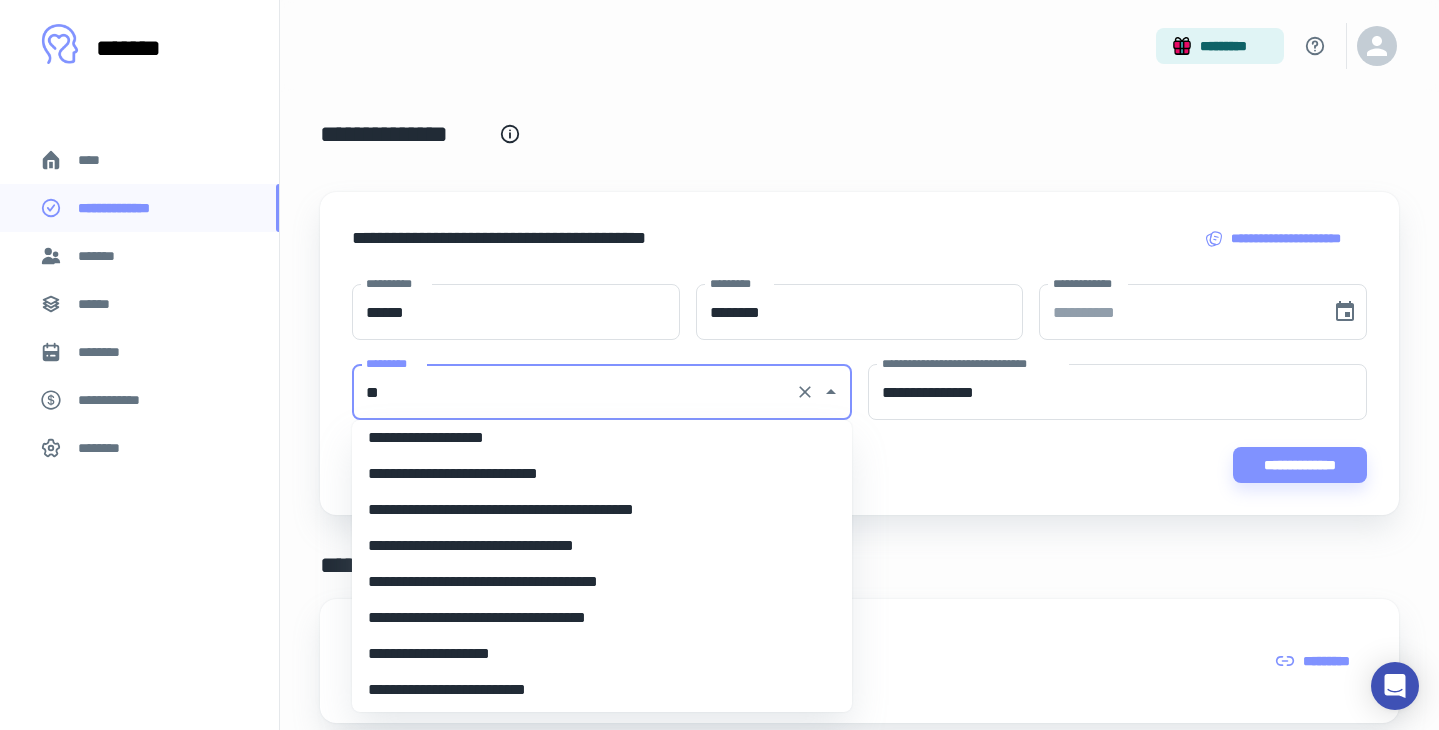 click on "**********" at bounding box center (602, 510) 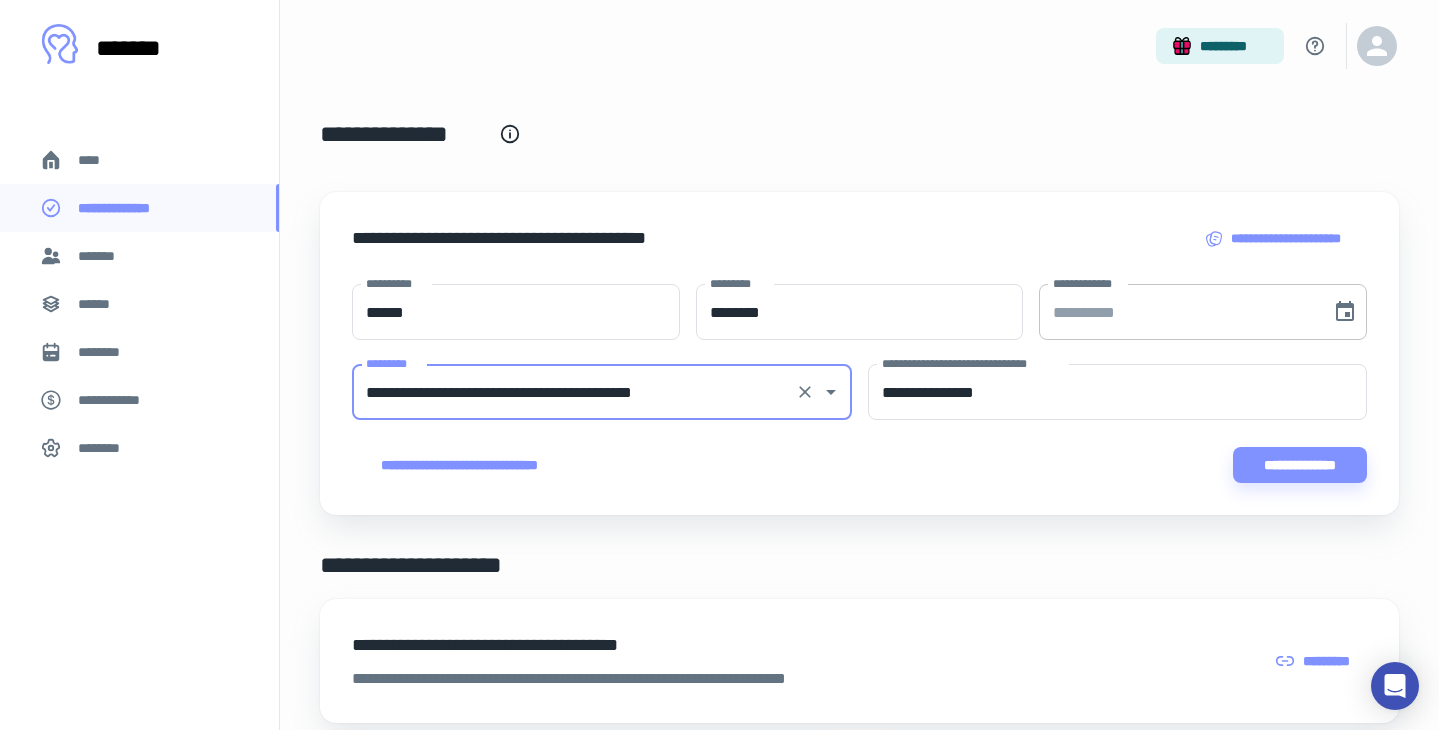 type on "**********" 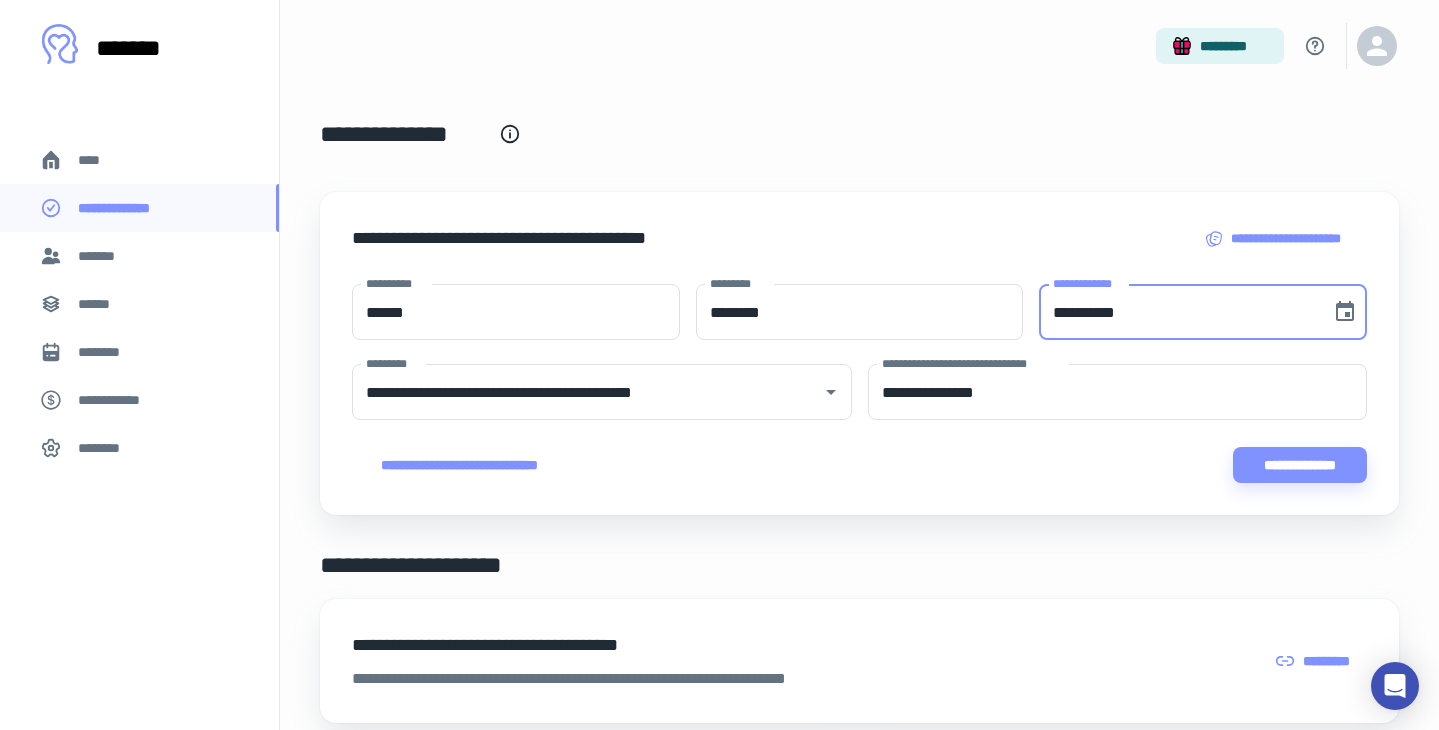 paste 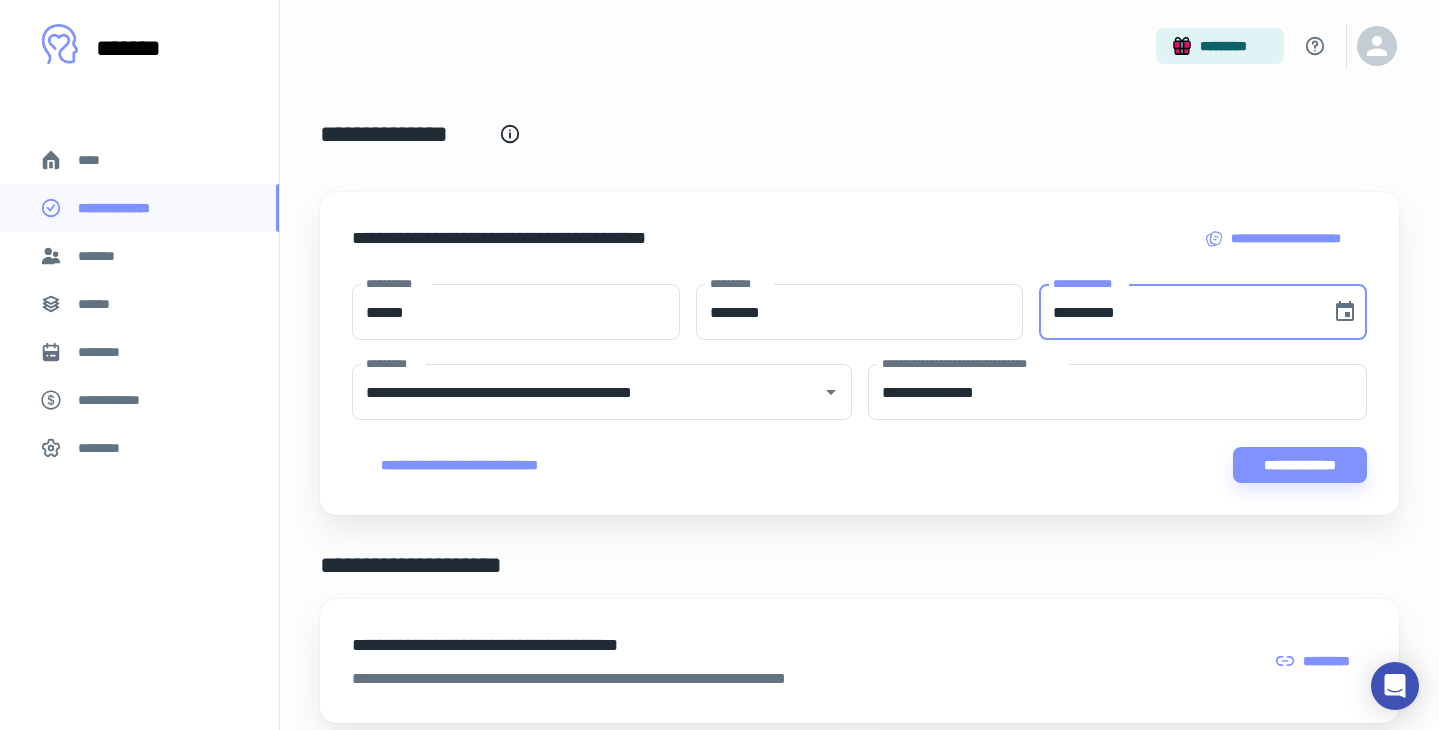 type on "**********" 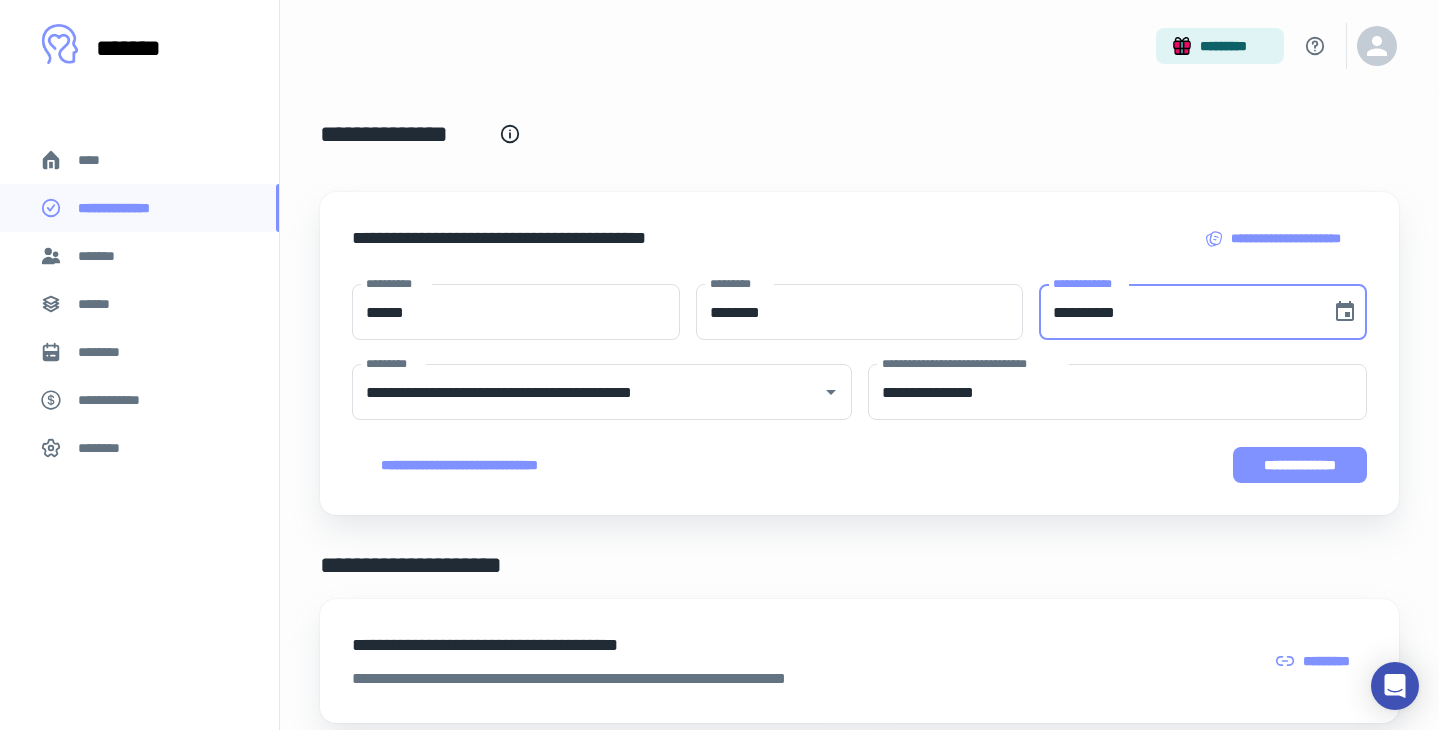 click on "**********" at bounding box center [1300, 465] 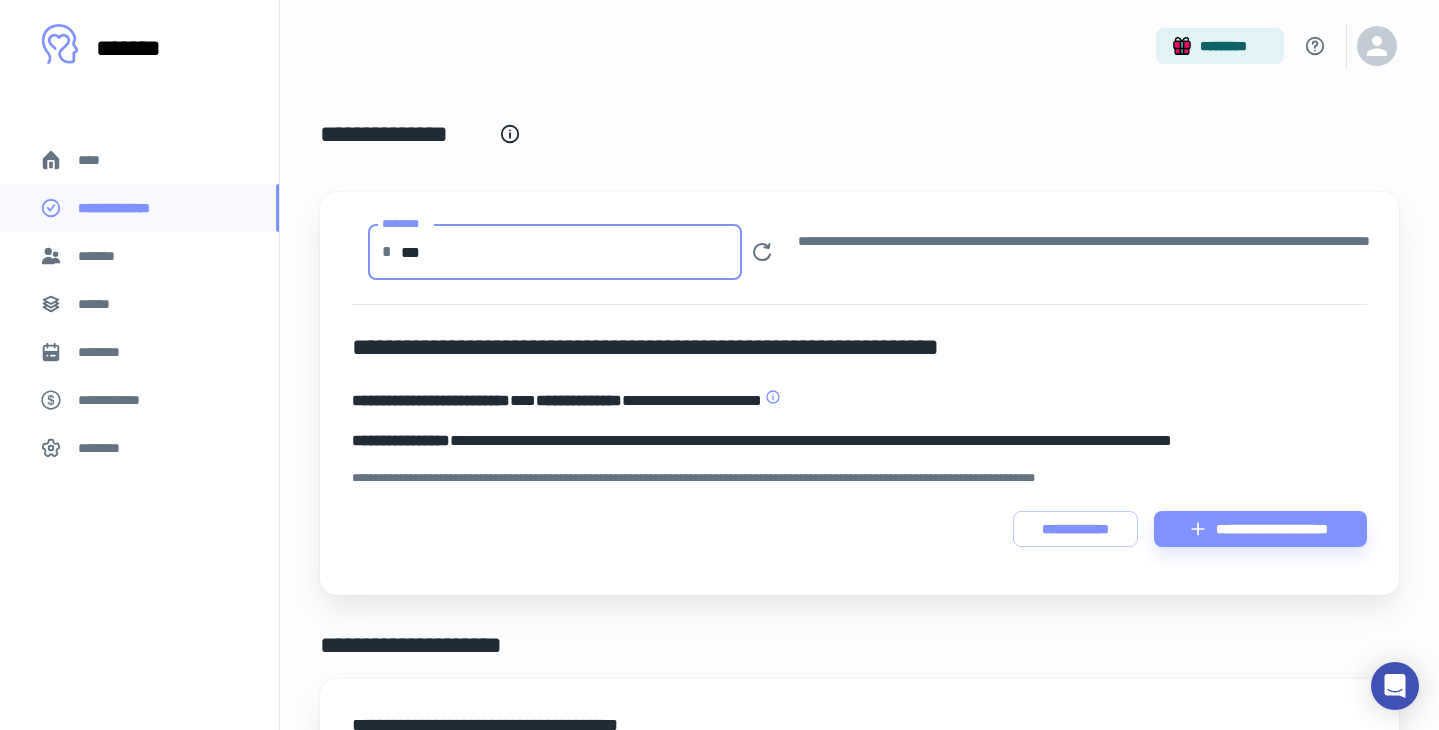 drag, startPoint x: 477, startPoint y: 248, endPoint x: 352, endPoint y: 242, distance: 125.14392 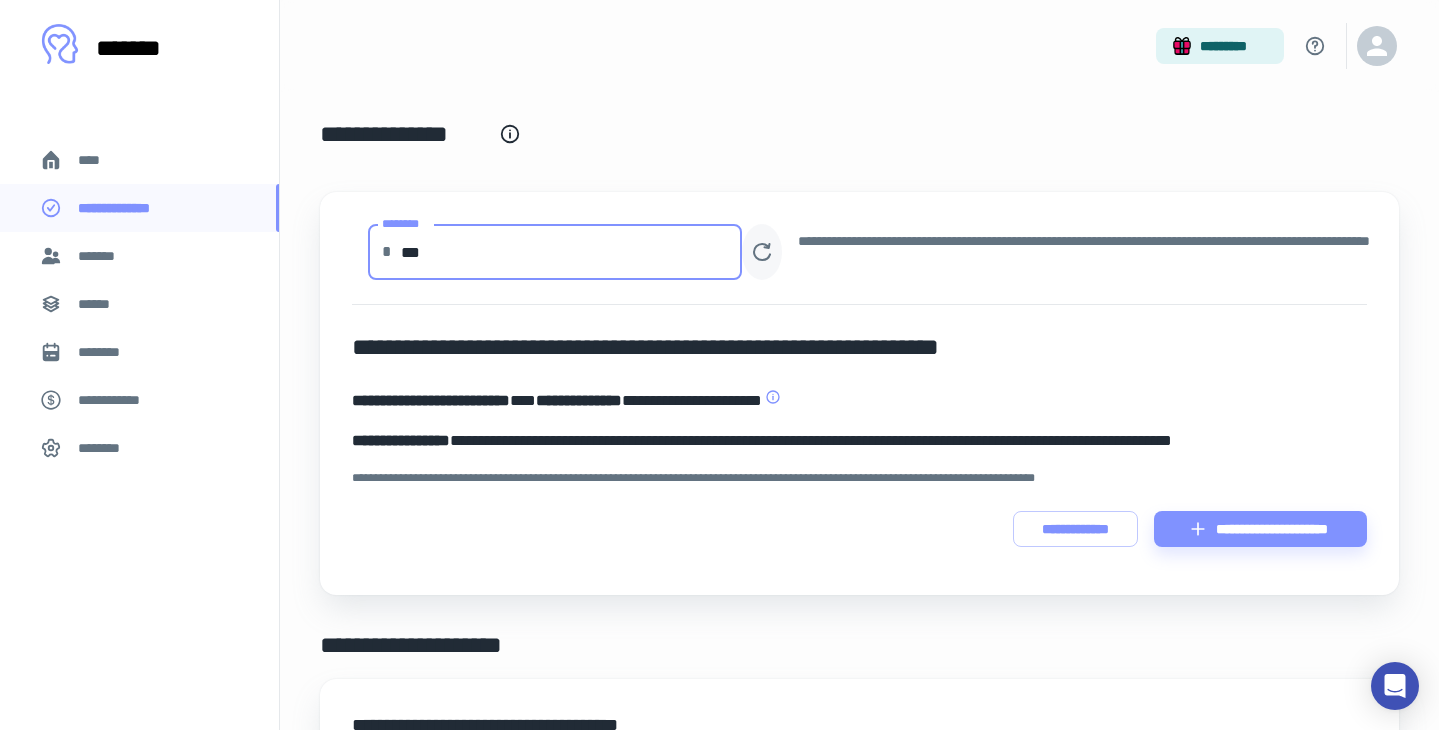 type on "***" 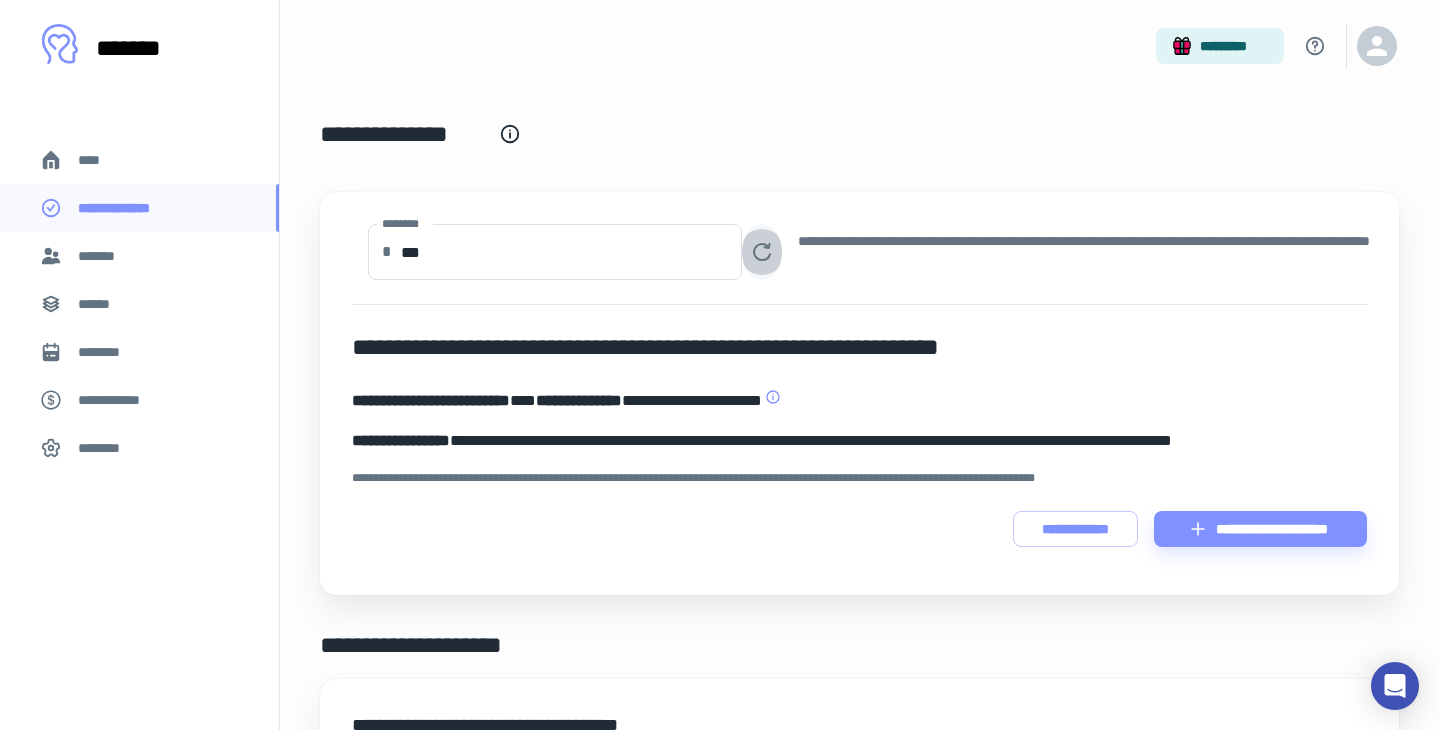 click at bounding box center (762, 252) 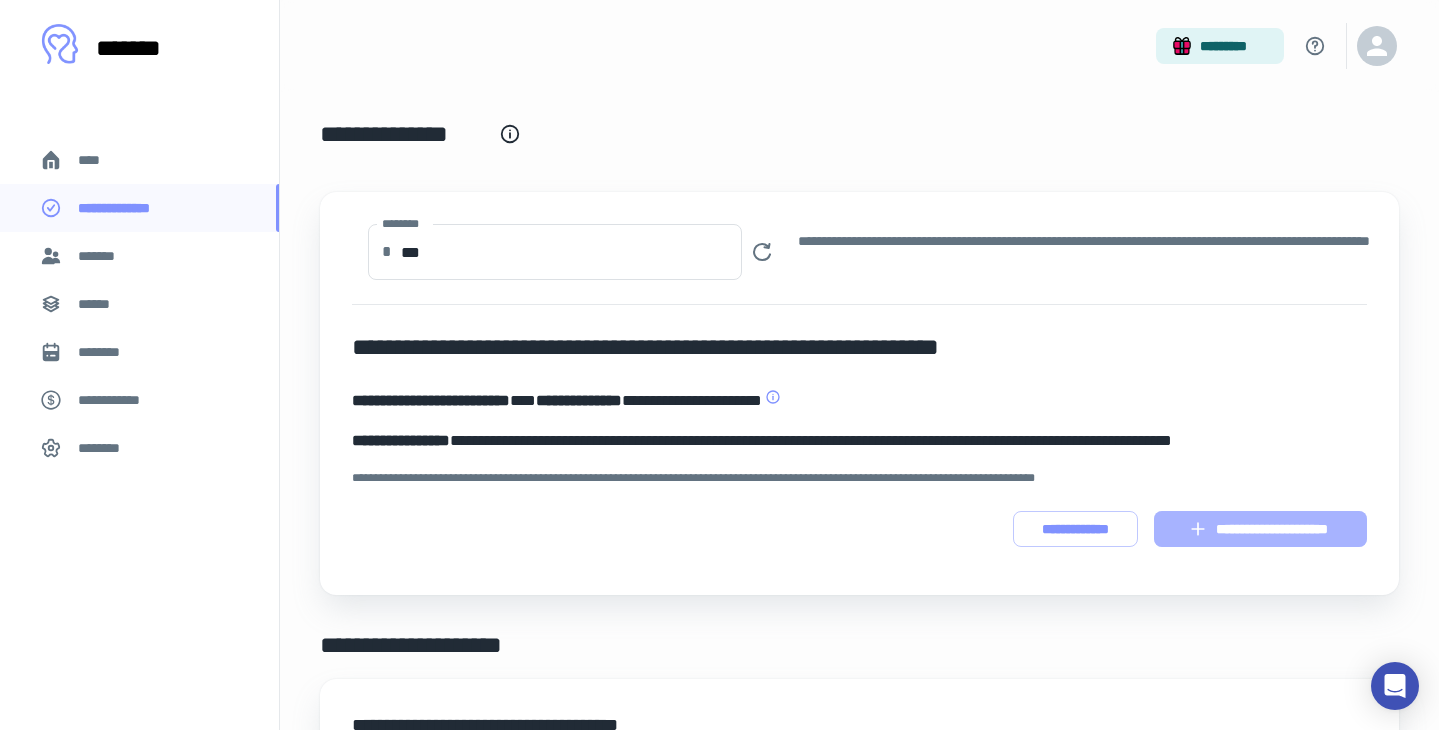click on "**********" at bounding box center [1260, 529] 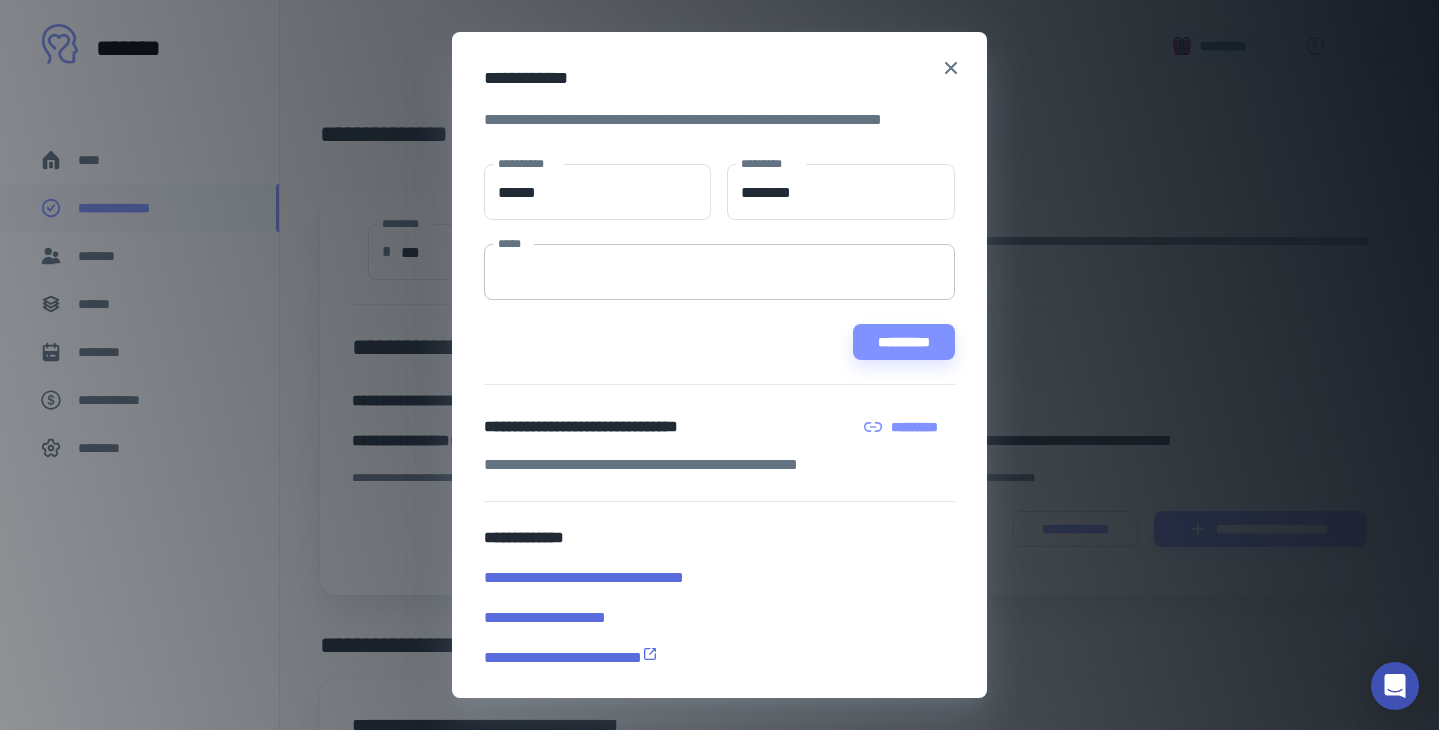 click on "*****" at bounding box center (719, 272) 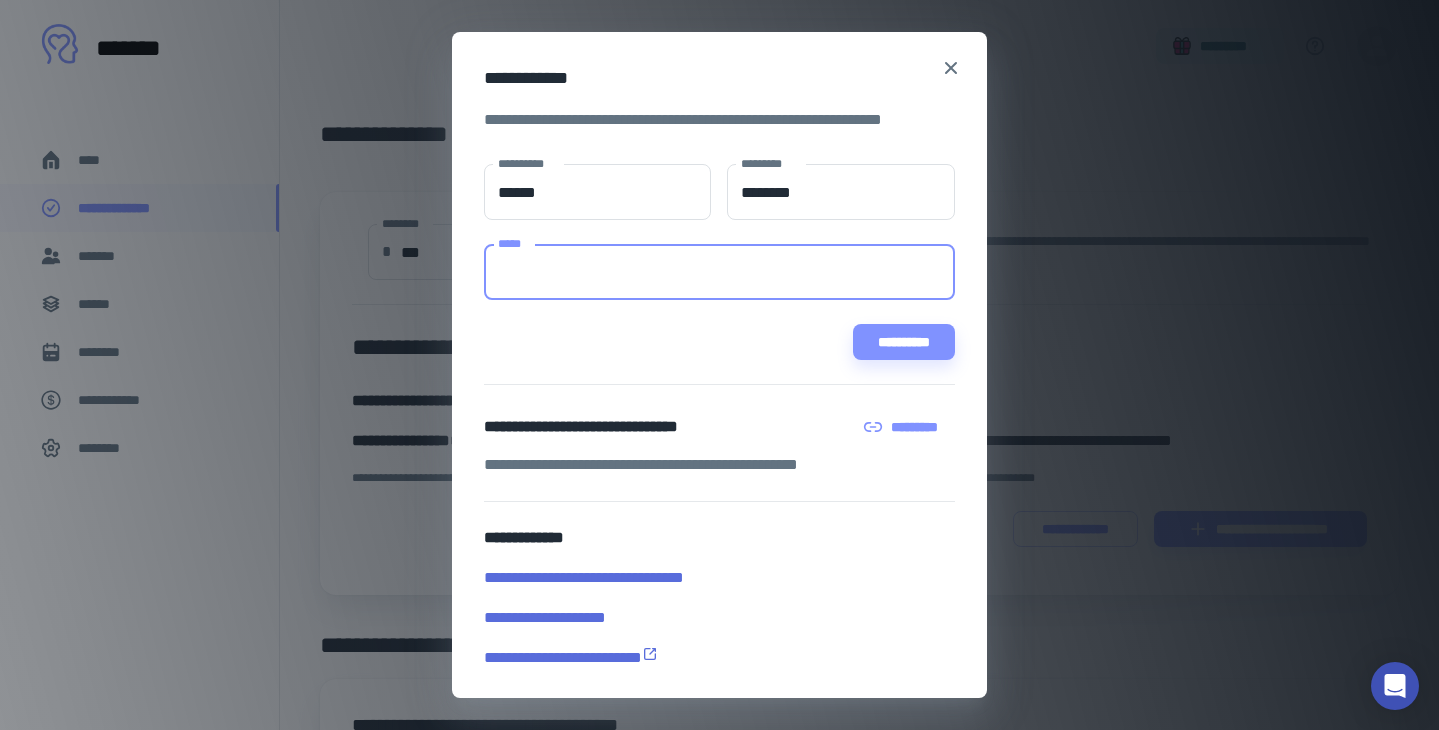 paste on "**********" 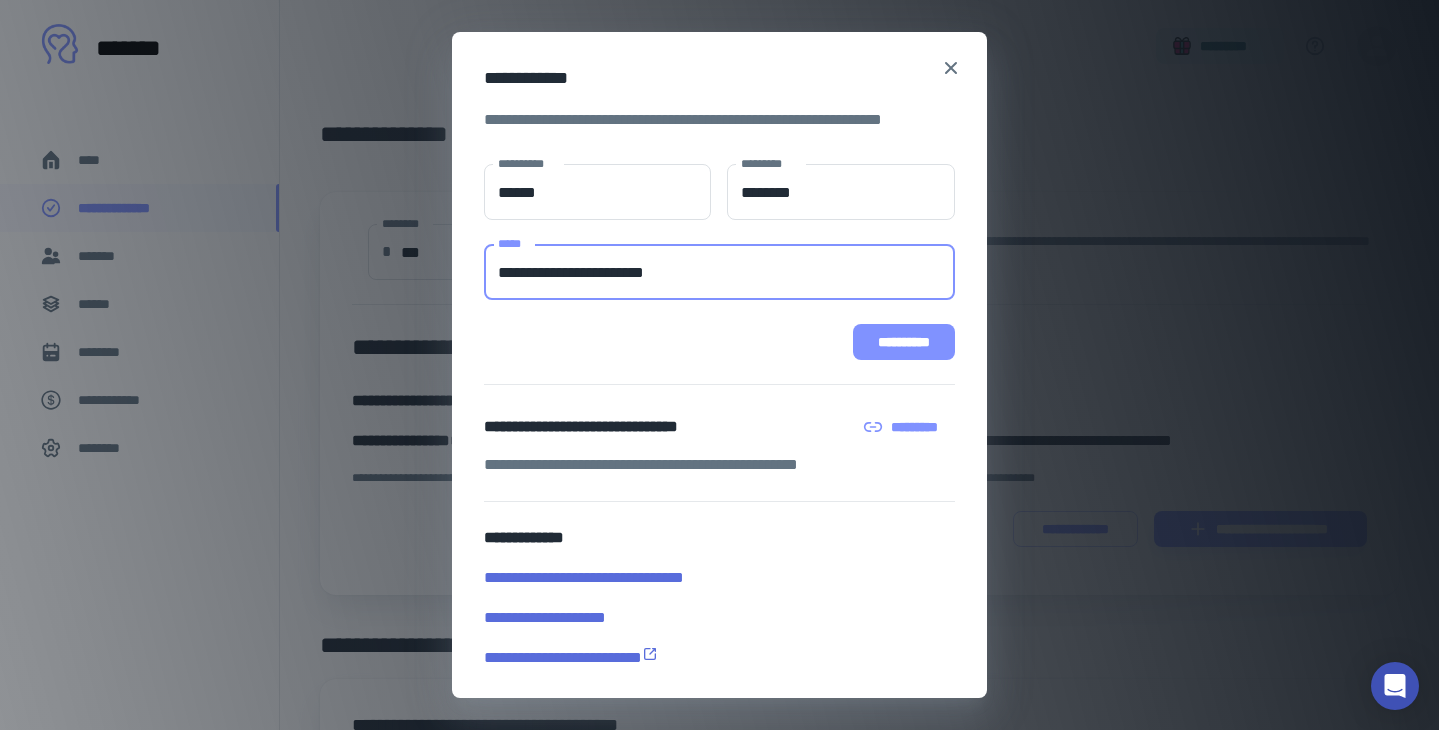 type on "**********" 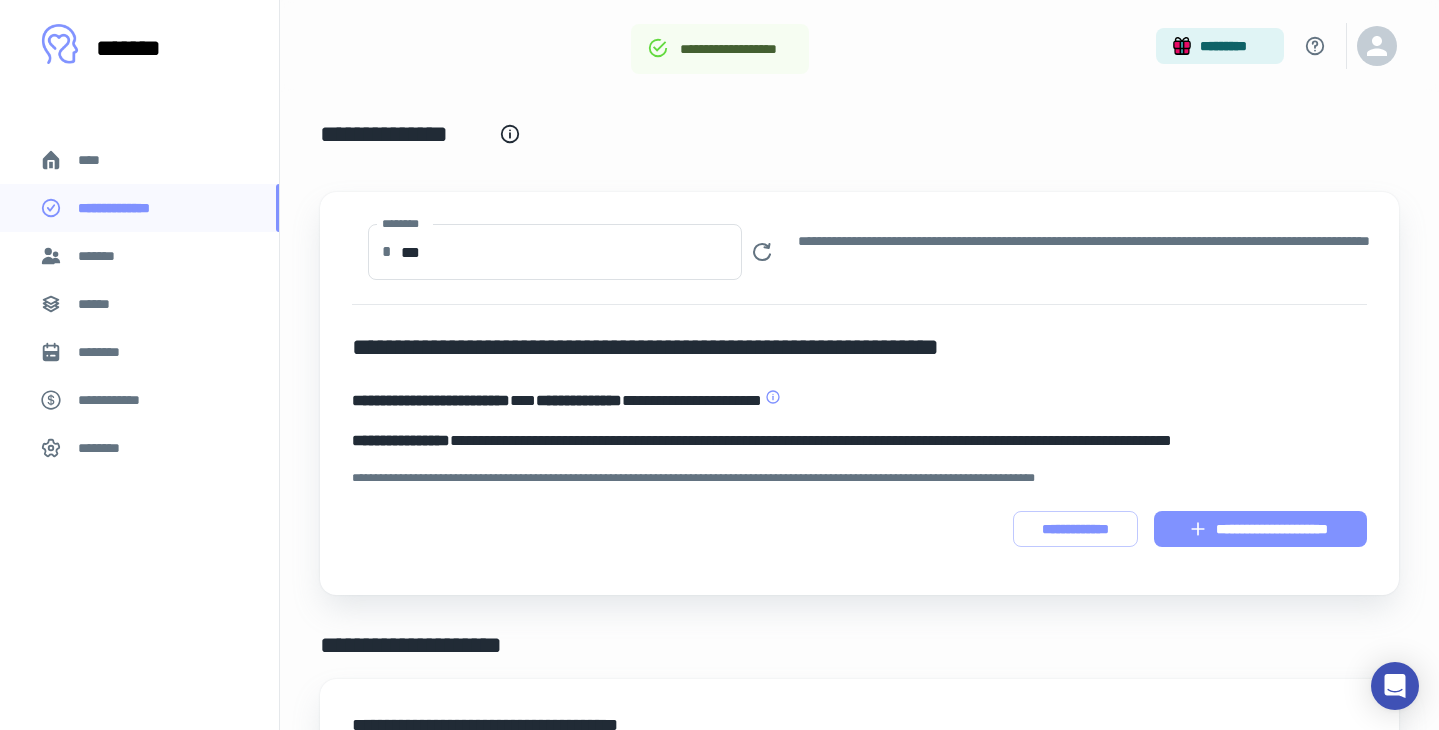 click on "**********" at bounding box center [1260, 529] 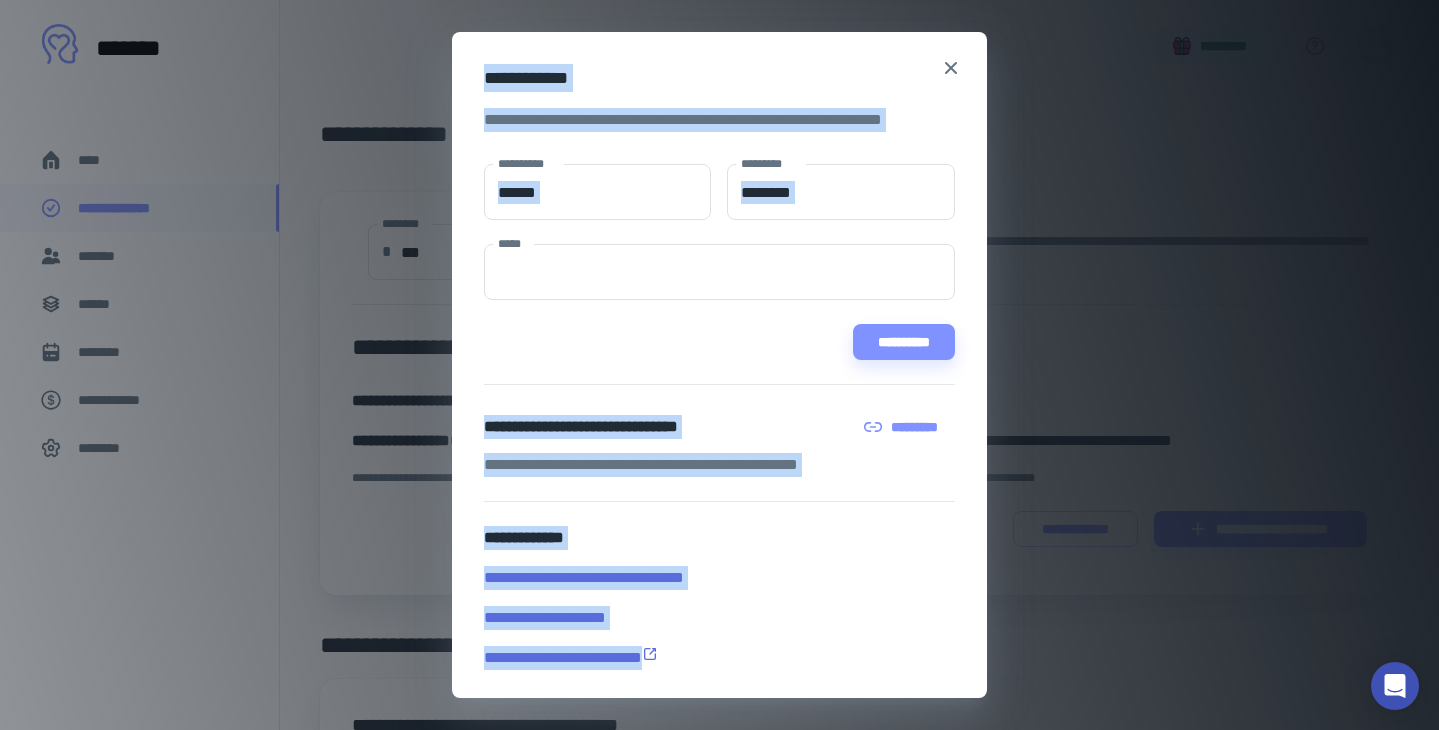 drag, startPoint x: 980, startPoint y: 356, endPoint x: 860, endPoint y: 700, distance: 364.32953 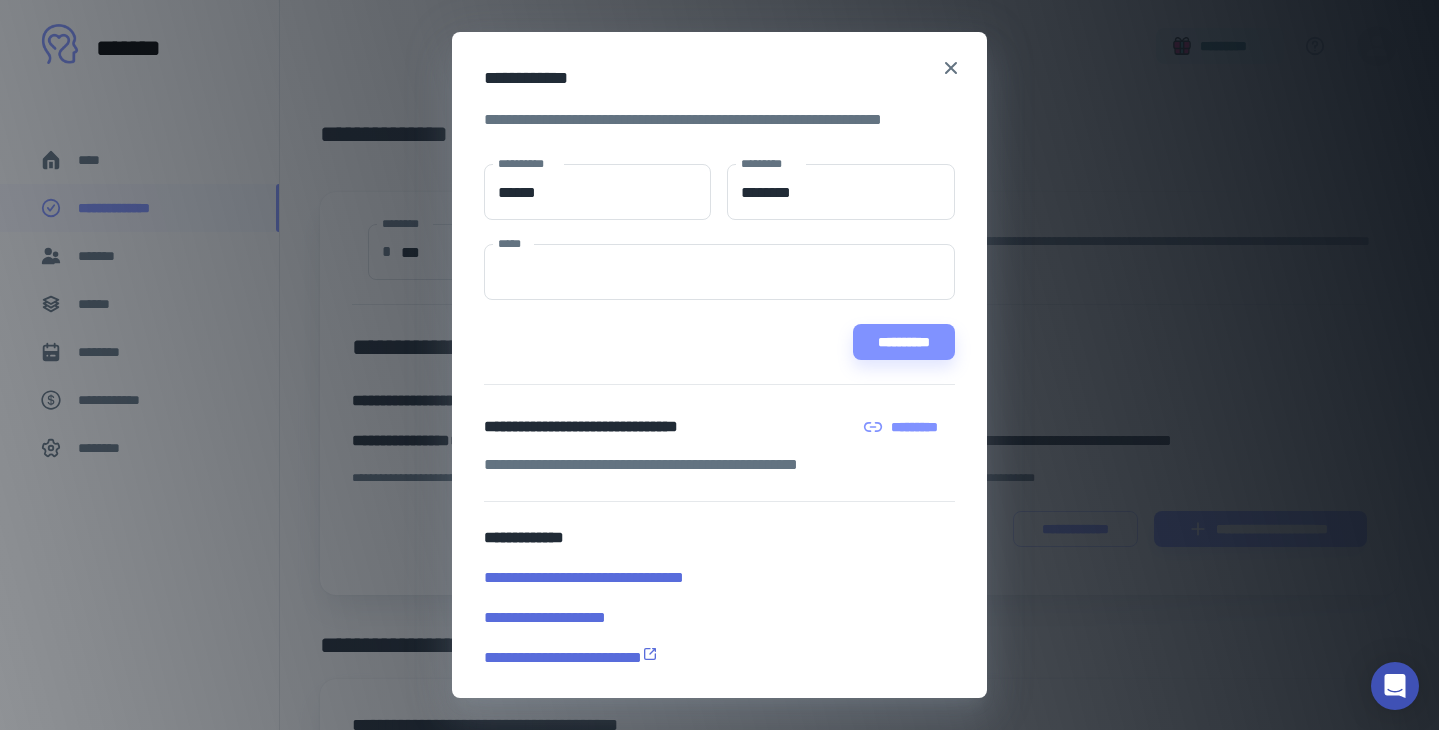 click on "**********" at bounding box center [719, 342] 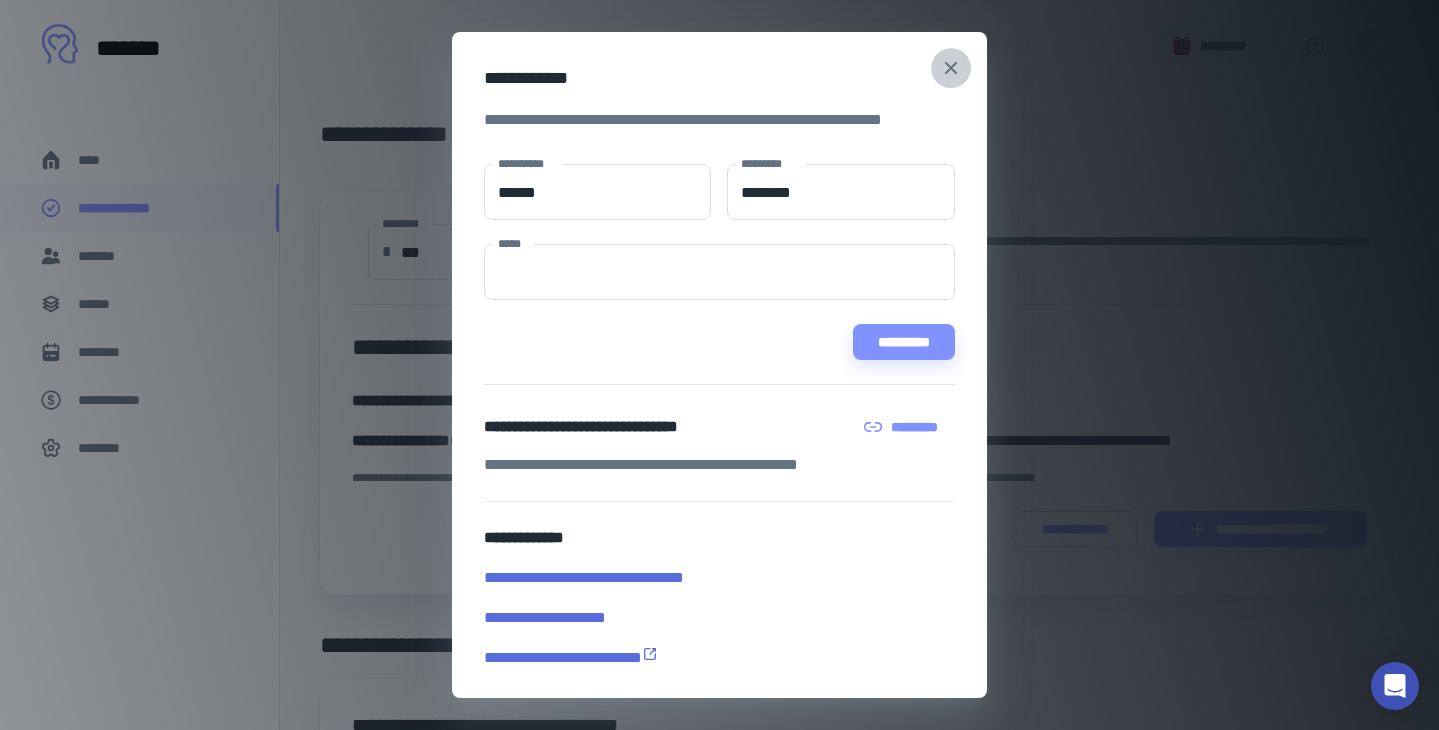 click 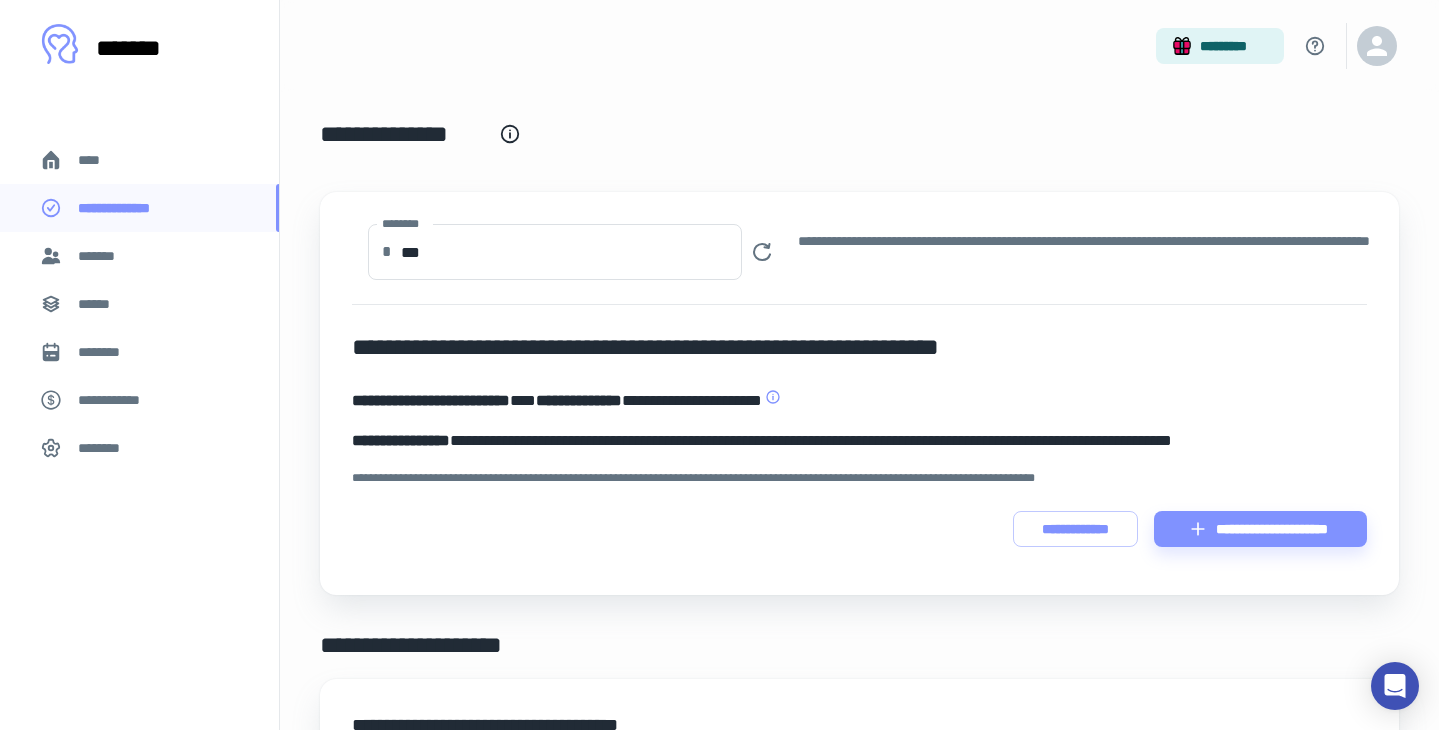 click on "**********" at bounding box center (859, 870) 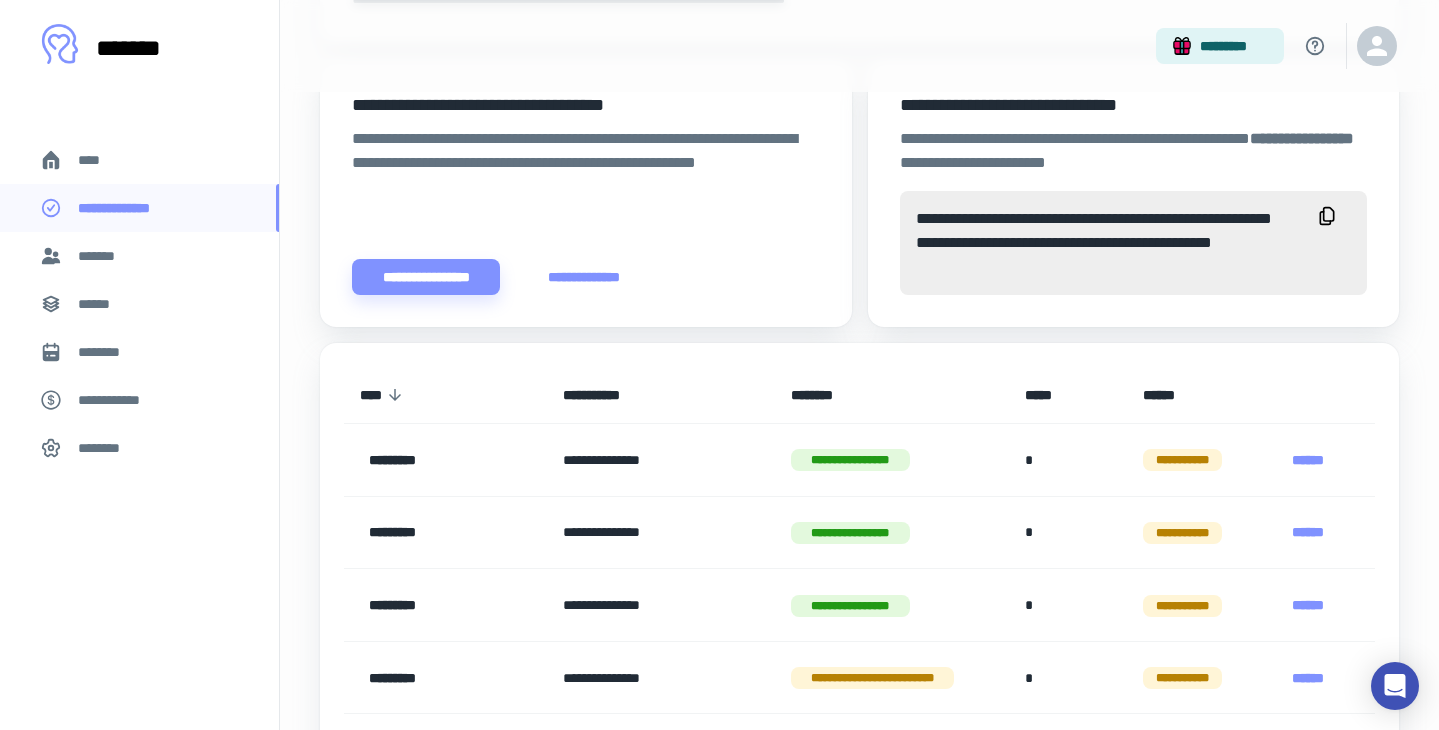 scroll, scrollTop: 800, scrollLeft: 0, axis: vertical 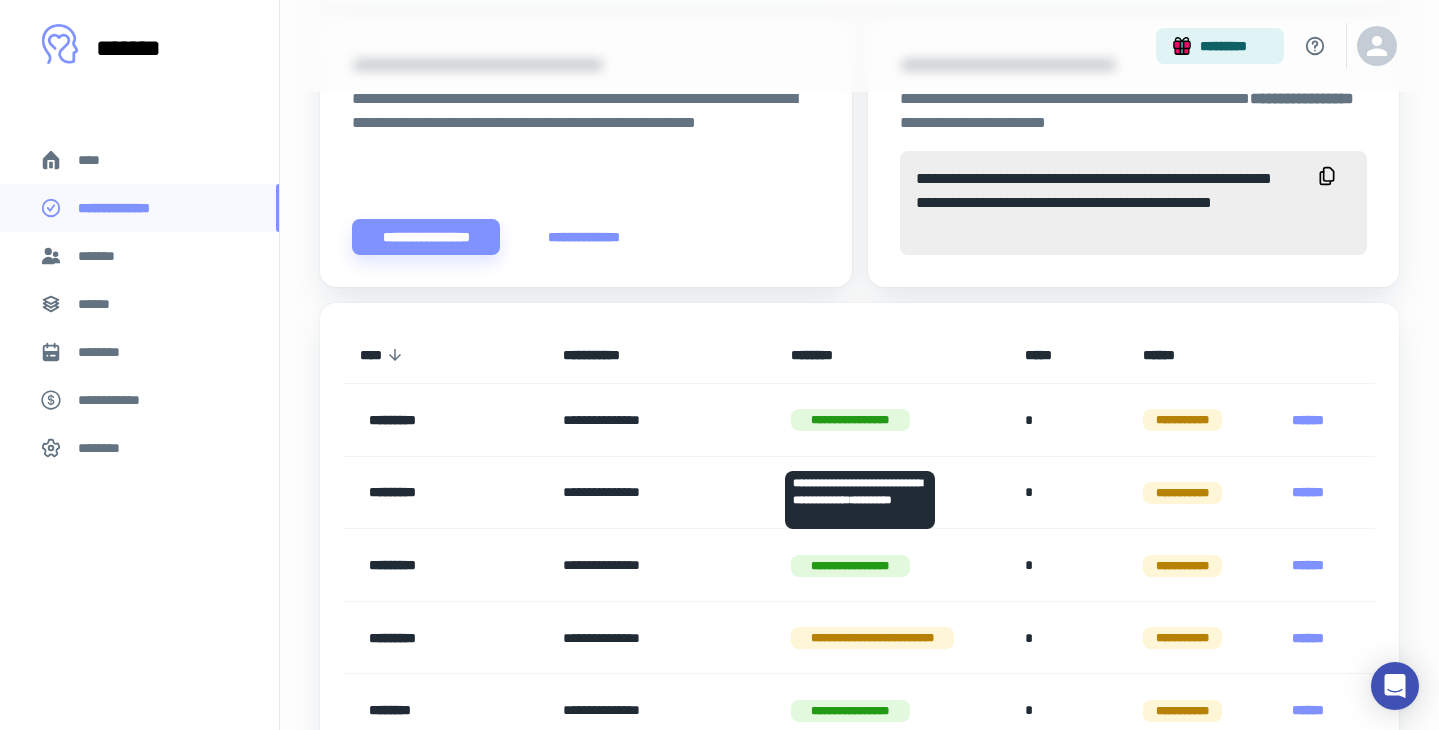 click on "******" at bounding box center (1308, 420) 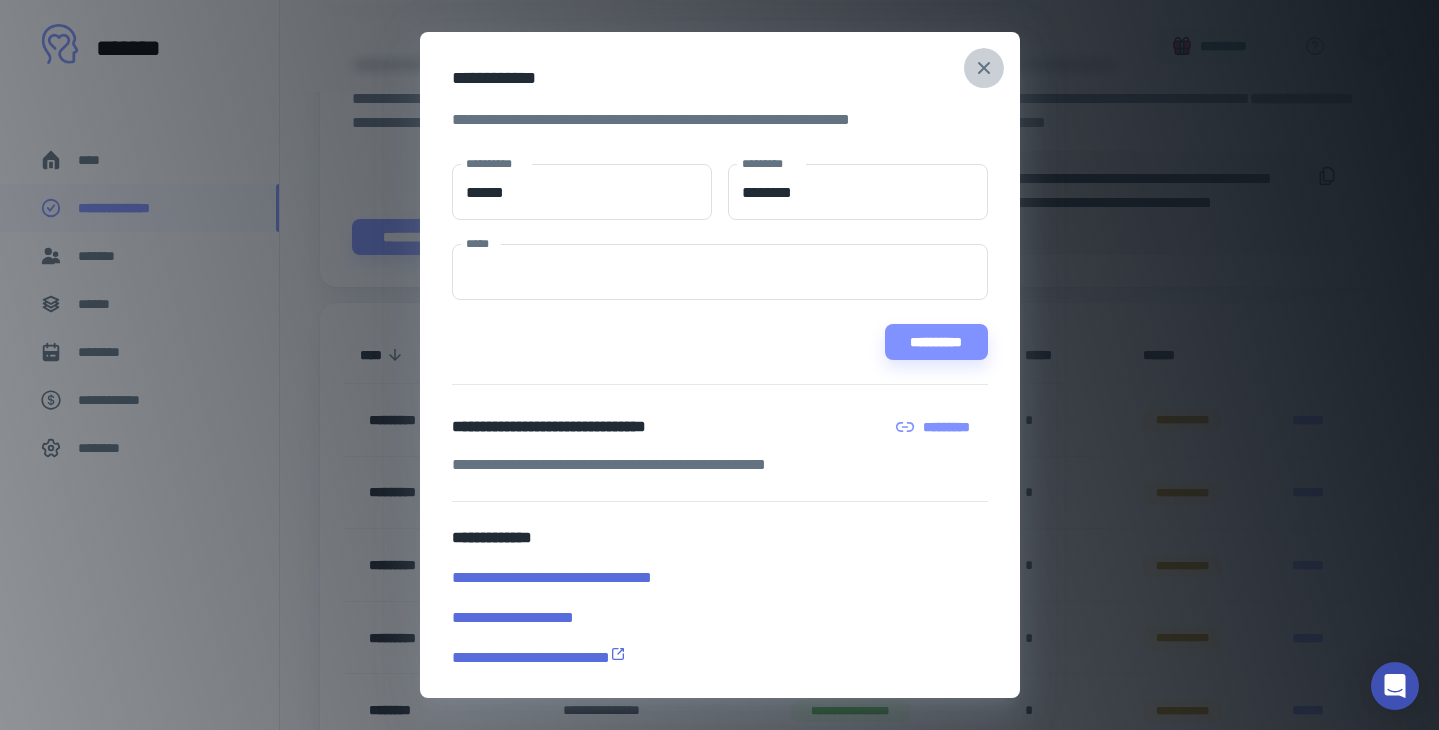 click 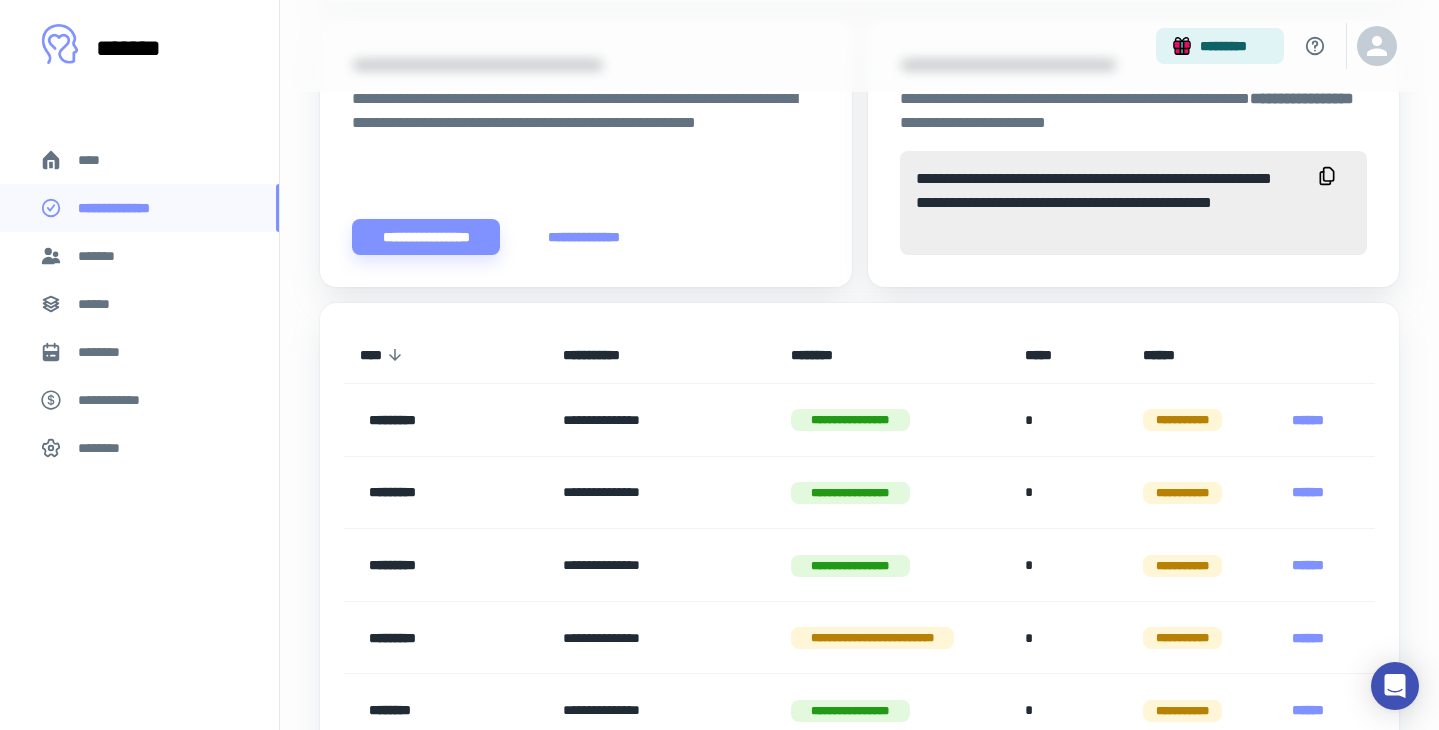 click on "**********" at bounding box center (859, 70) 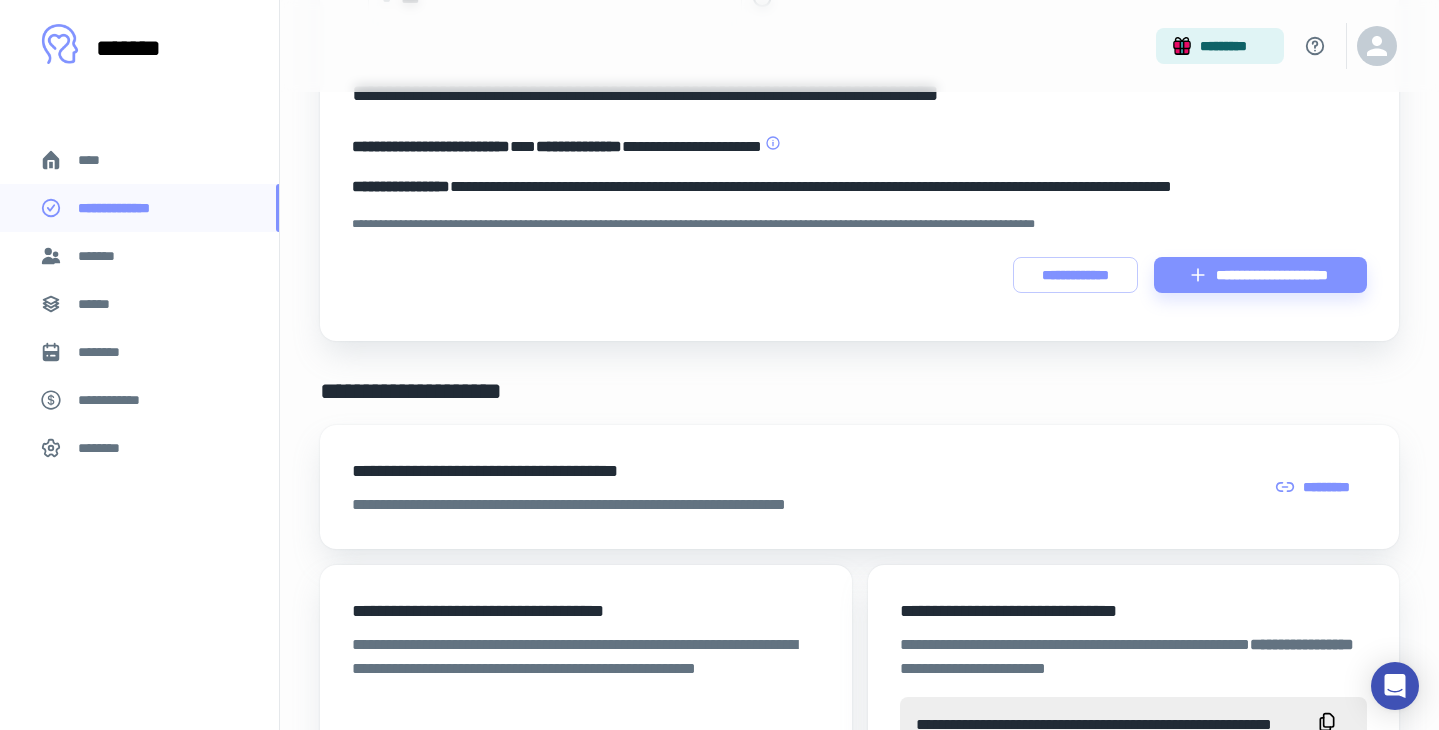 scroll, scrollTop: 240, scrollLeft: 0, axis: vertical 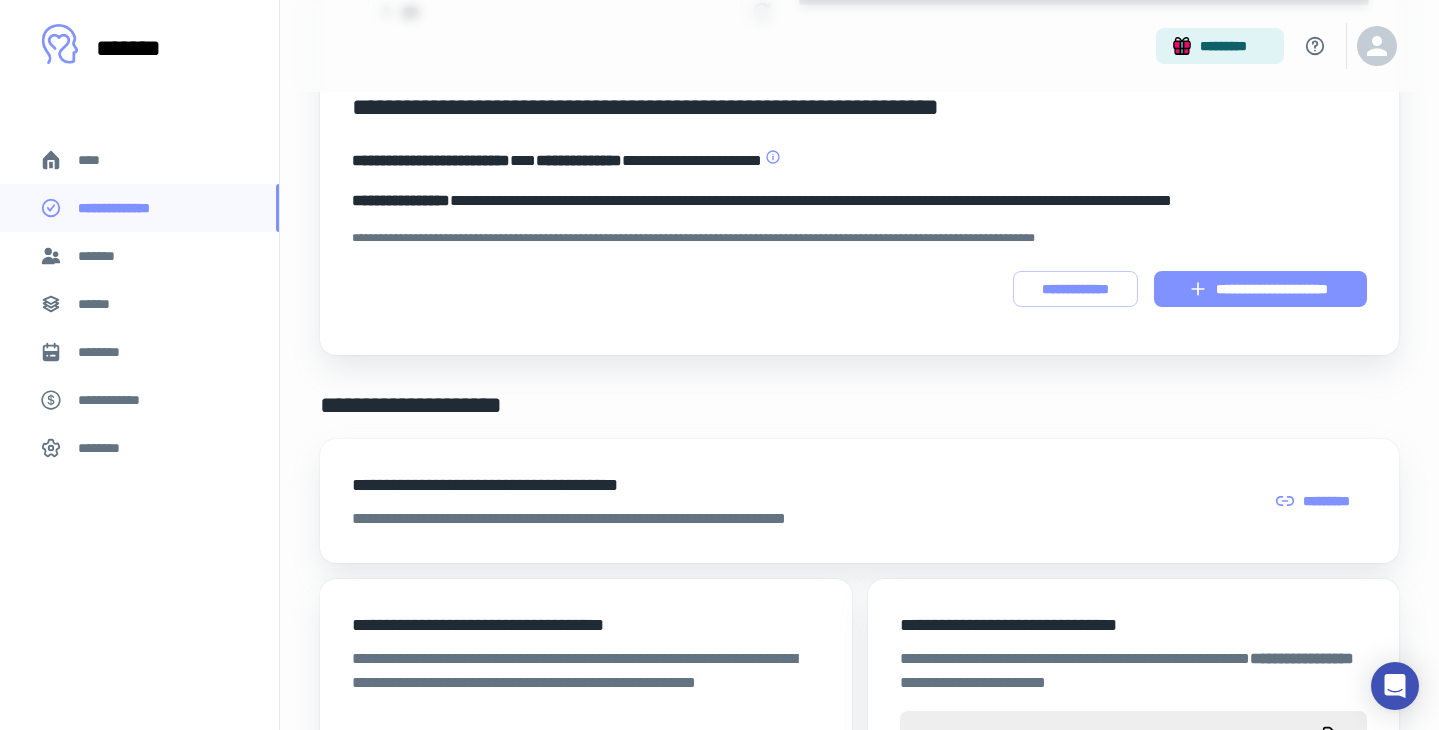 click on "**********" at bounding box center [1260, 289] 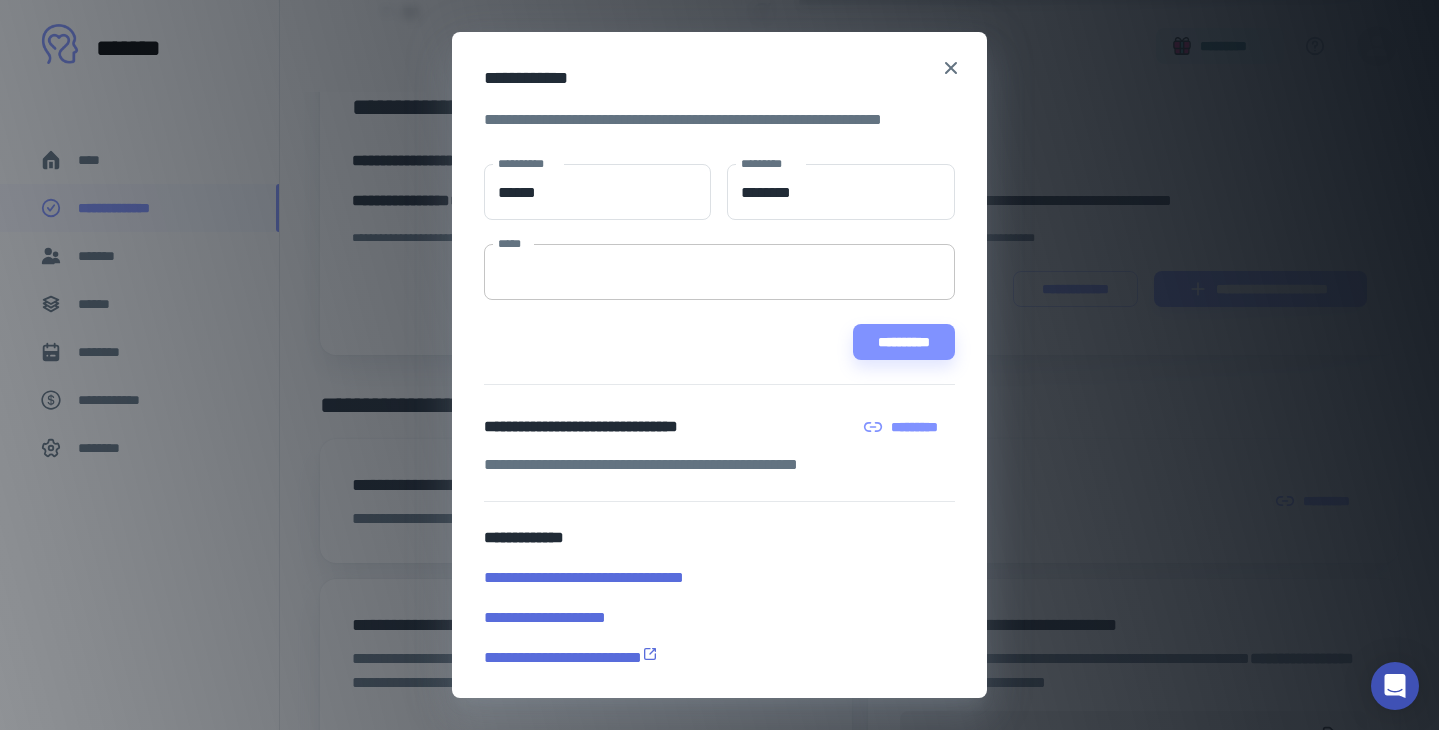 click on "*****" at bounding box center [719, 272] 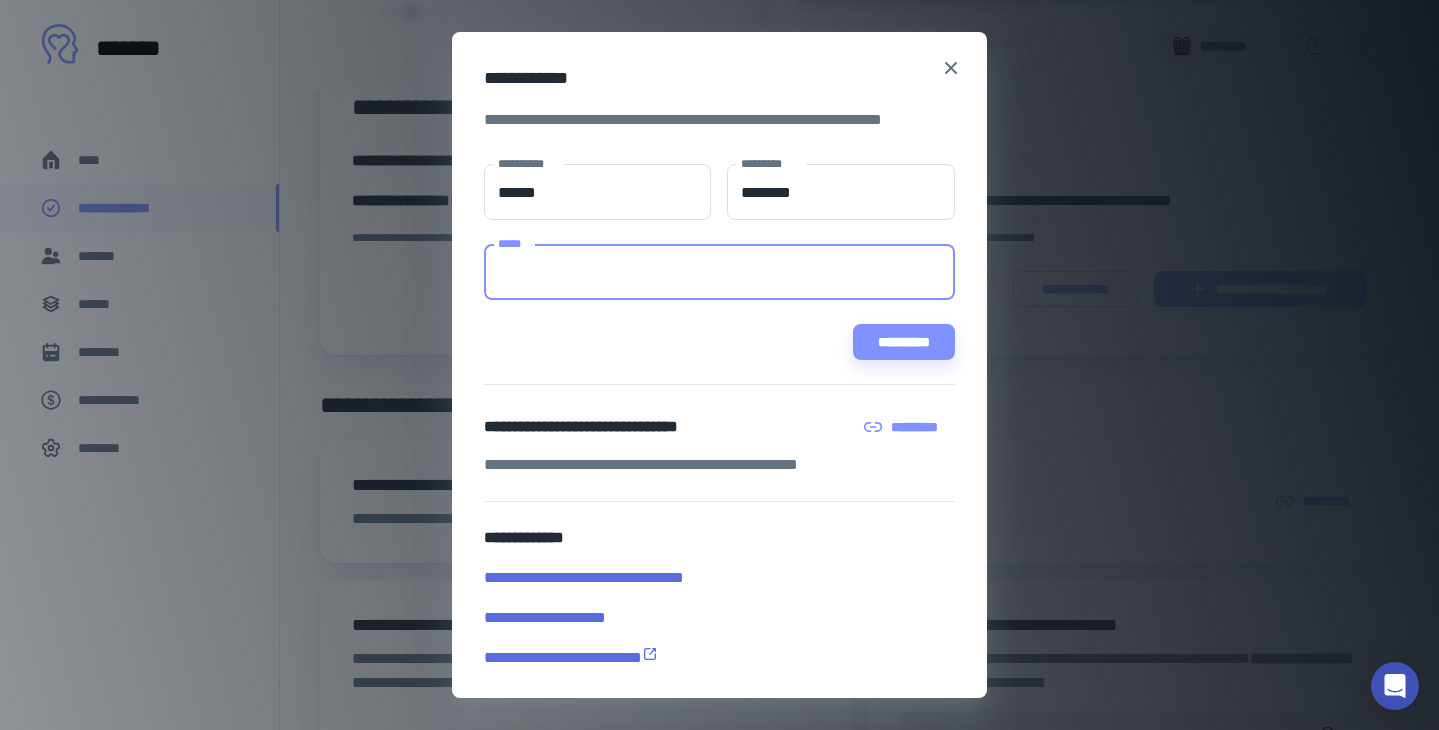 paste on "**********" 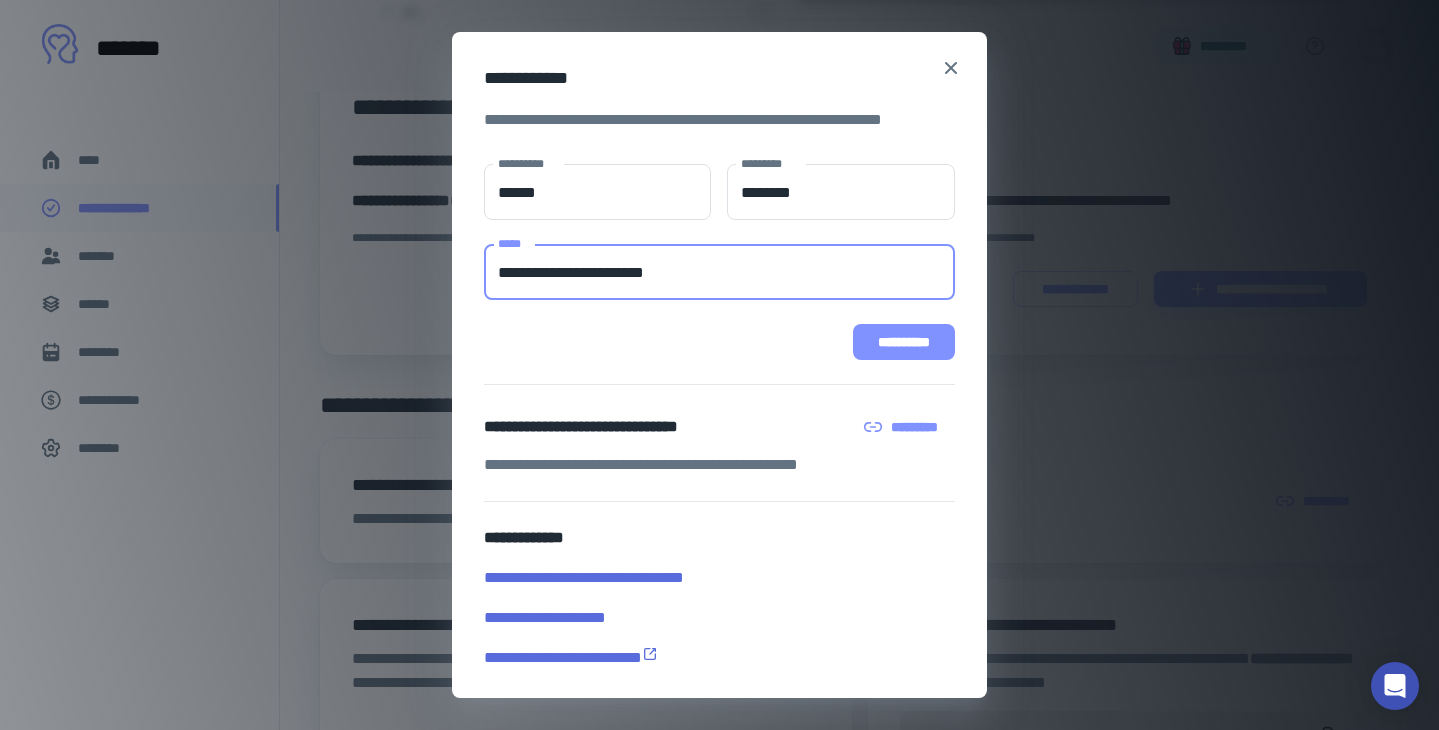 type on "**********" 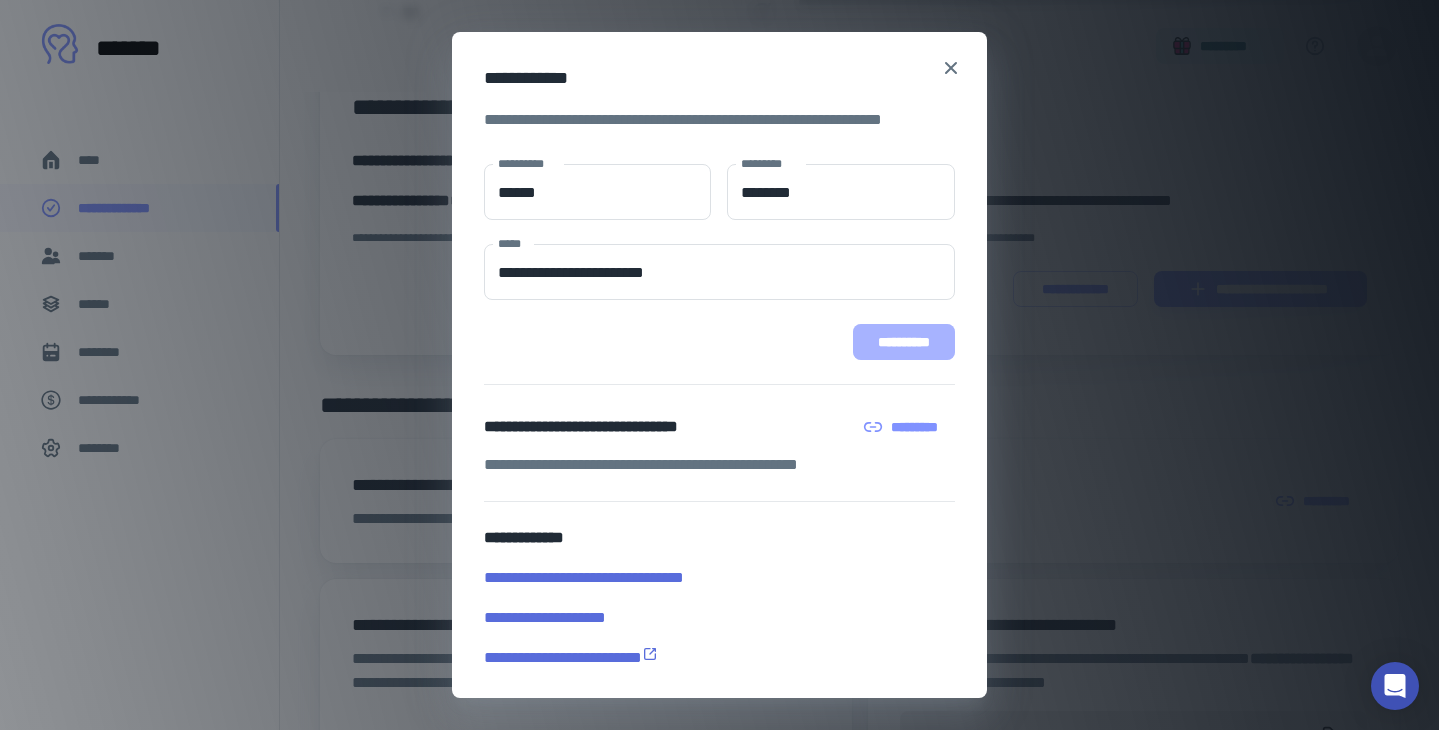 click on "**********" at bounding box center (904, 342) 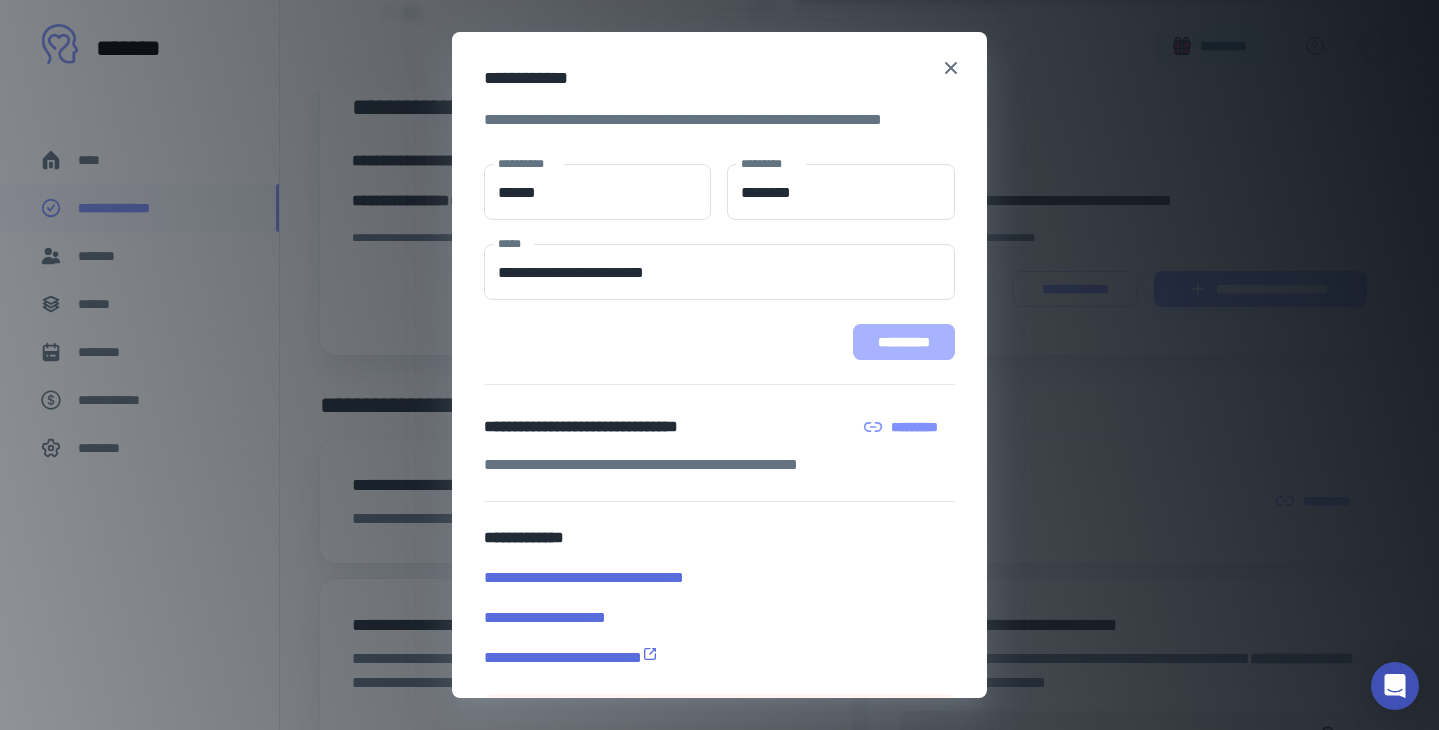 click on "**********" at bounding box center (904, 342) 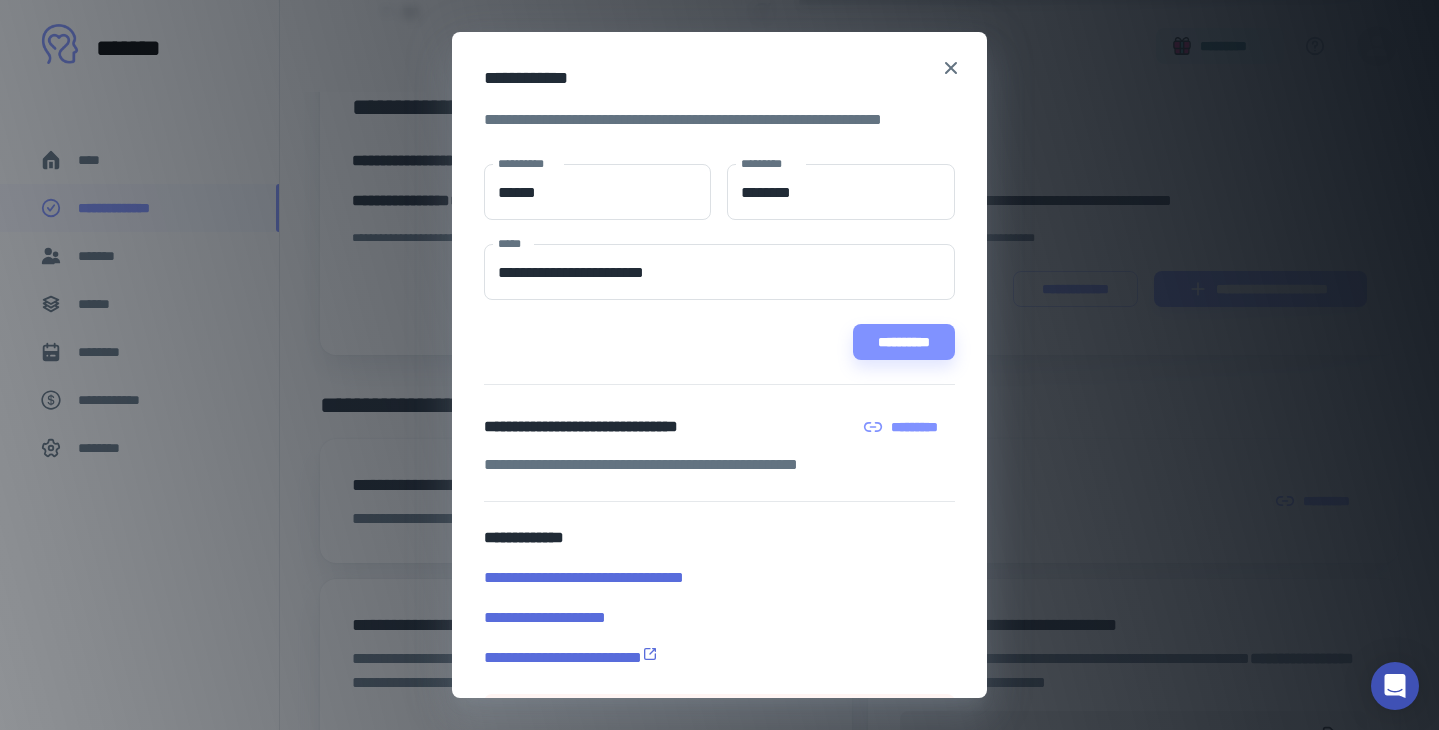 click on "**********" at bounding box center [719, 365] 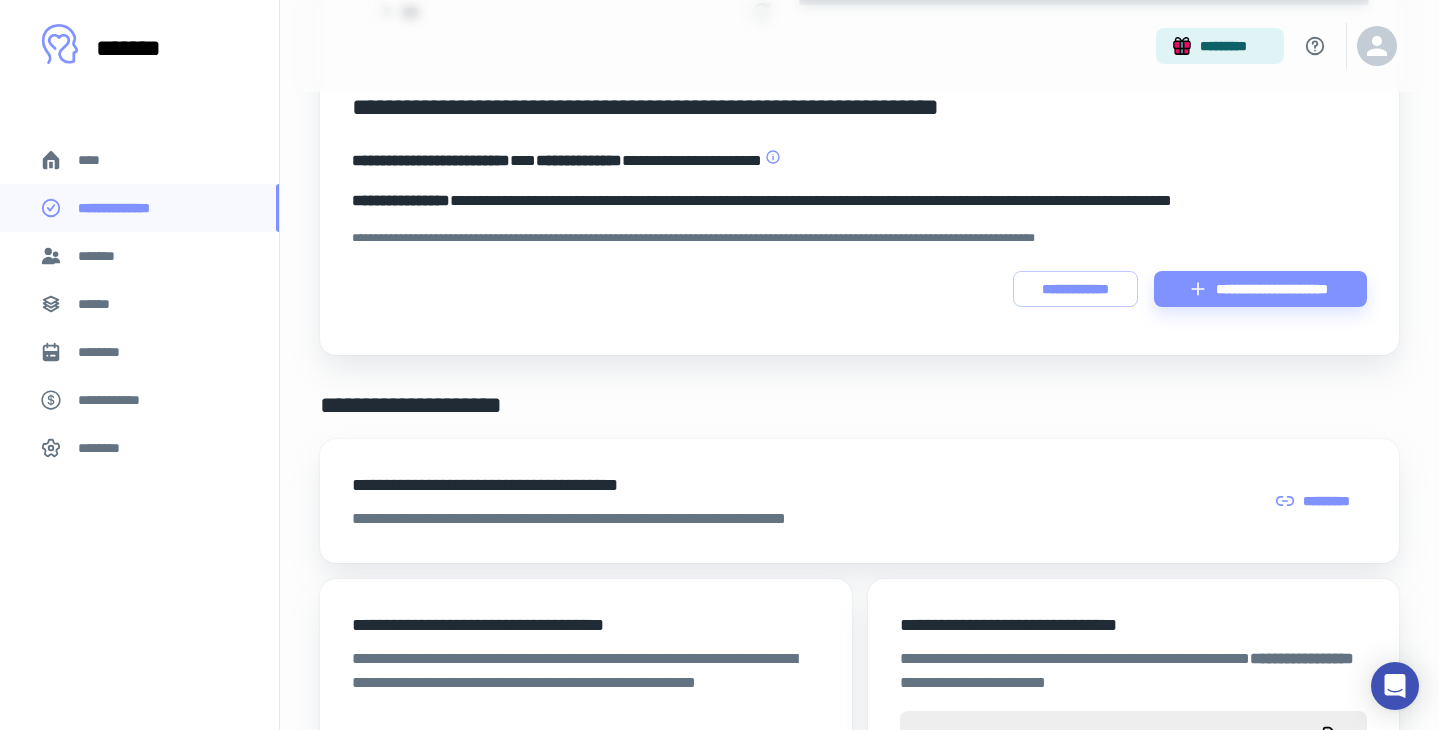 click on "*******" at bounding box center (139, 256) 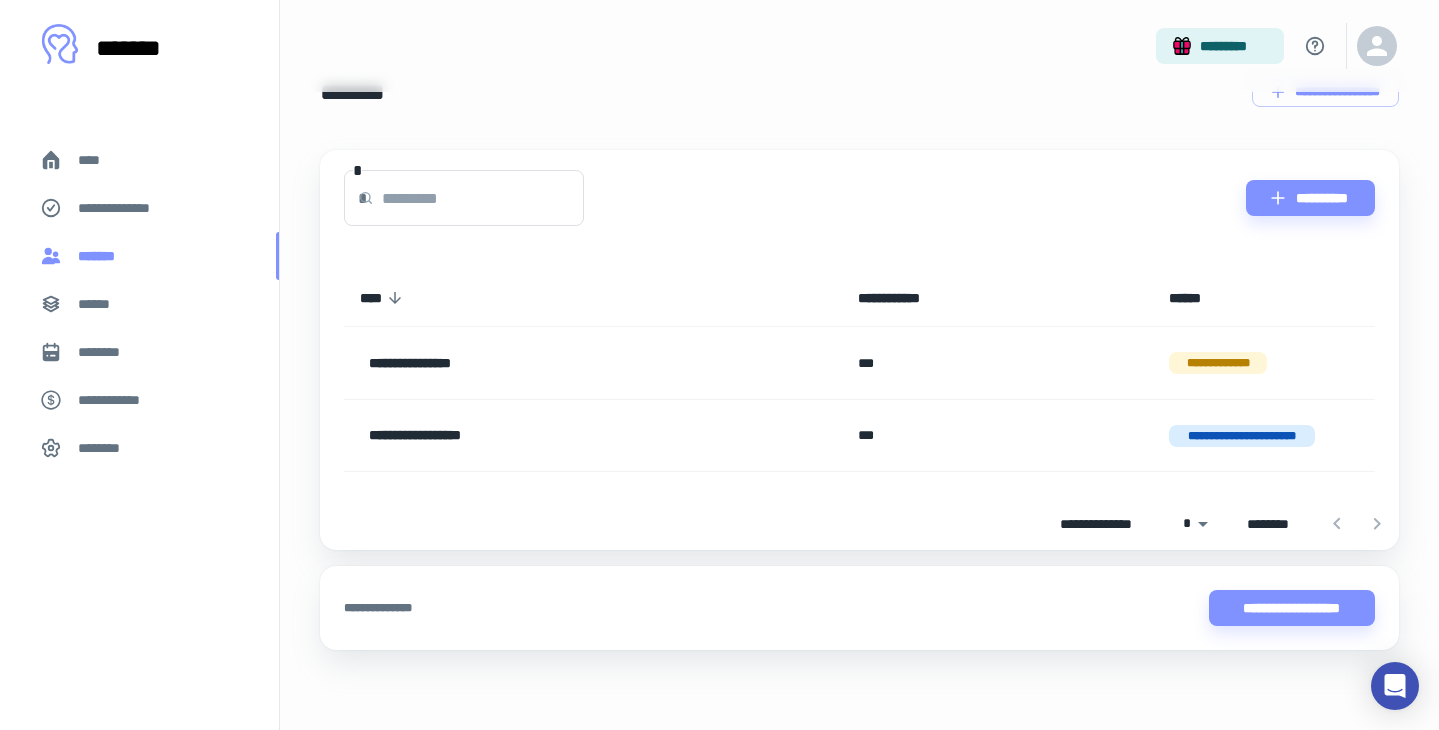 scroll, scrollTop: 0, scrollLeft: 0, axis: both 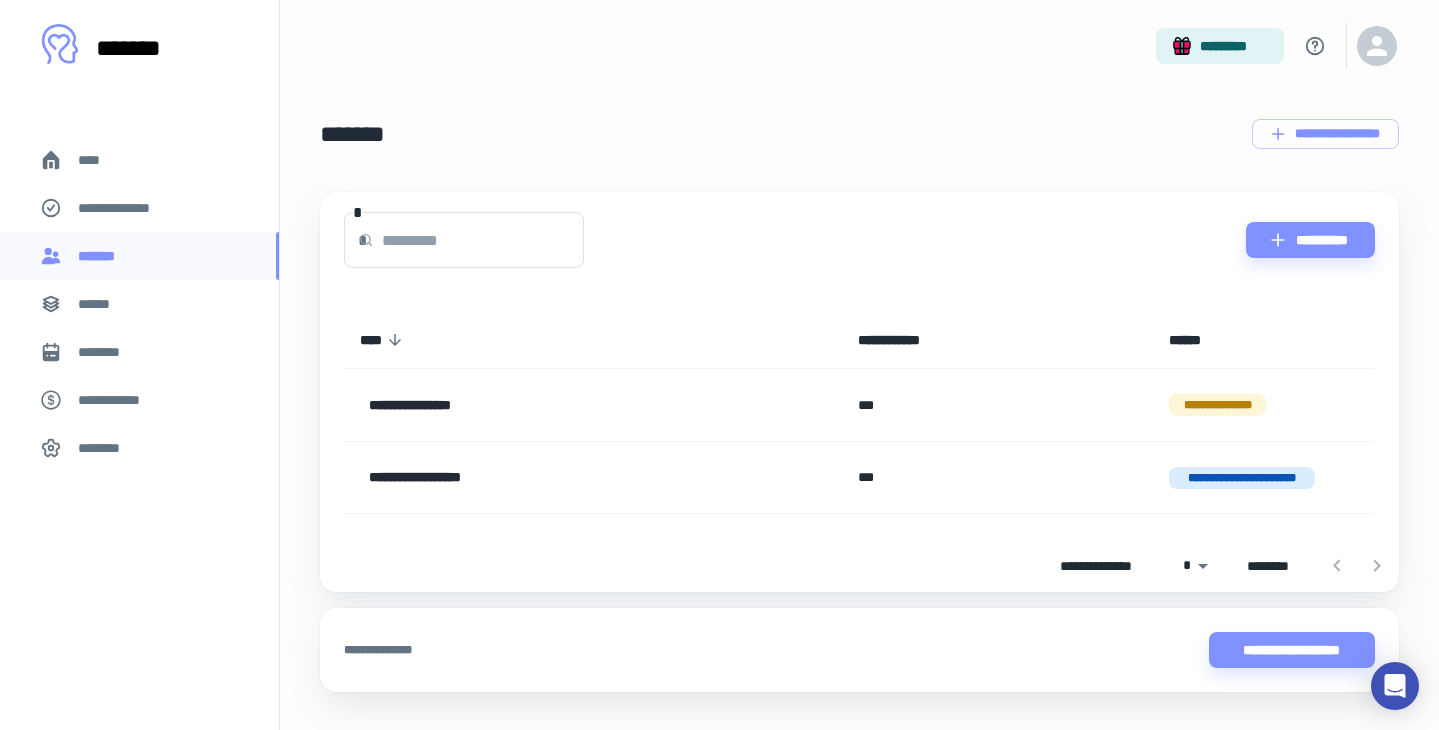 click on "**********" at bounding box center (859, 404) 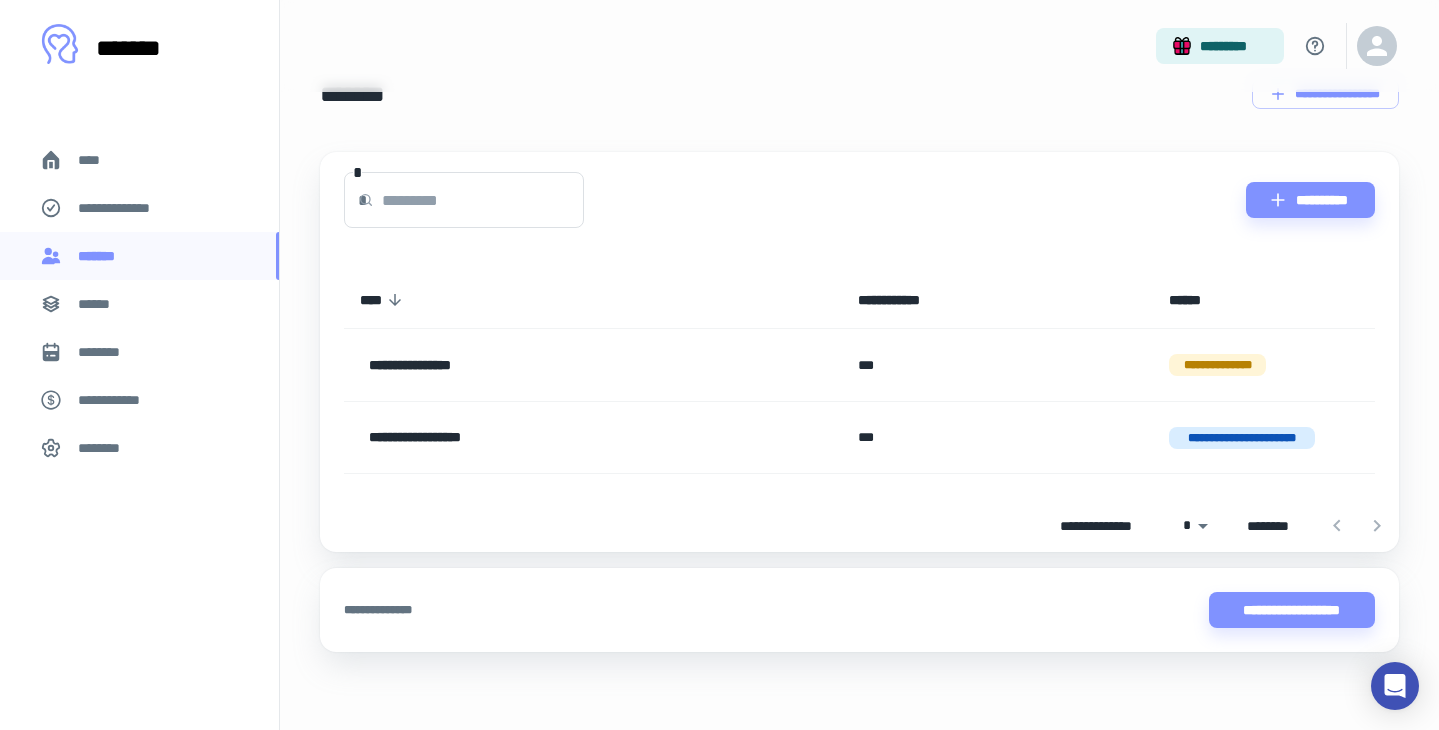 scroll, scrollTop: 42, scrollLeft: 0, axis: vertical 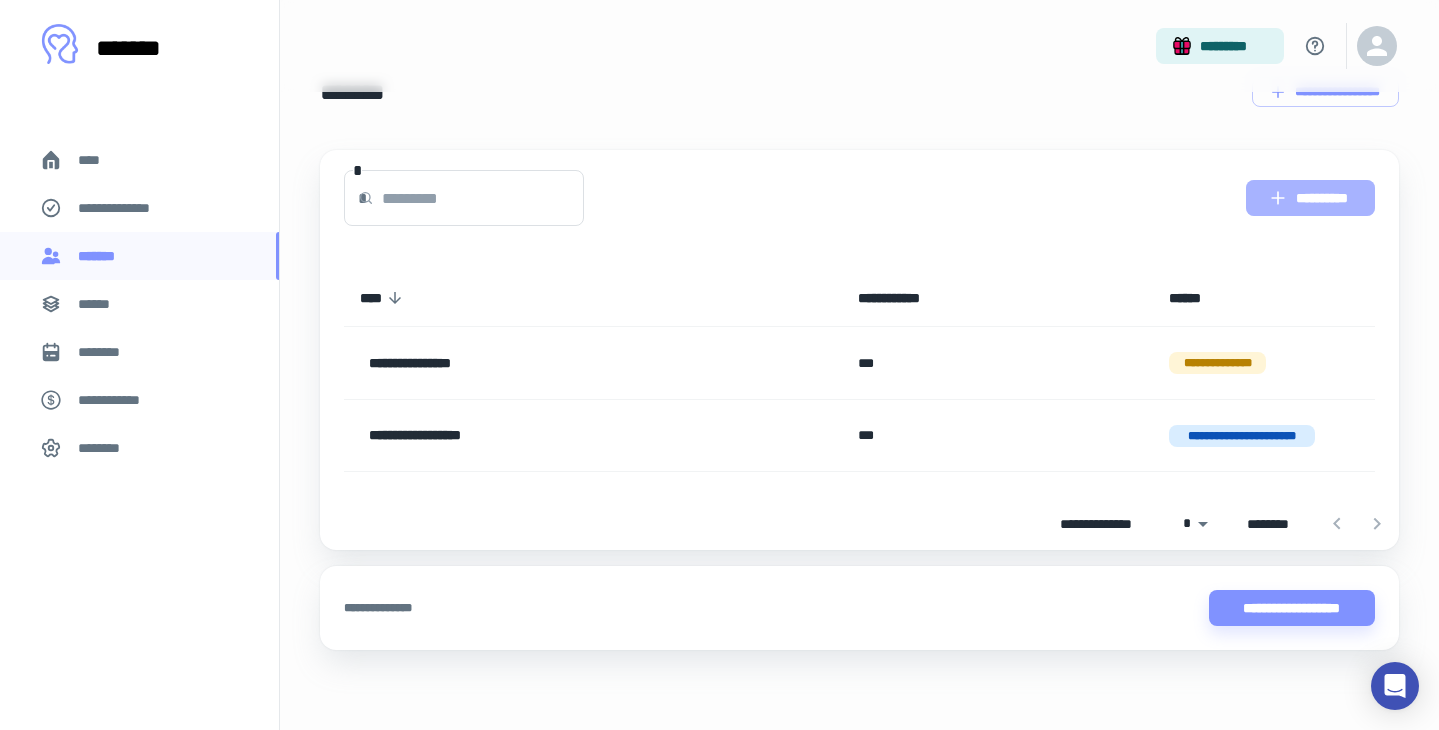 click on "**********" at bounding box center (1310, 198) 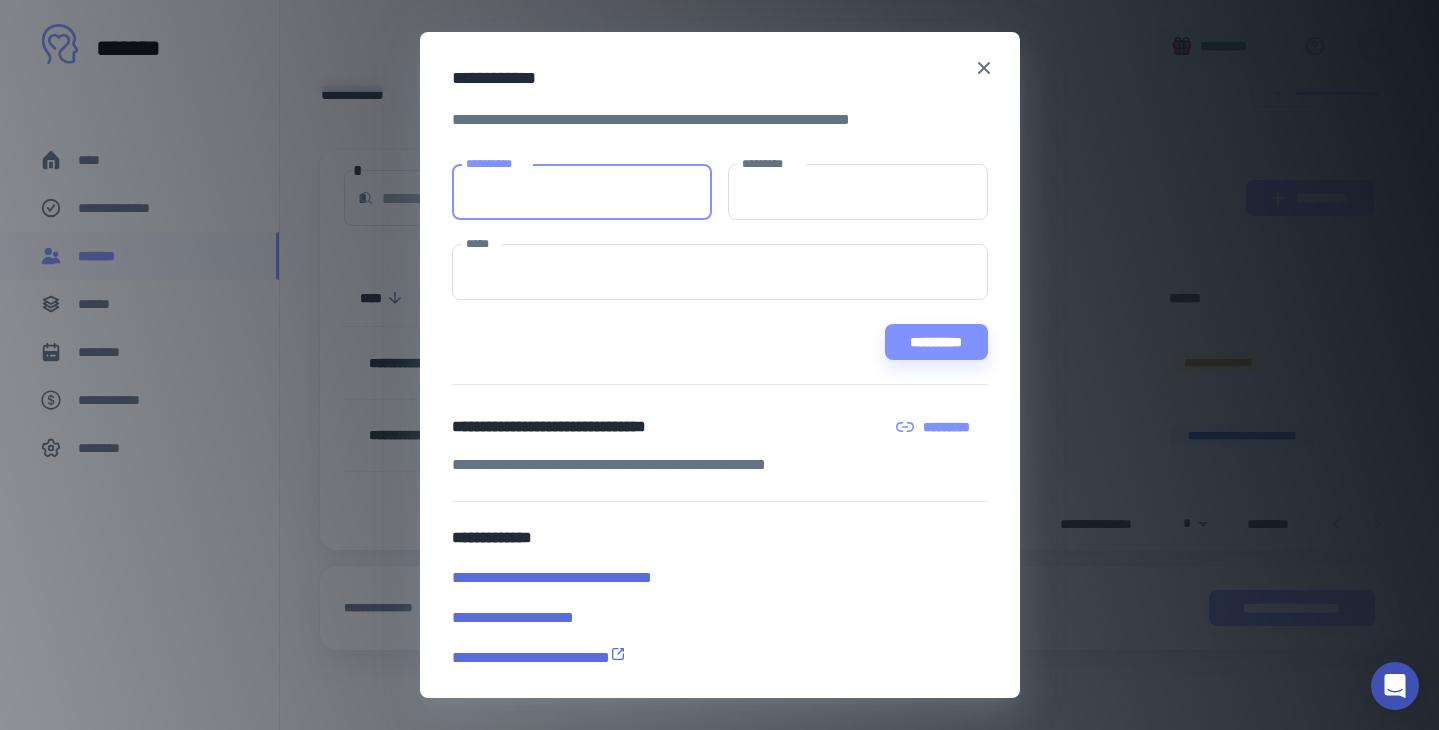 click on "**********" at bounding box center (582, 192) 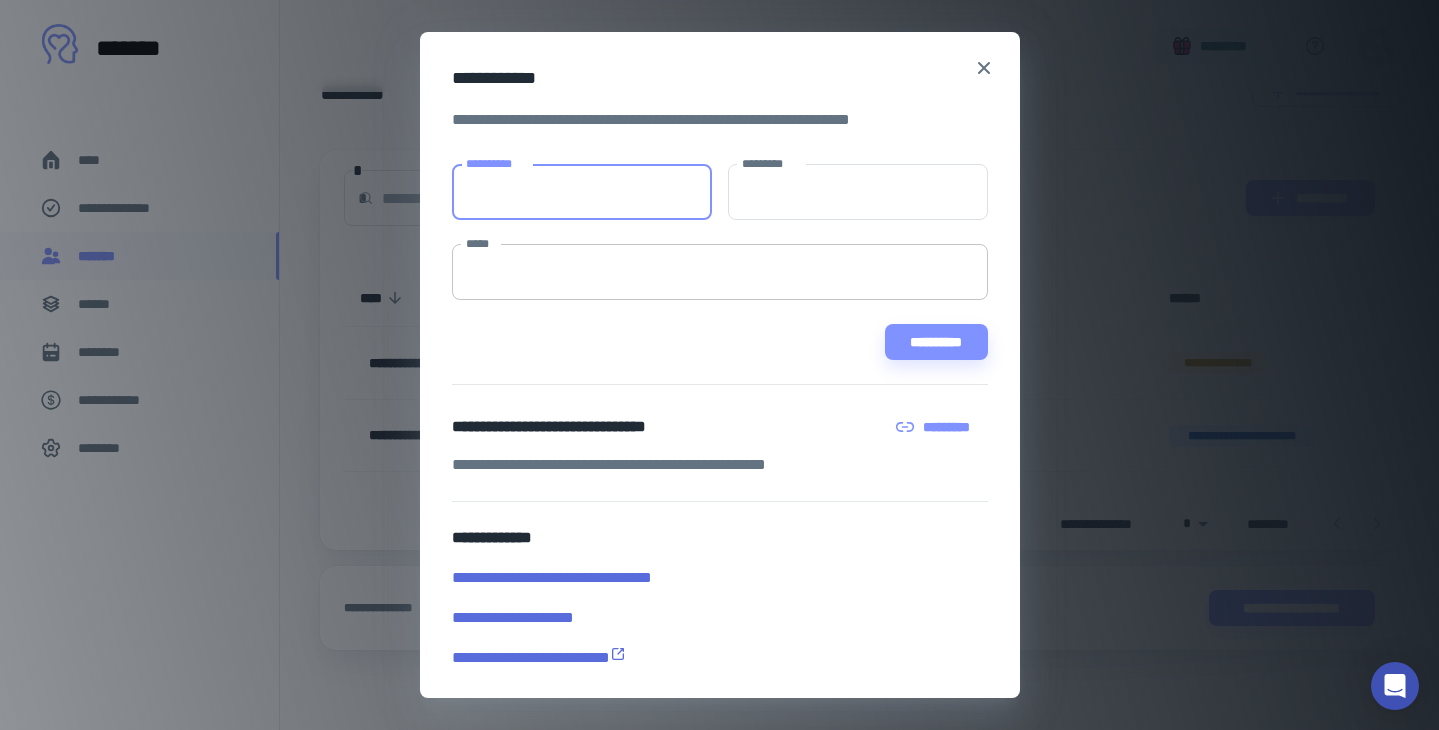 click on "*****" at bounding box center [720, 272] 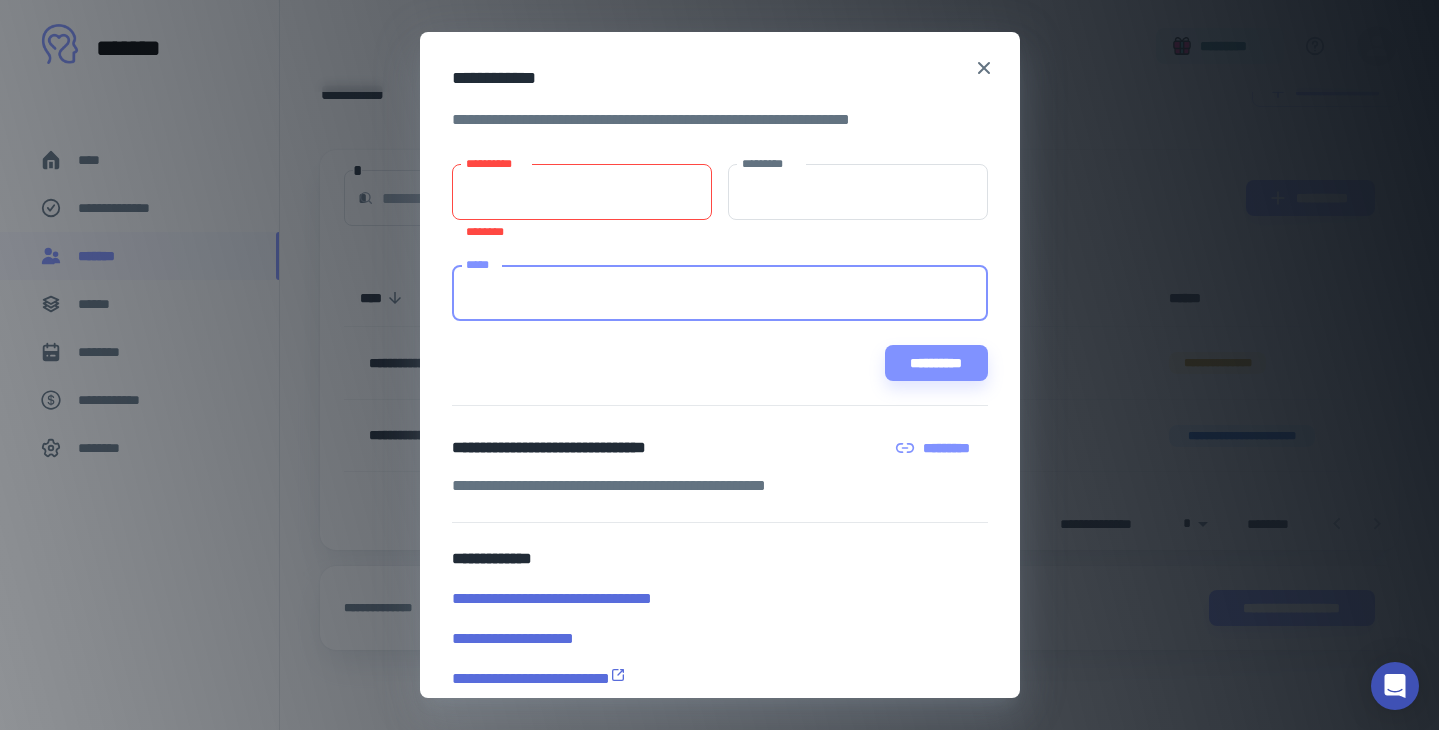 paste on "**********" 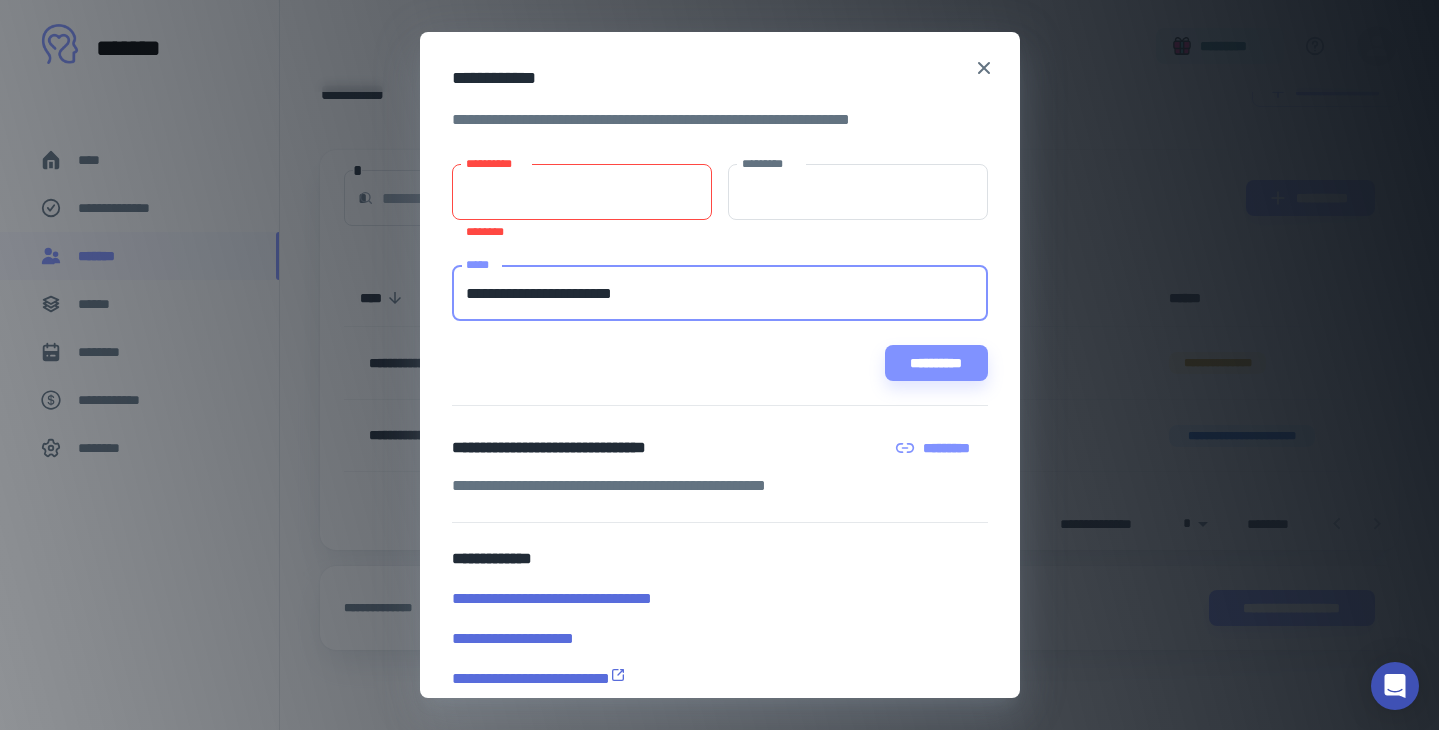 type on "**********" 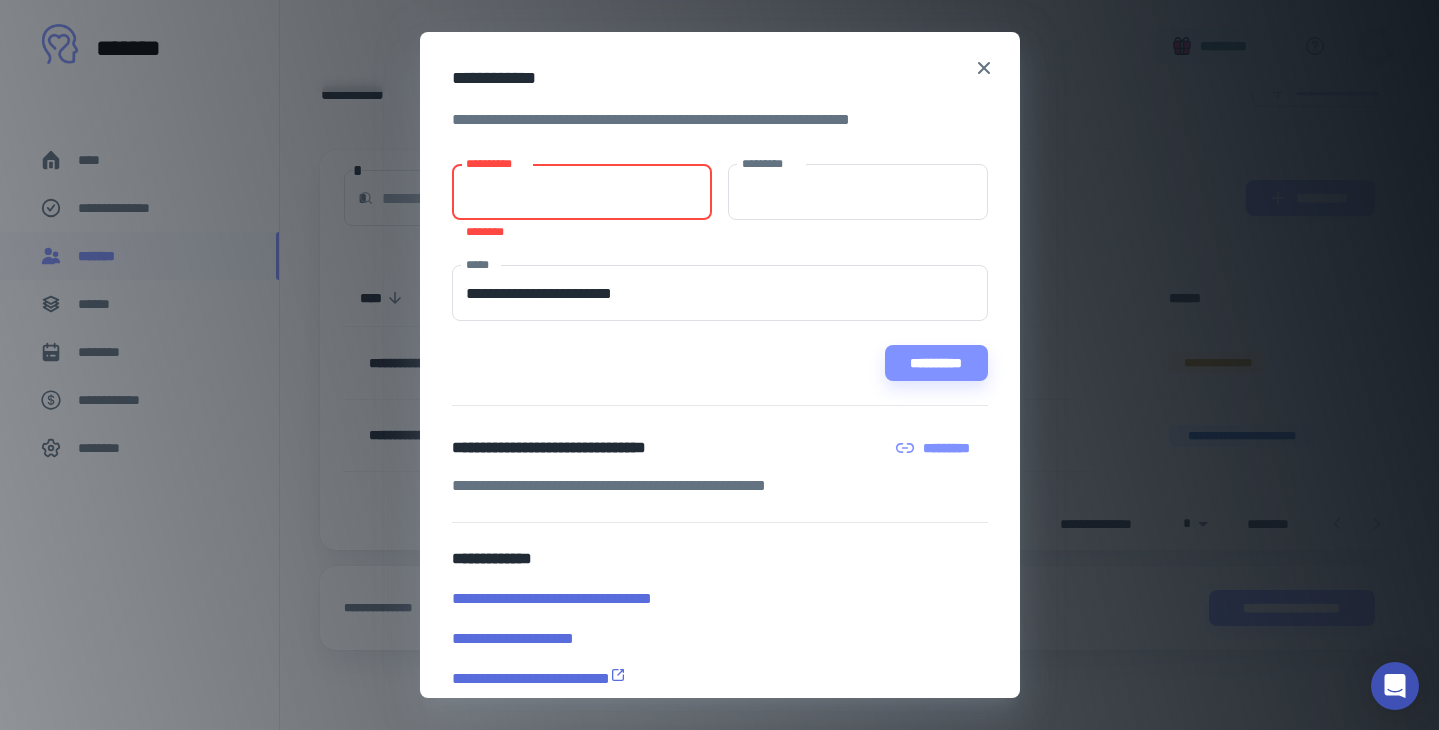 click on "**********" at bounding box center (582, 192) 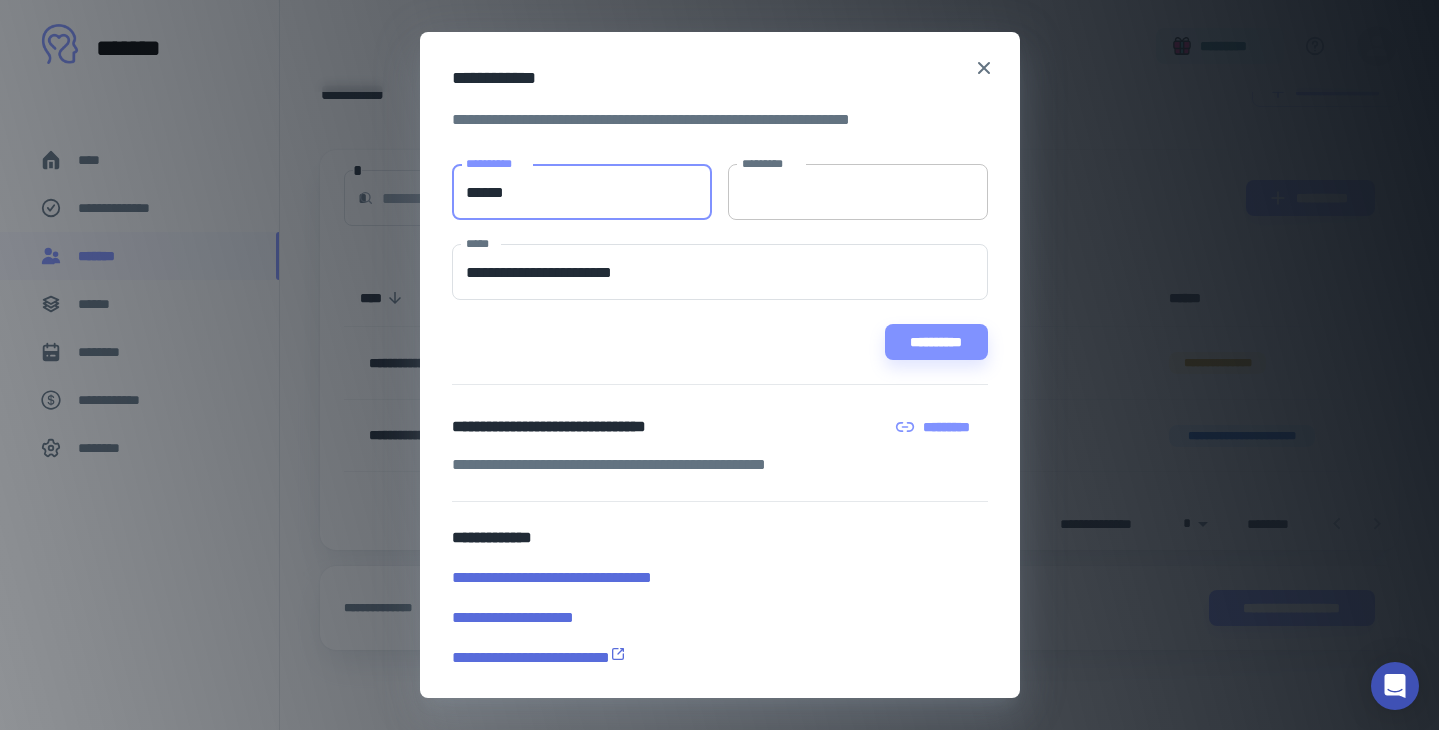 type on "******" 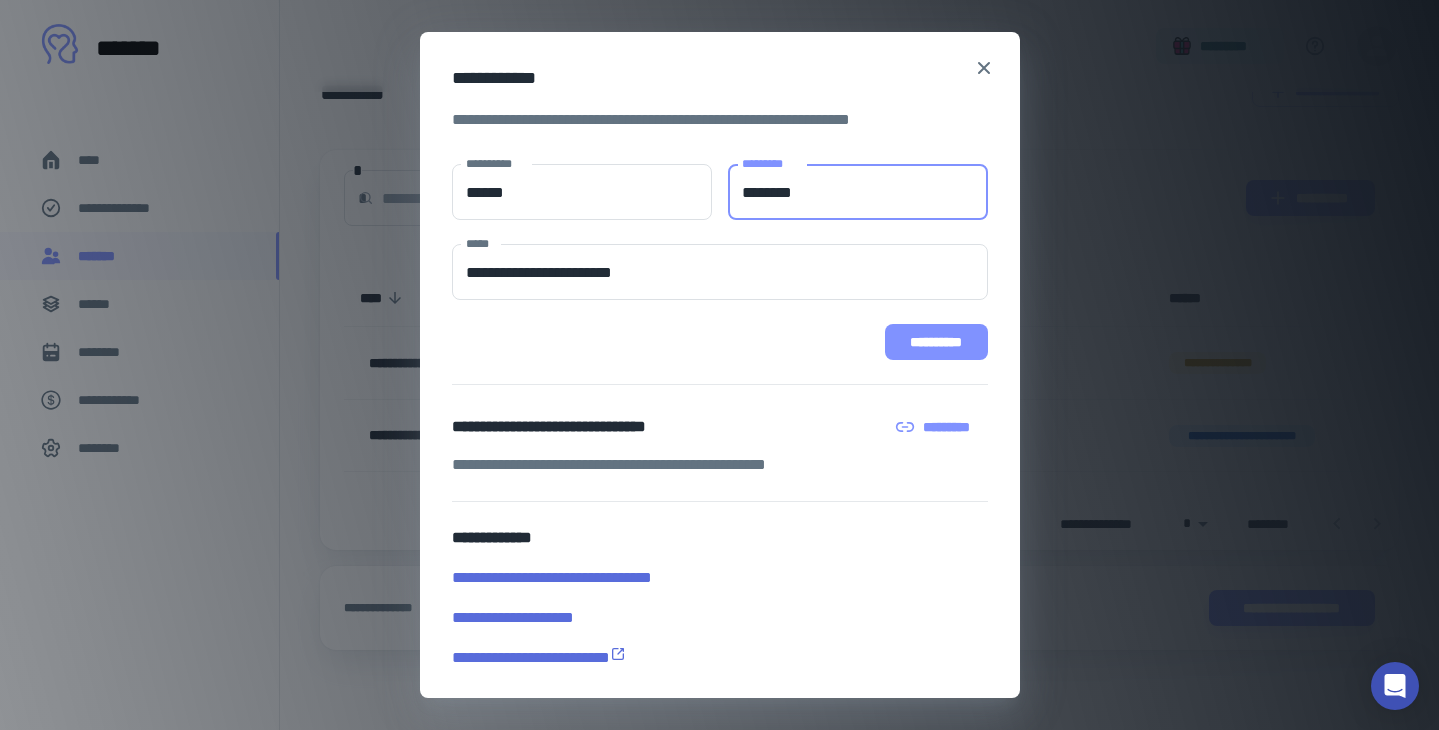 type on "********" 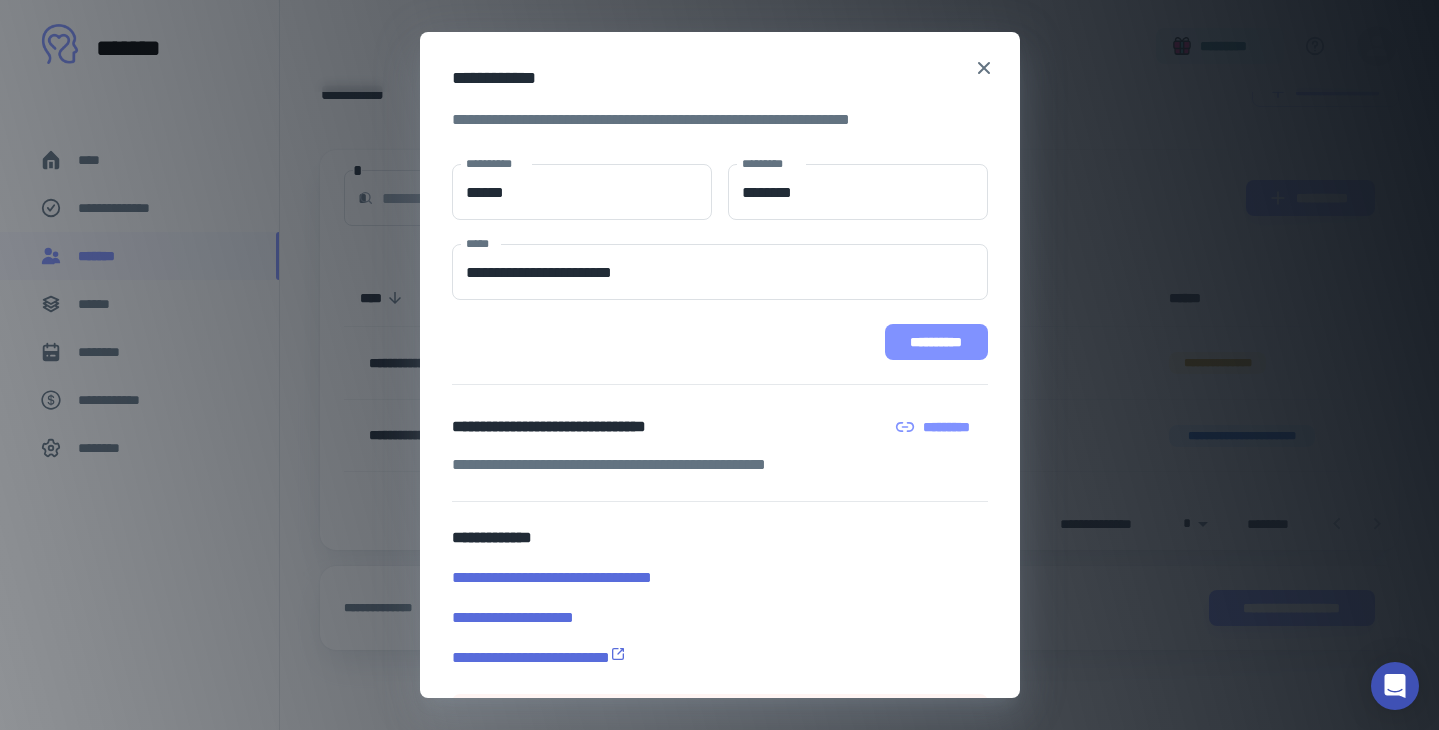 click on "**********" at bounding box center [936, 342] 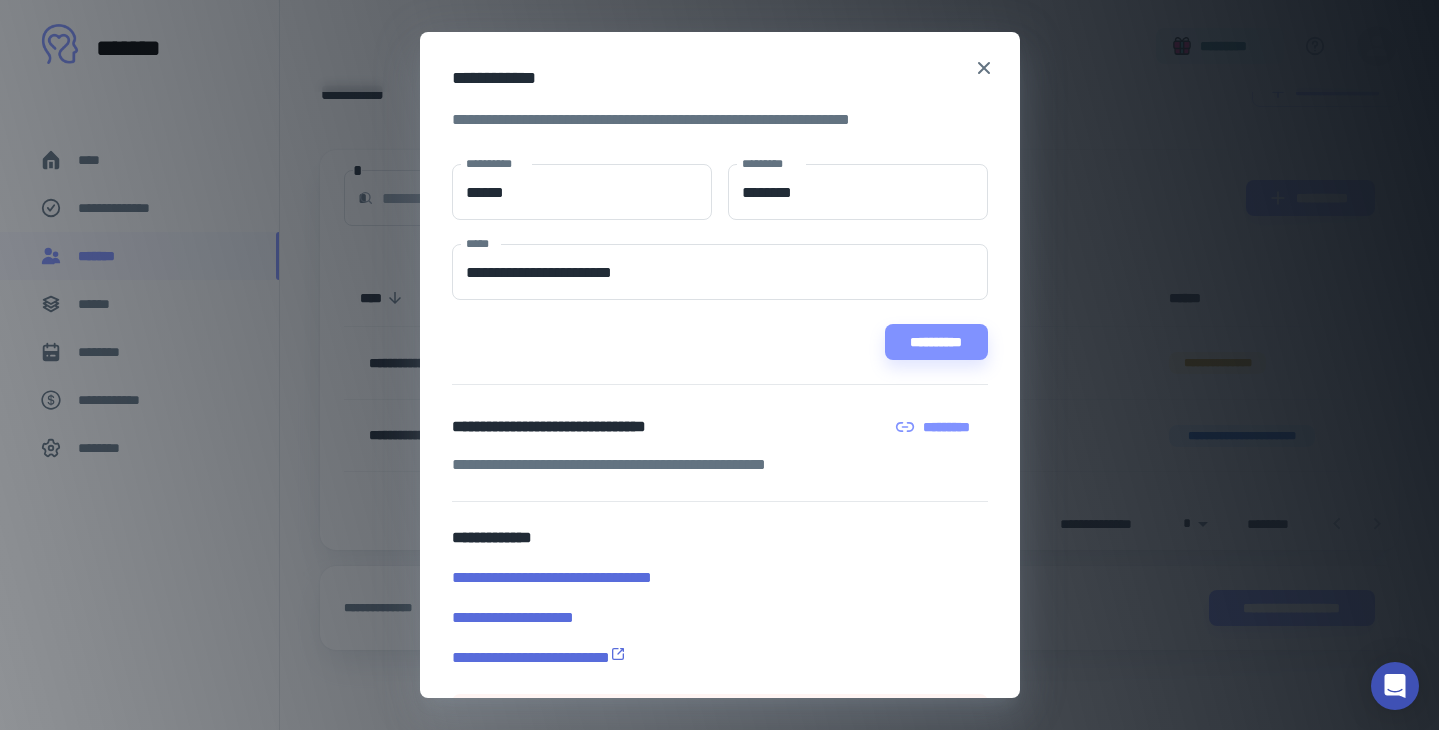 click on "**********" at bounding box center [720, 618] 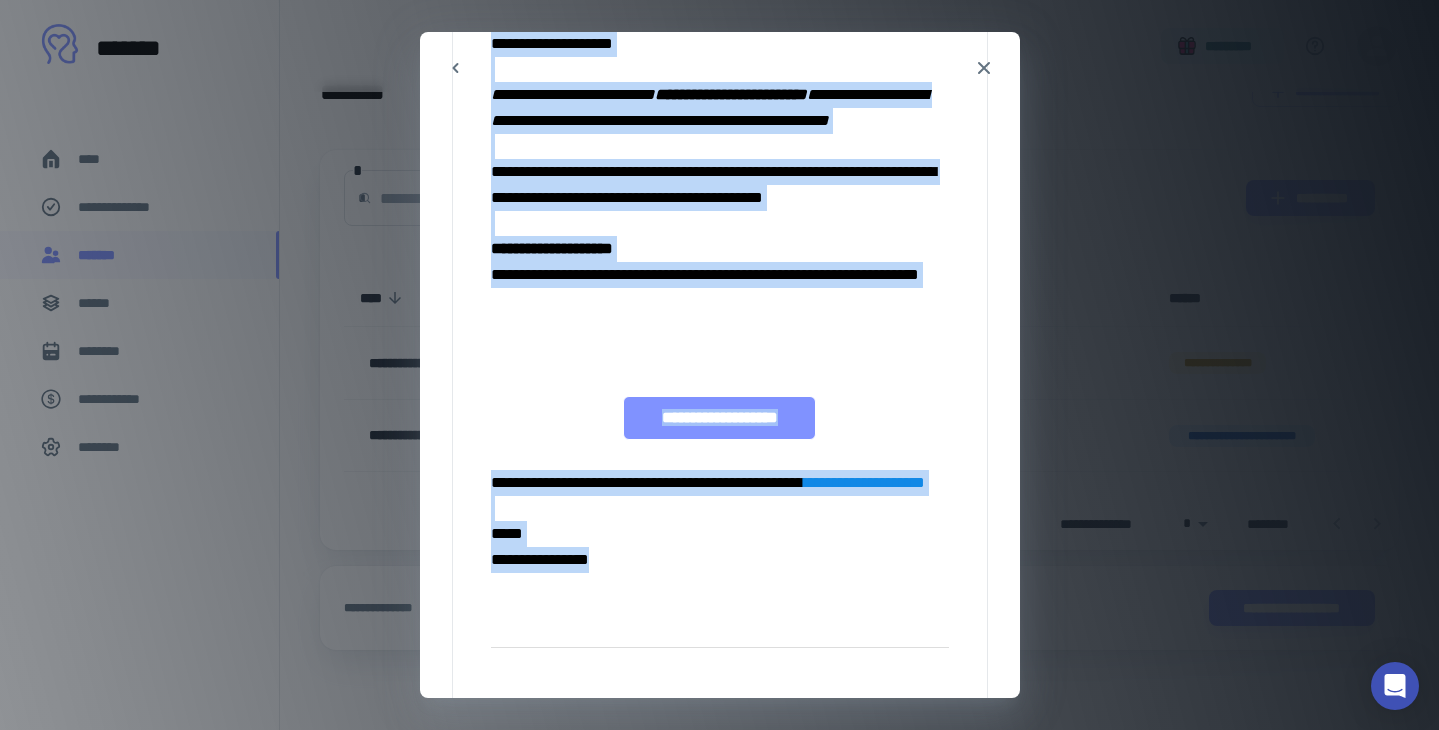 scroll, scrollTop: 747, scrollLeft: 0, axis: vertical 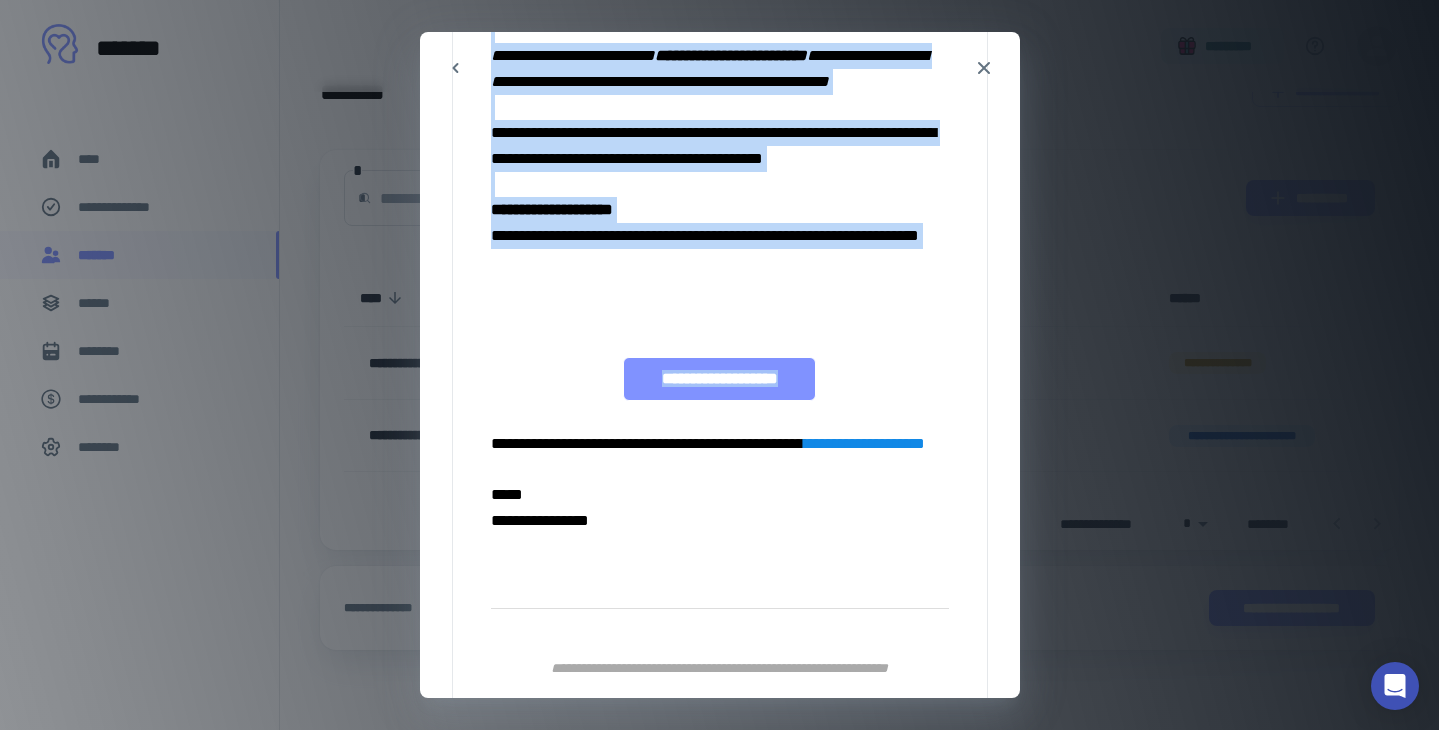 drag, startPoint x: 1013, startPoint y: 299, endPoint x: 924, endPoint y: 412, distance: 143.8402 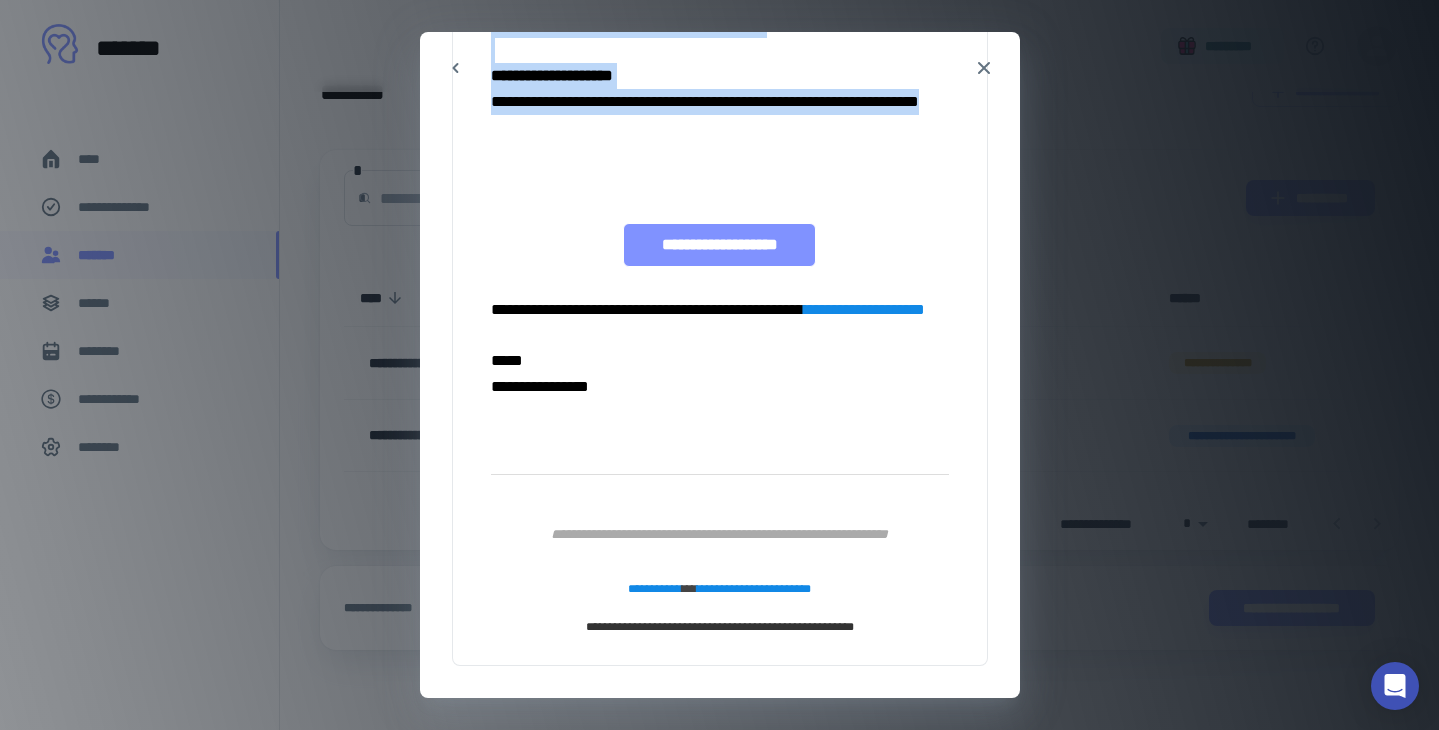 scroll, scrollTop: 0, scrollLeft: 0, axis: both 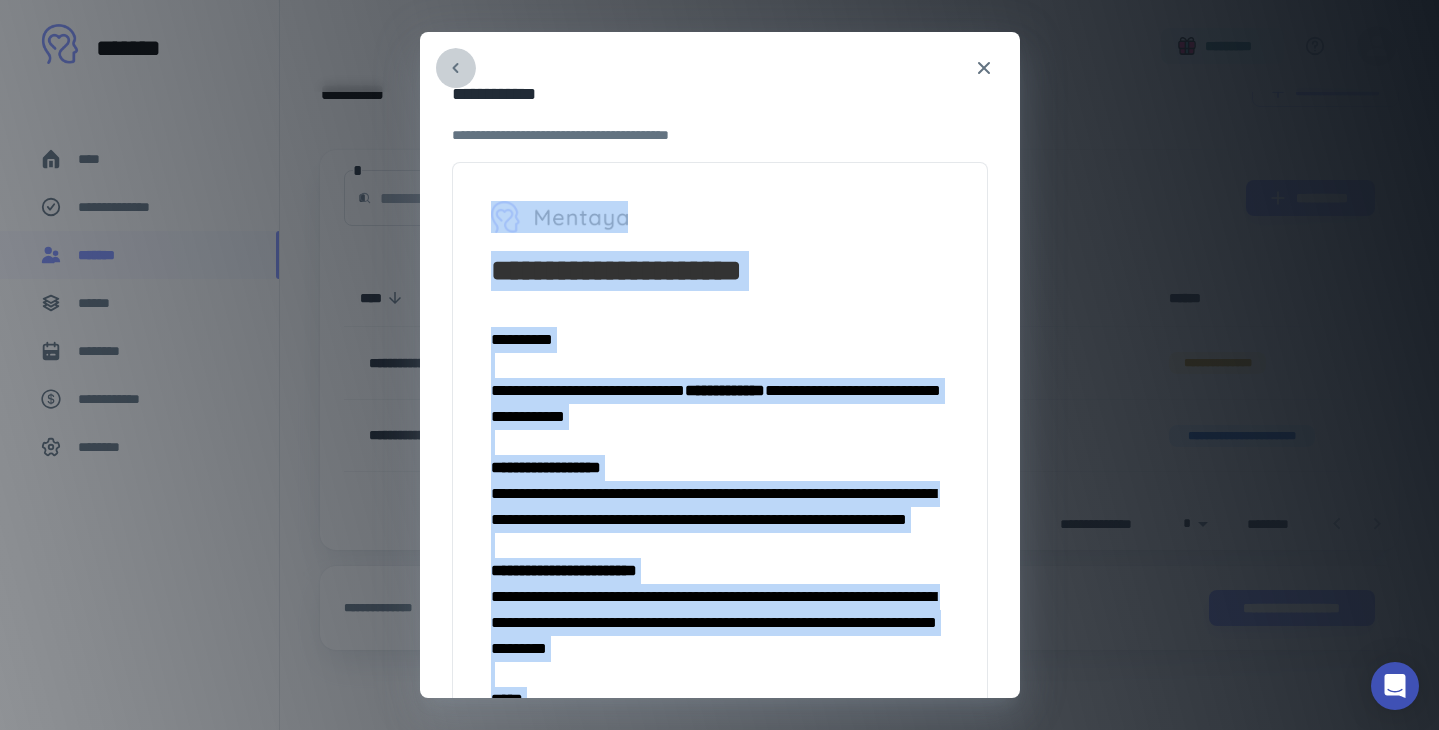 click 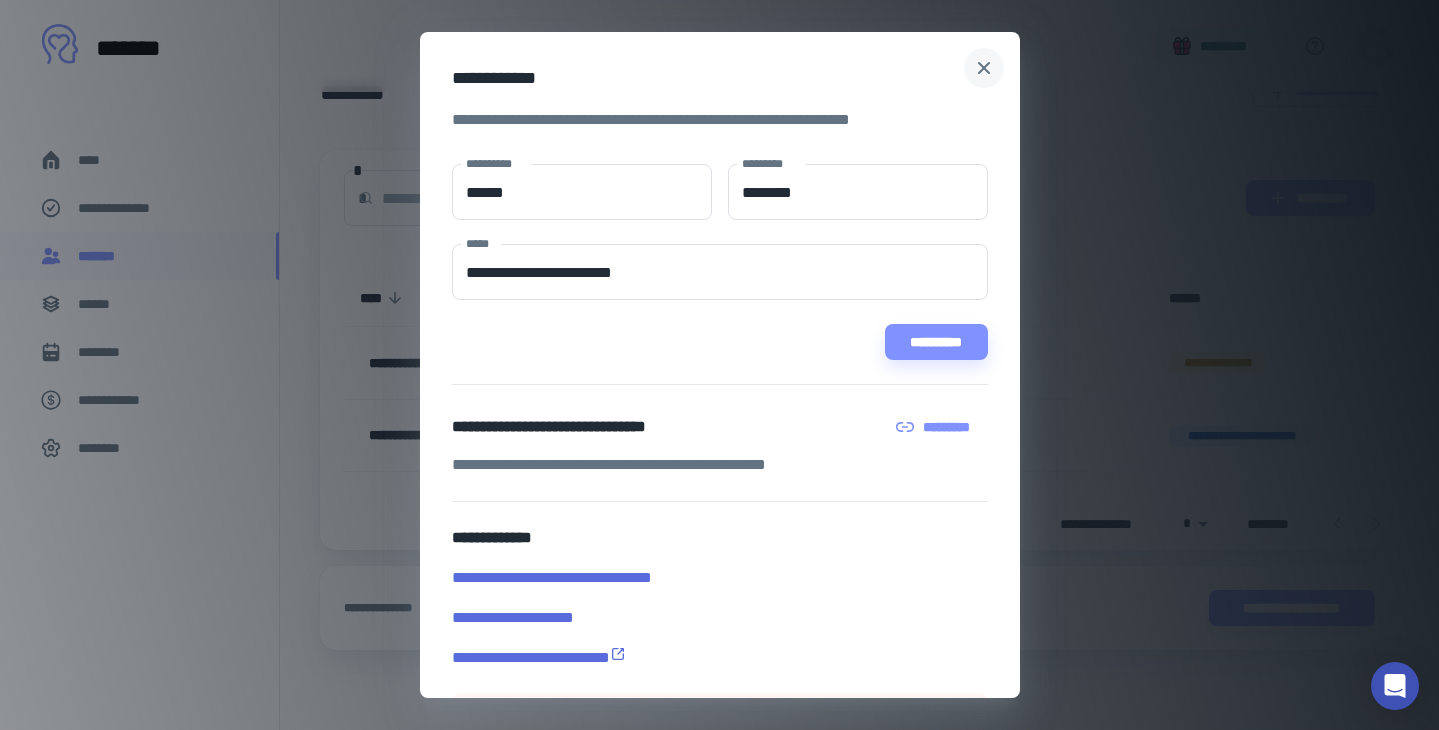 click 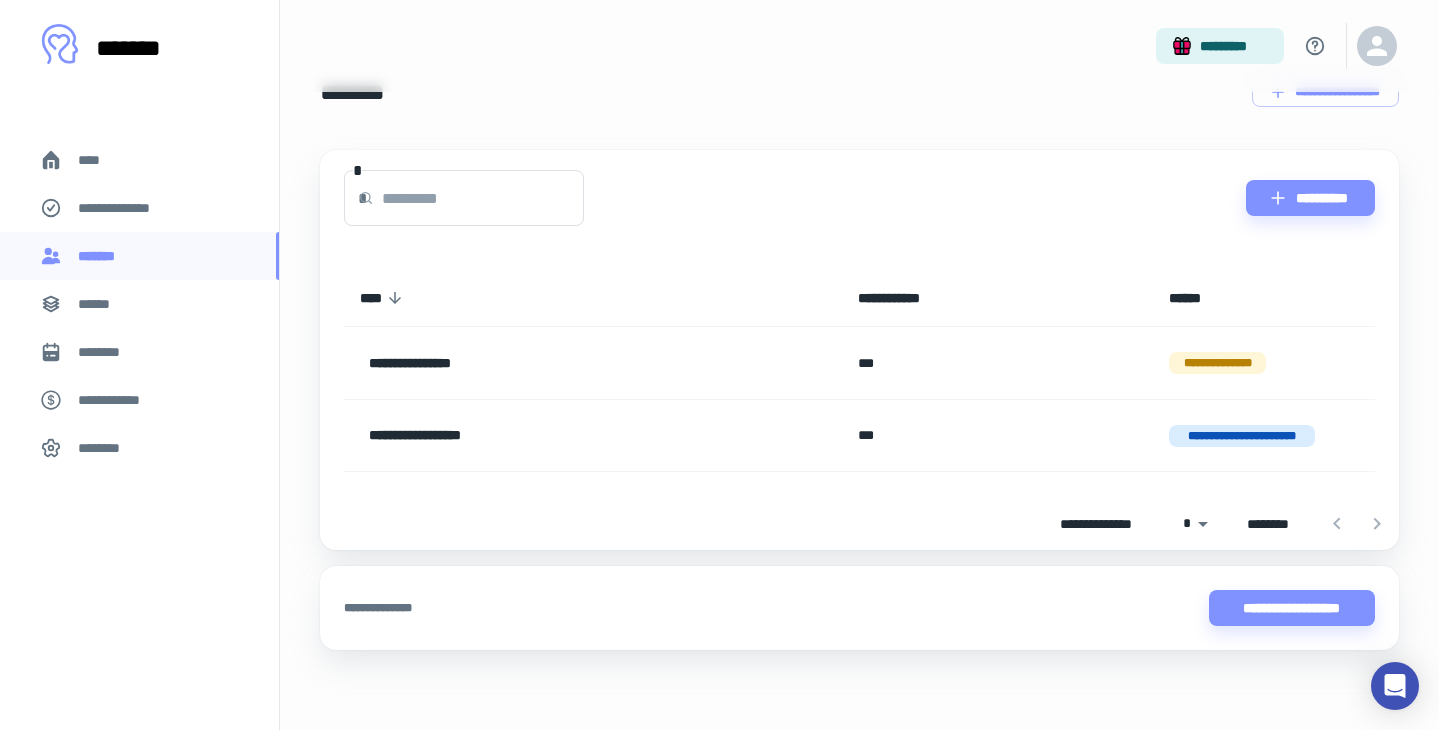 type 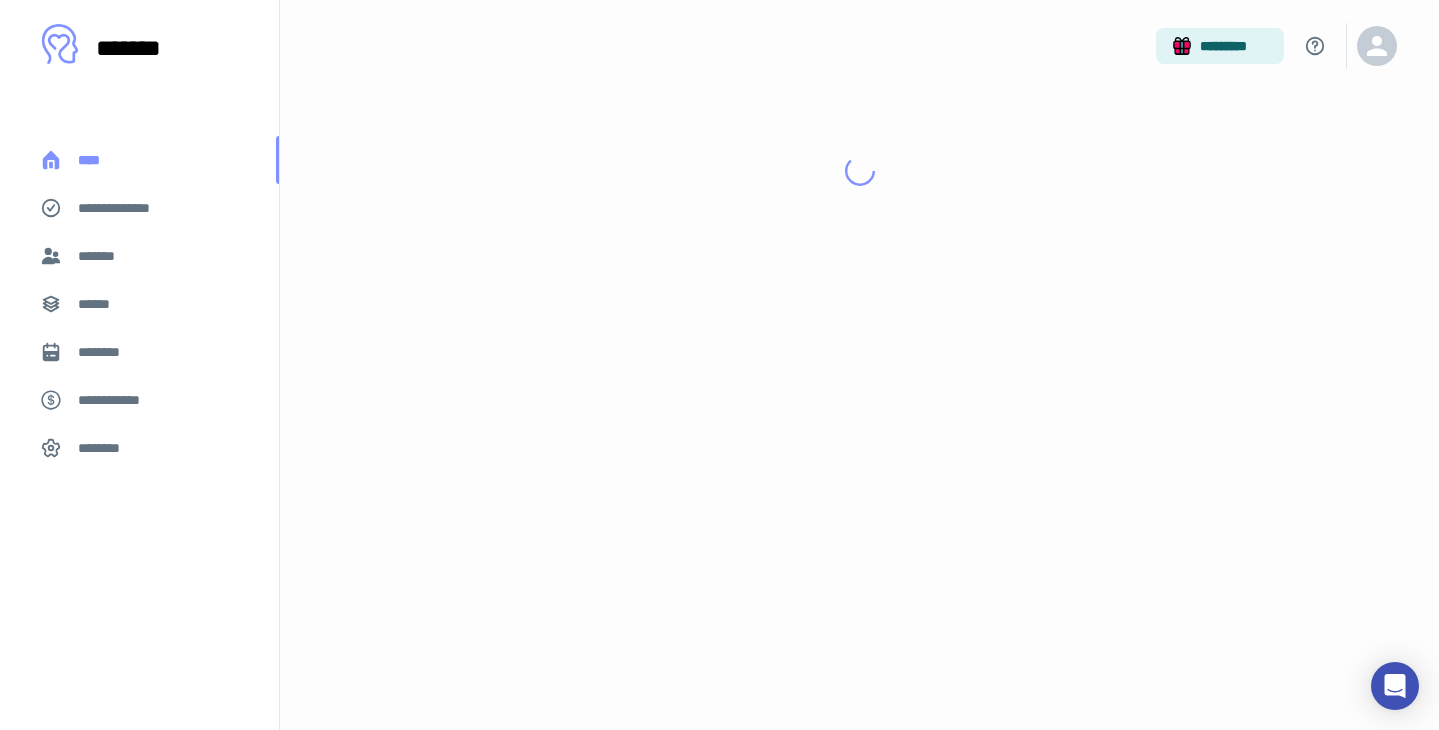 scroll, scrollTop: 0, scrollLeft: 0, axis: both 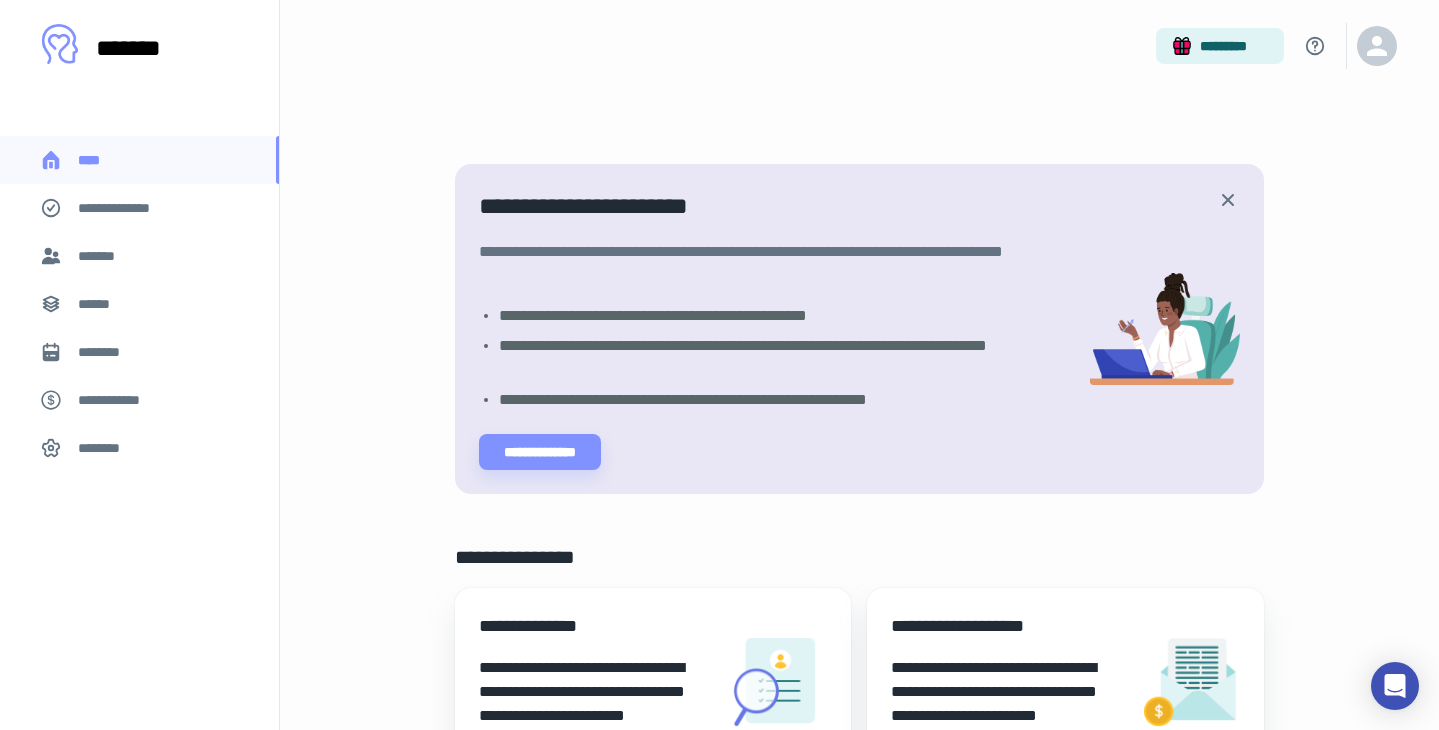 click on "**********" at bounding box center [127, 208] 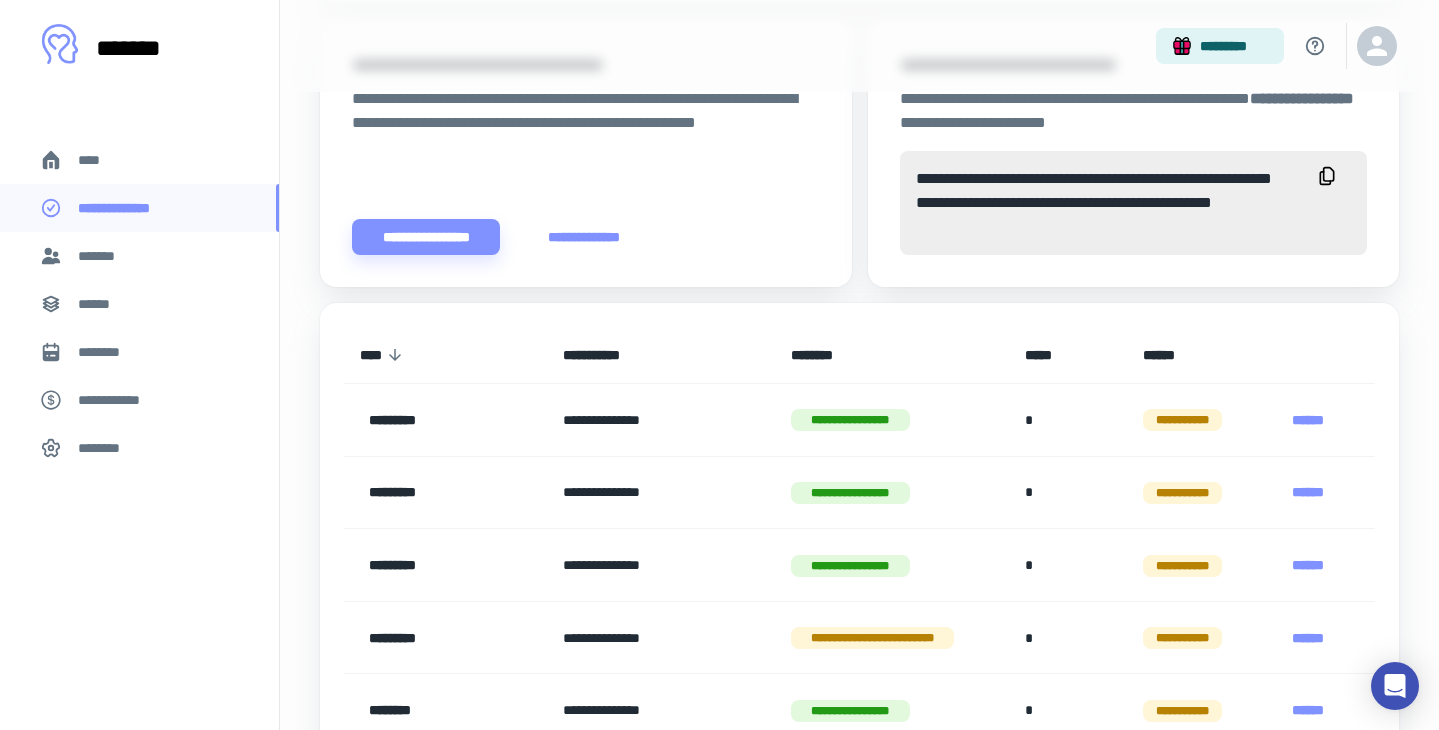 scroll, scrollTop: 760, scrollLeft: 0, axis: vertical 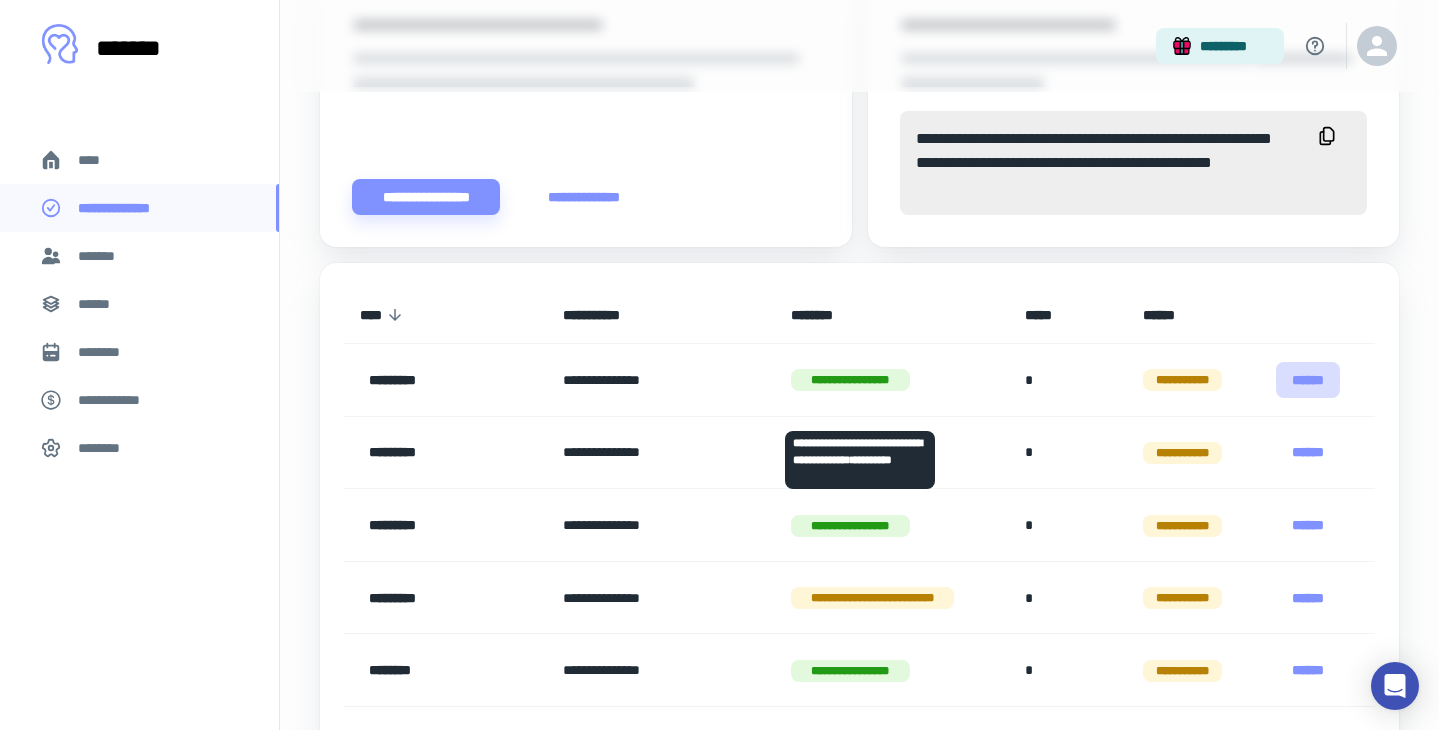 click on "******" at bounding box center (1308, 380) 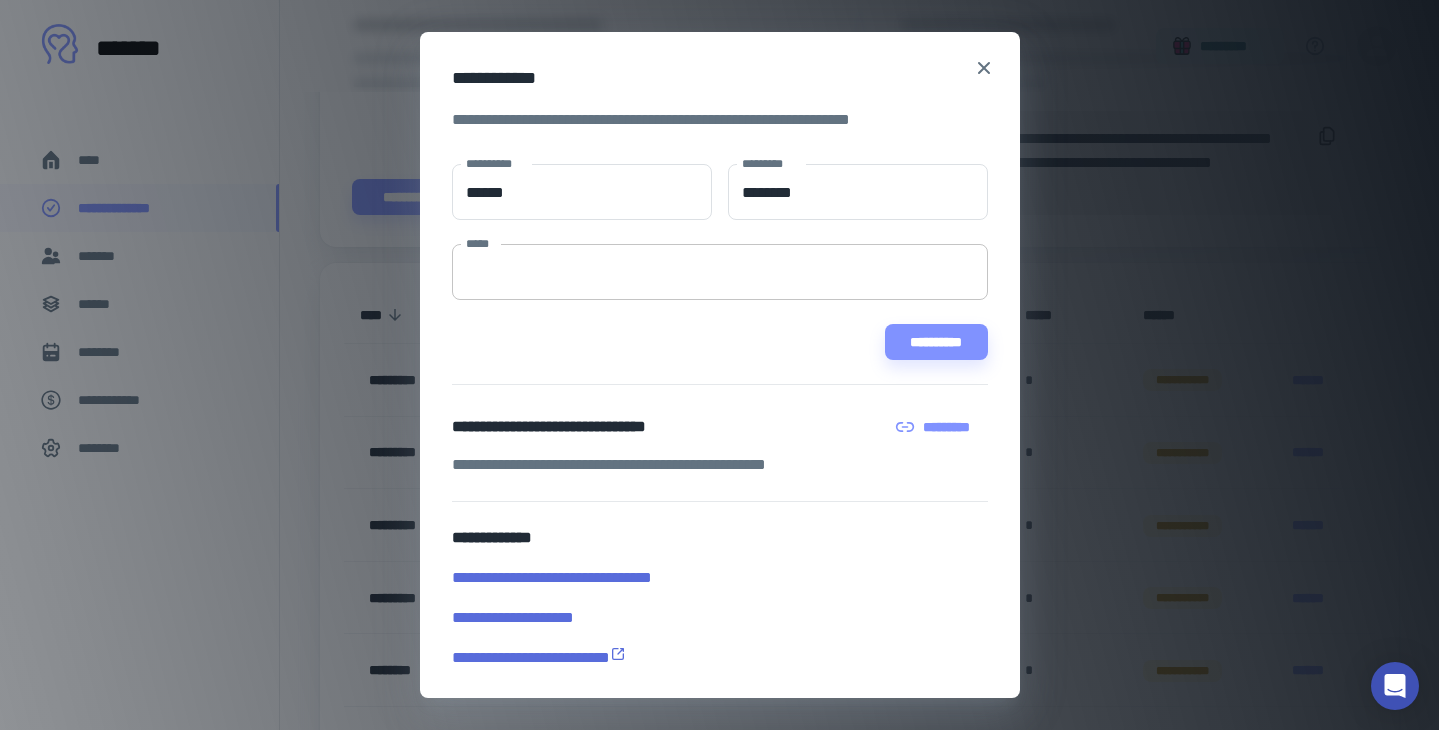 click on "*****" at bounding box center [720, 272] 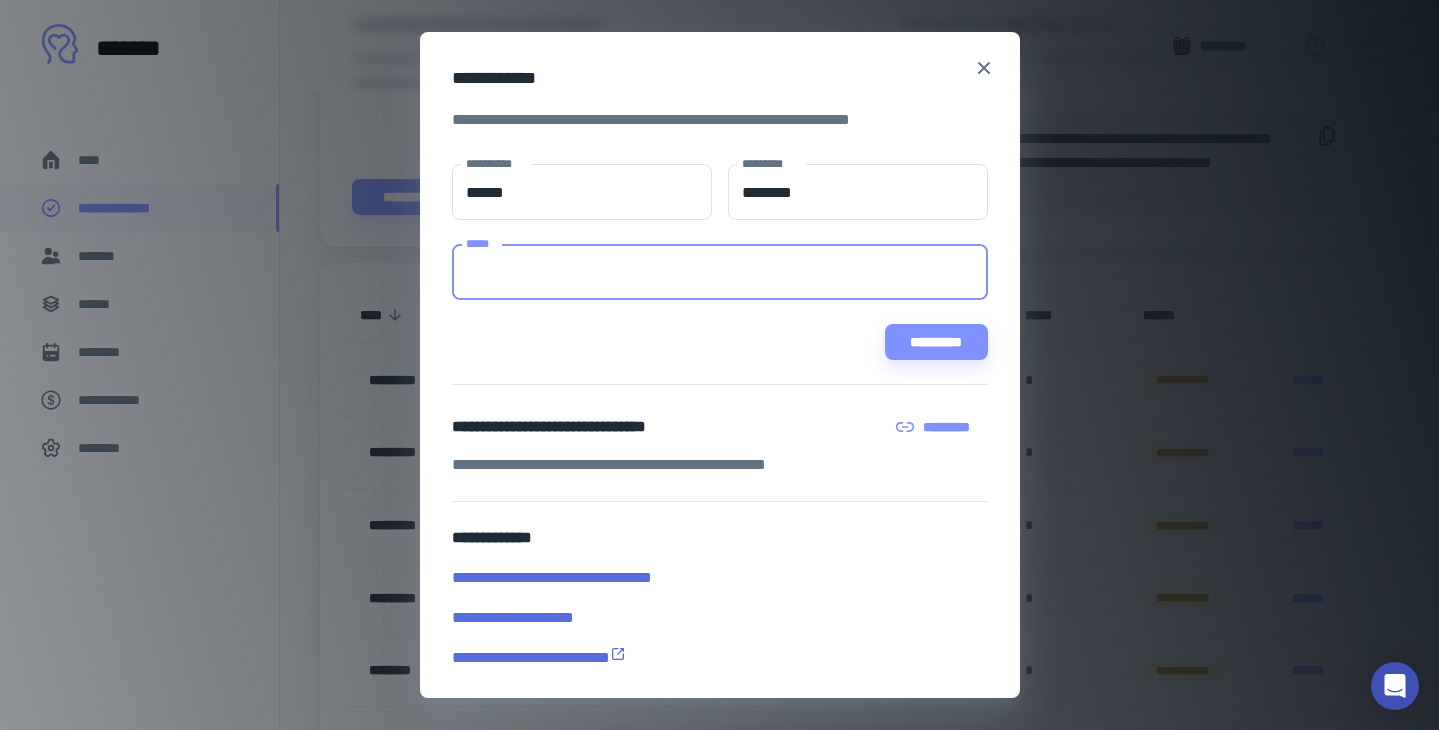 paste on "**********" 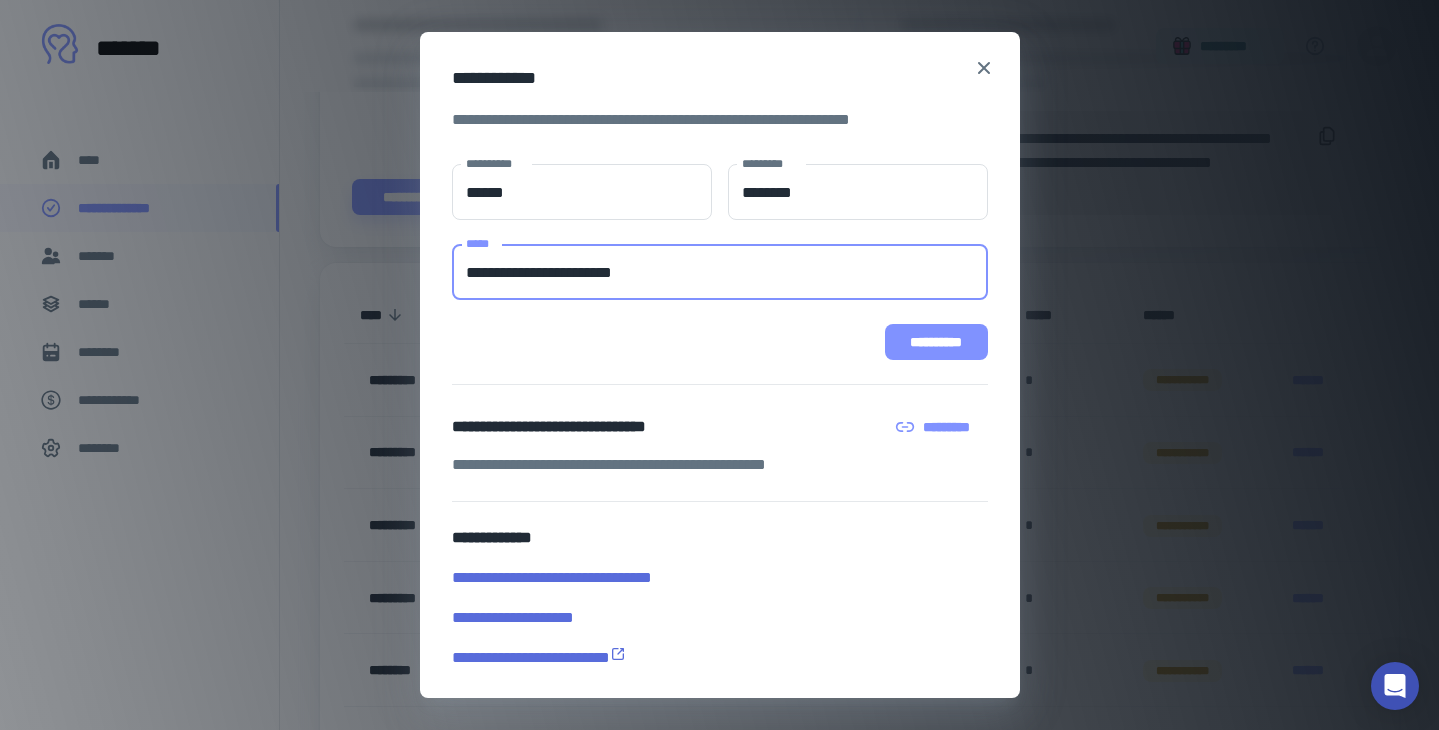 type on "**********" 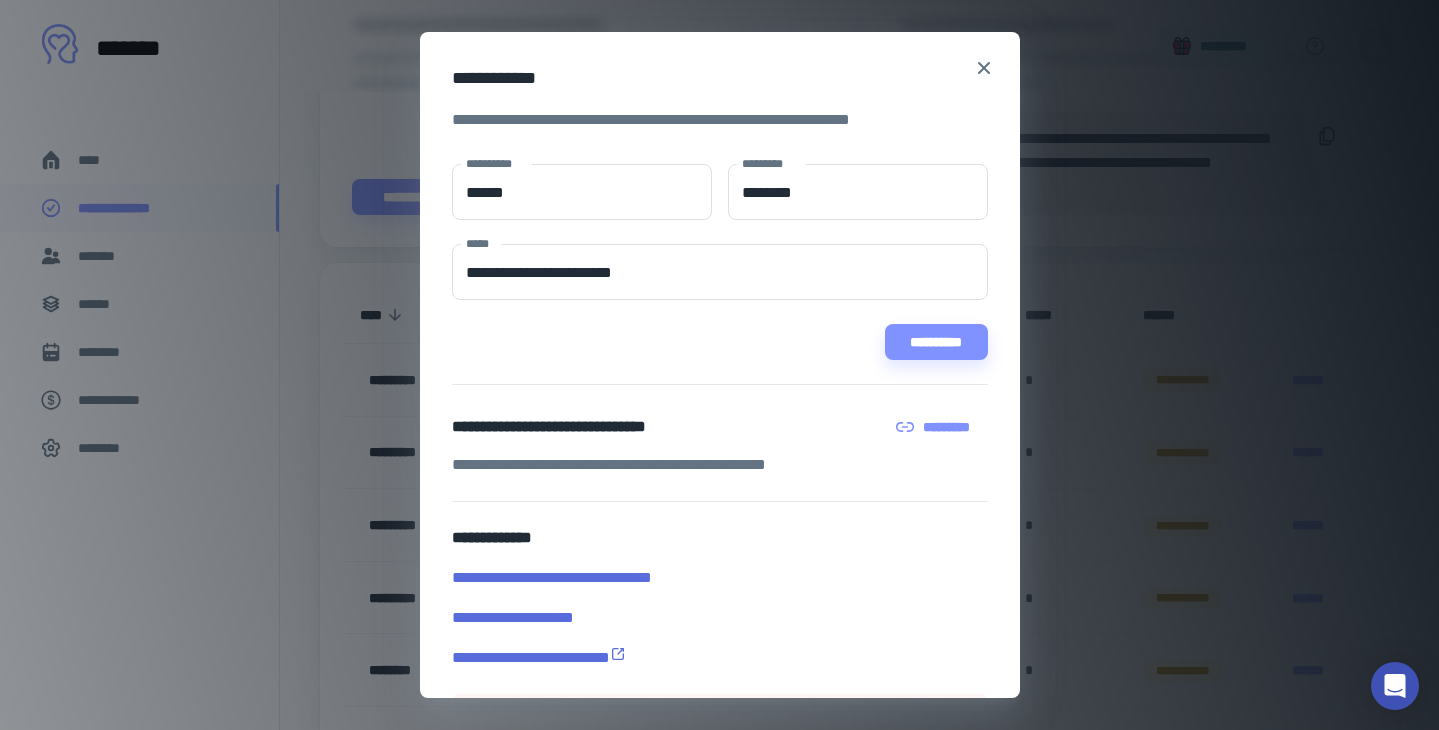 click on "**********" at bounding box center (719, 365) 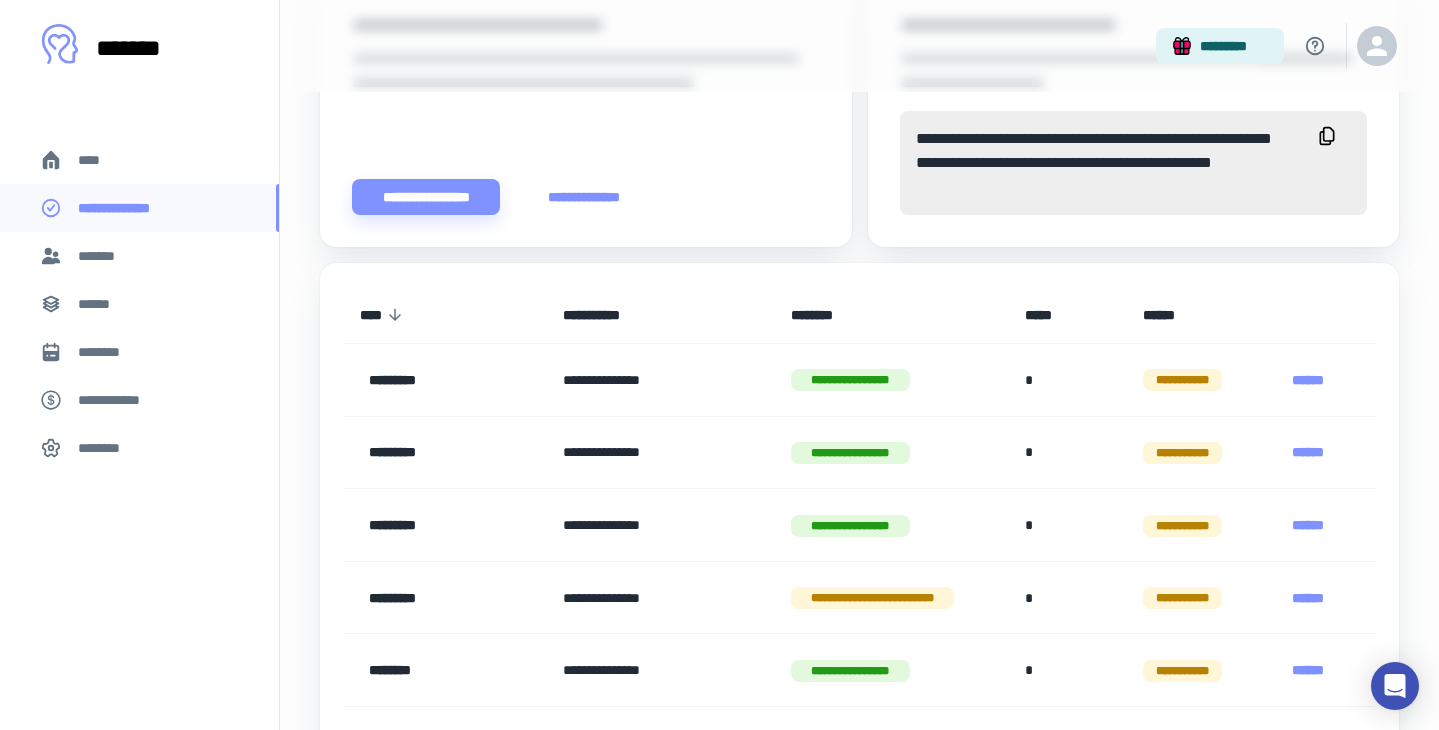 click on "*******" at bounding box center (101, 256) 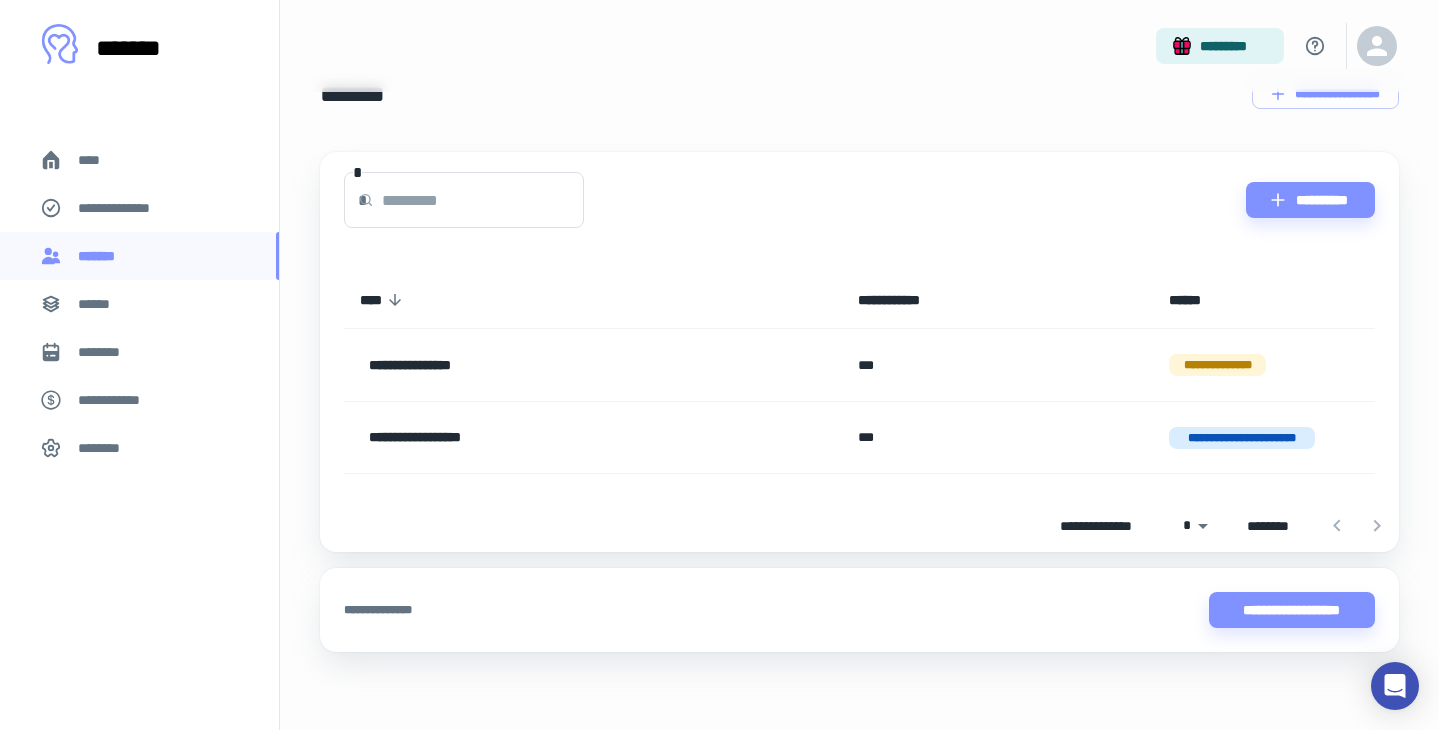 scroll, scrollTop: 42, scrollLeft: 0, axis: vertical 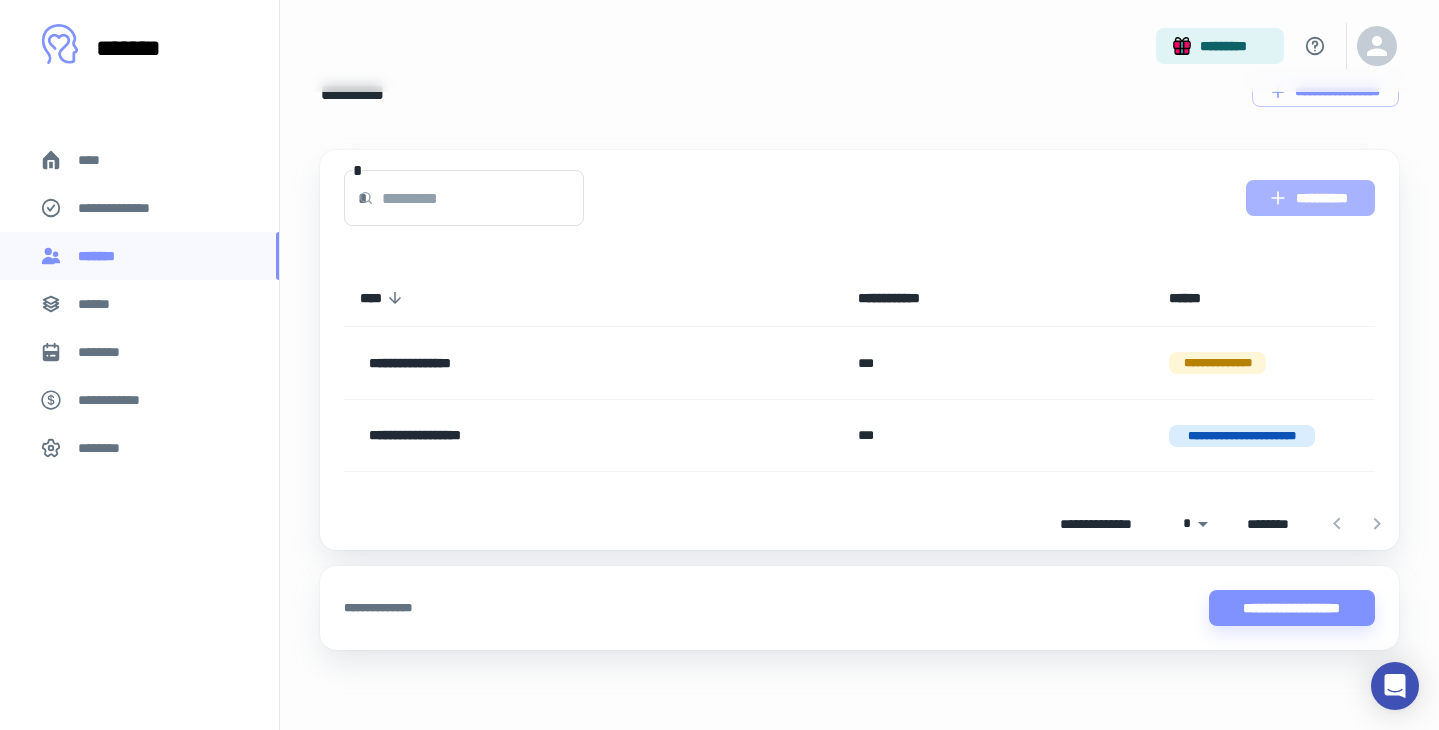 click on "**********" at bounding box center (1310, 198) 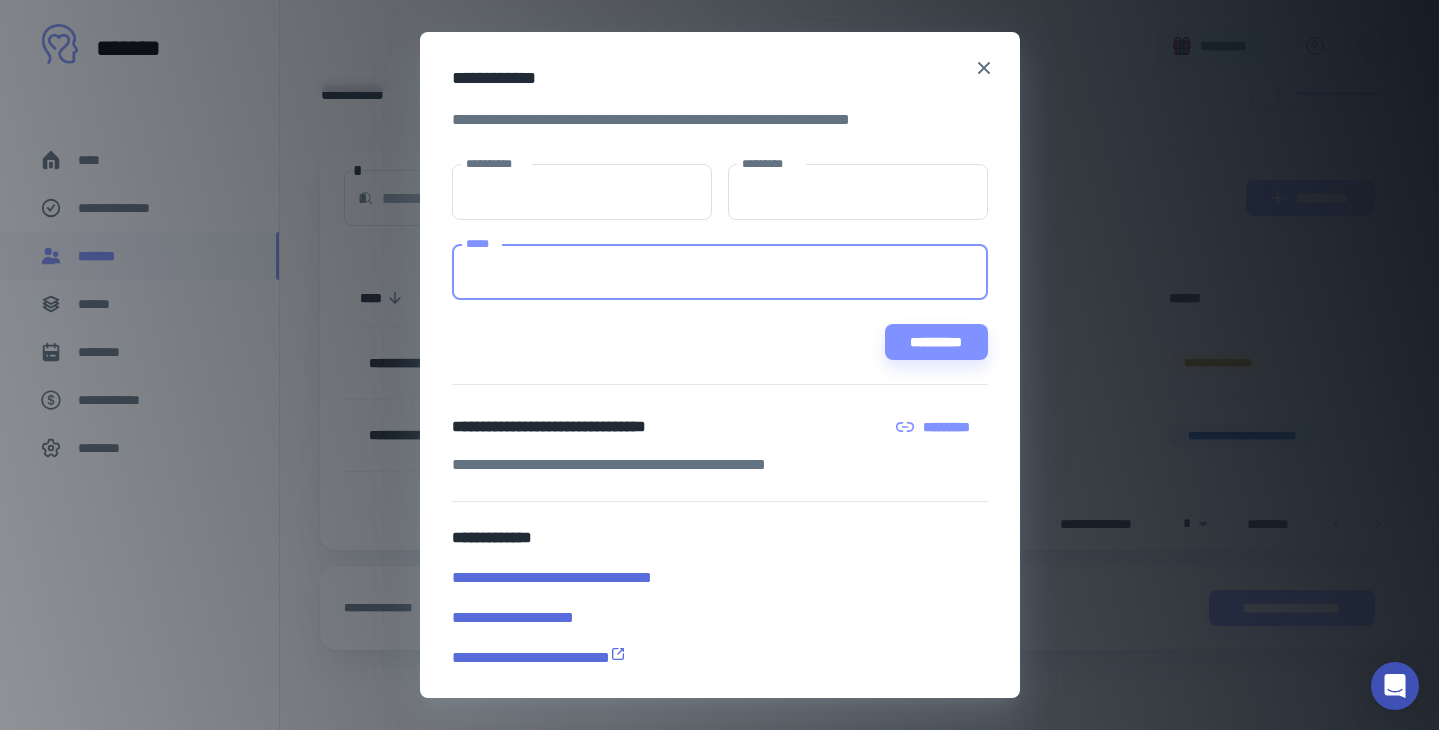 paste on "**********" 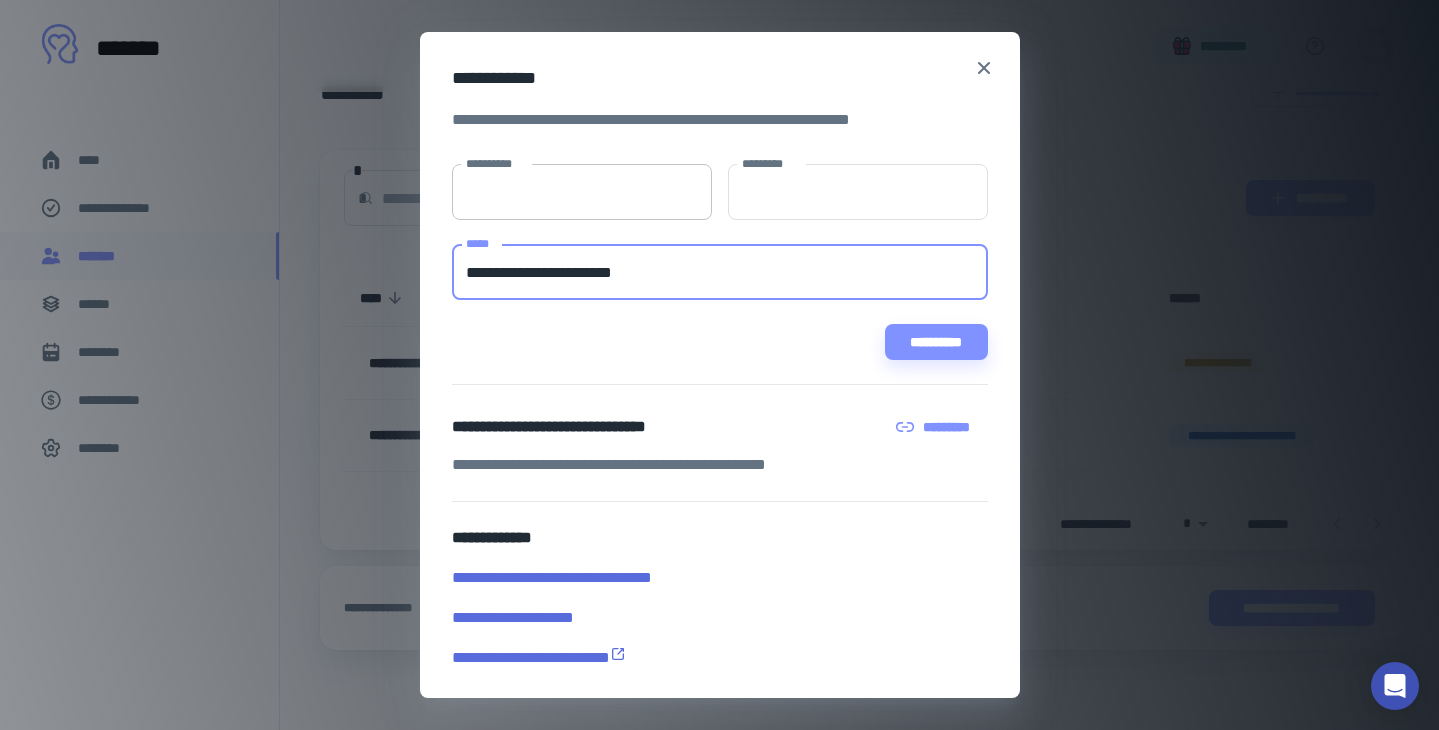 type on "**********" 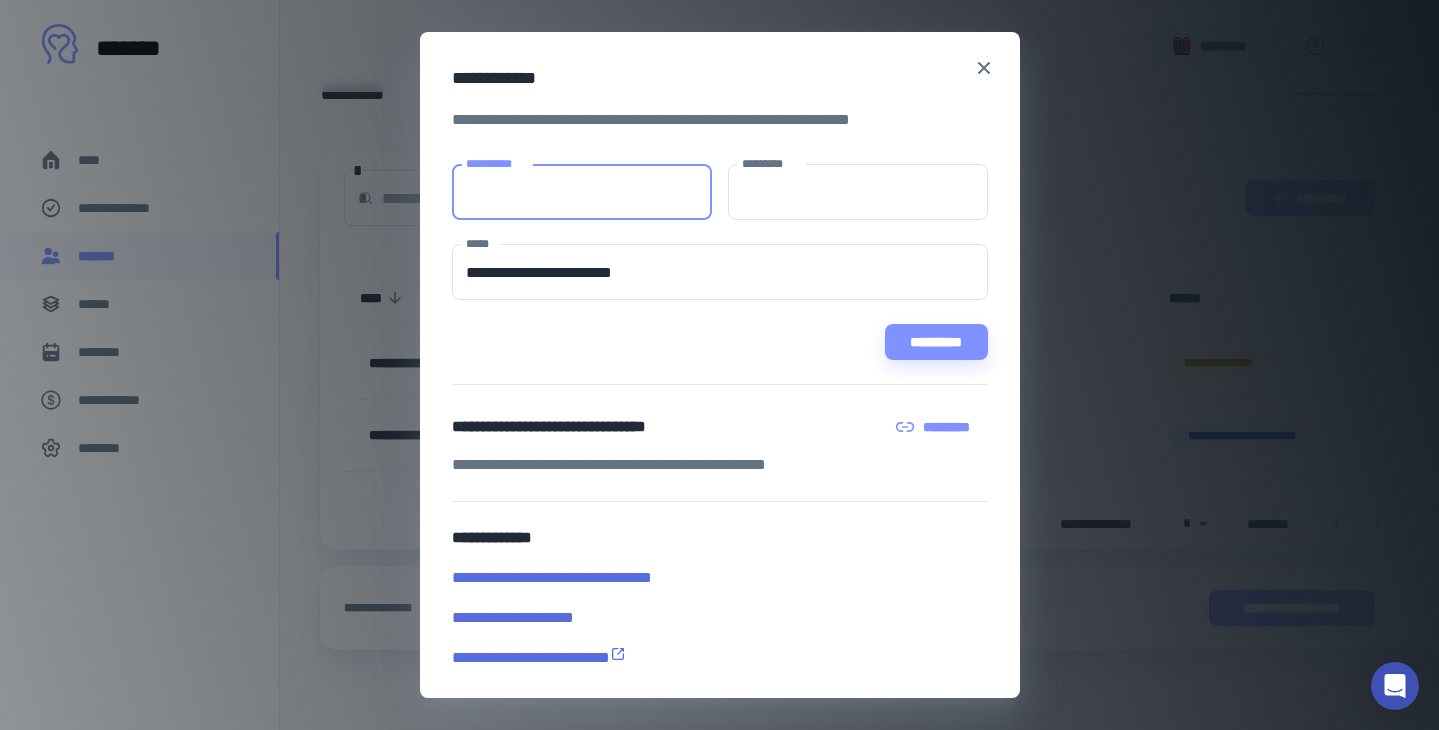 click on "**********" at bounding box center [582, 192] 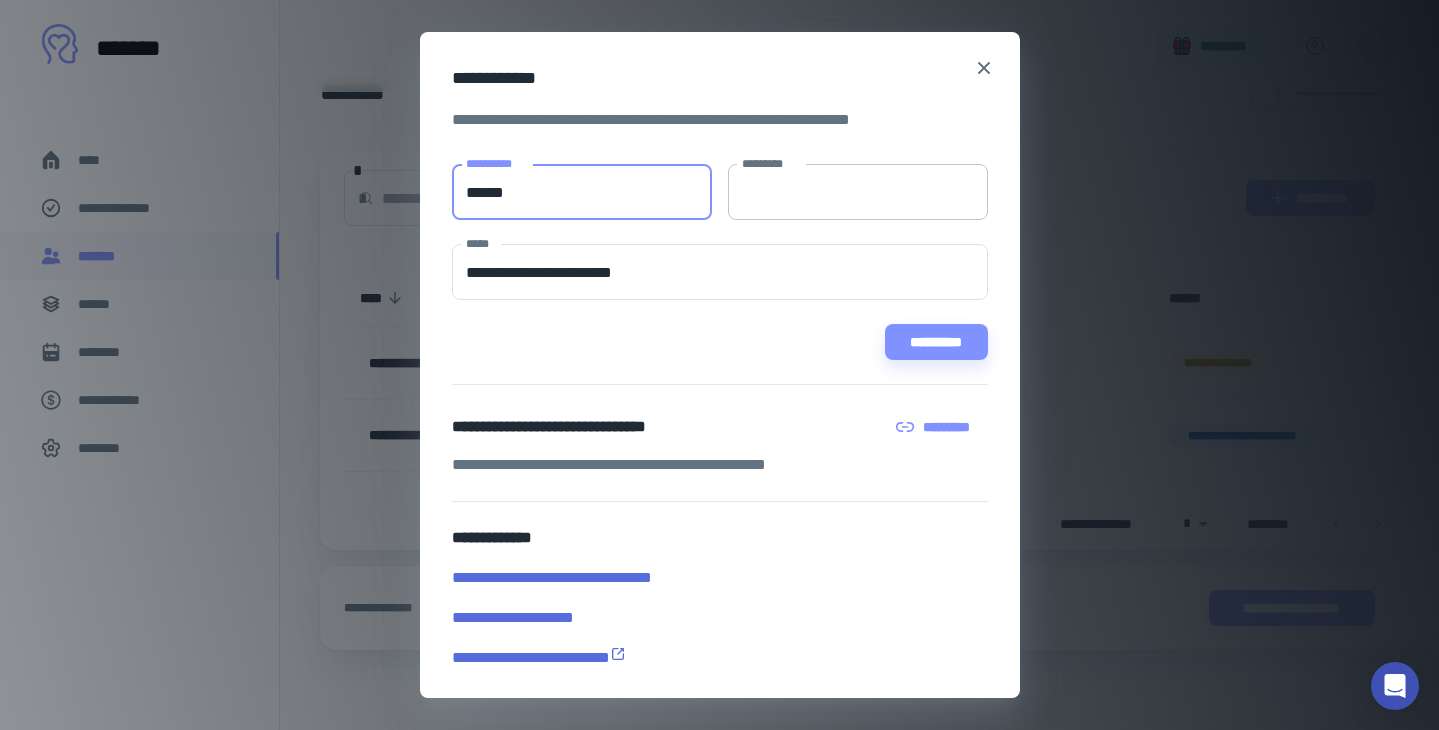 type on "******" 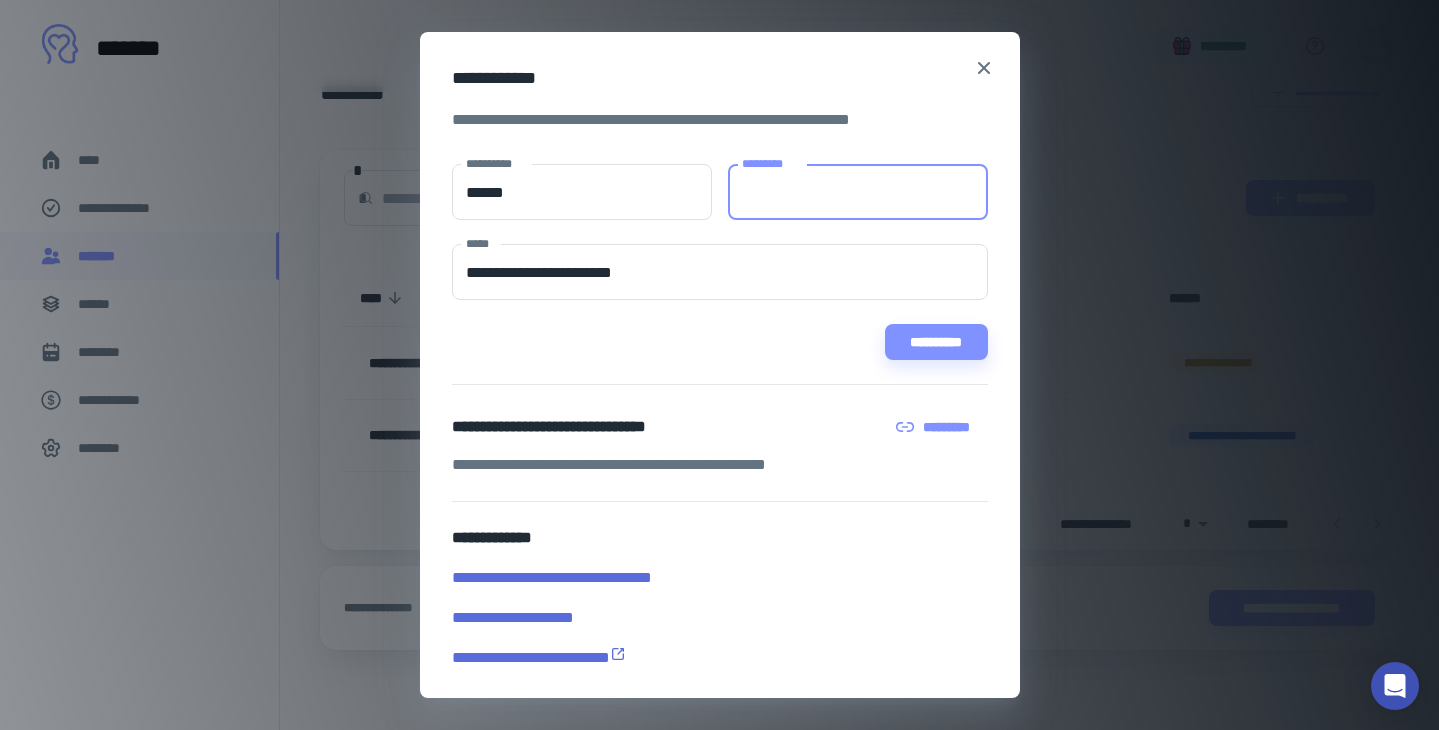 click on "*********" at bounding box center (858, 192) 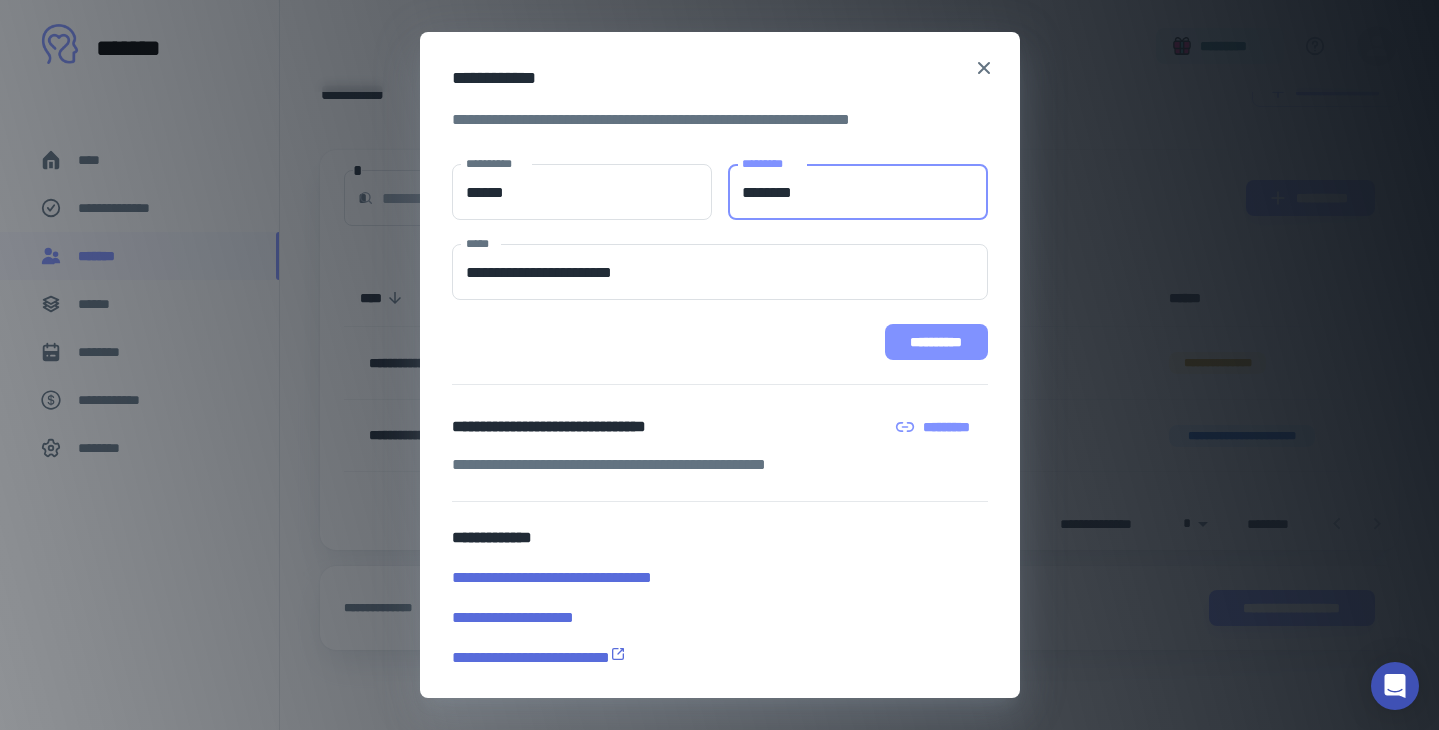 type on "********" 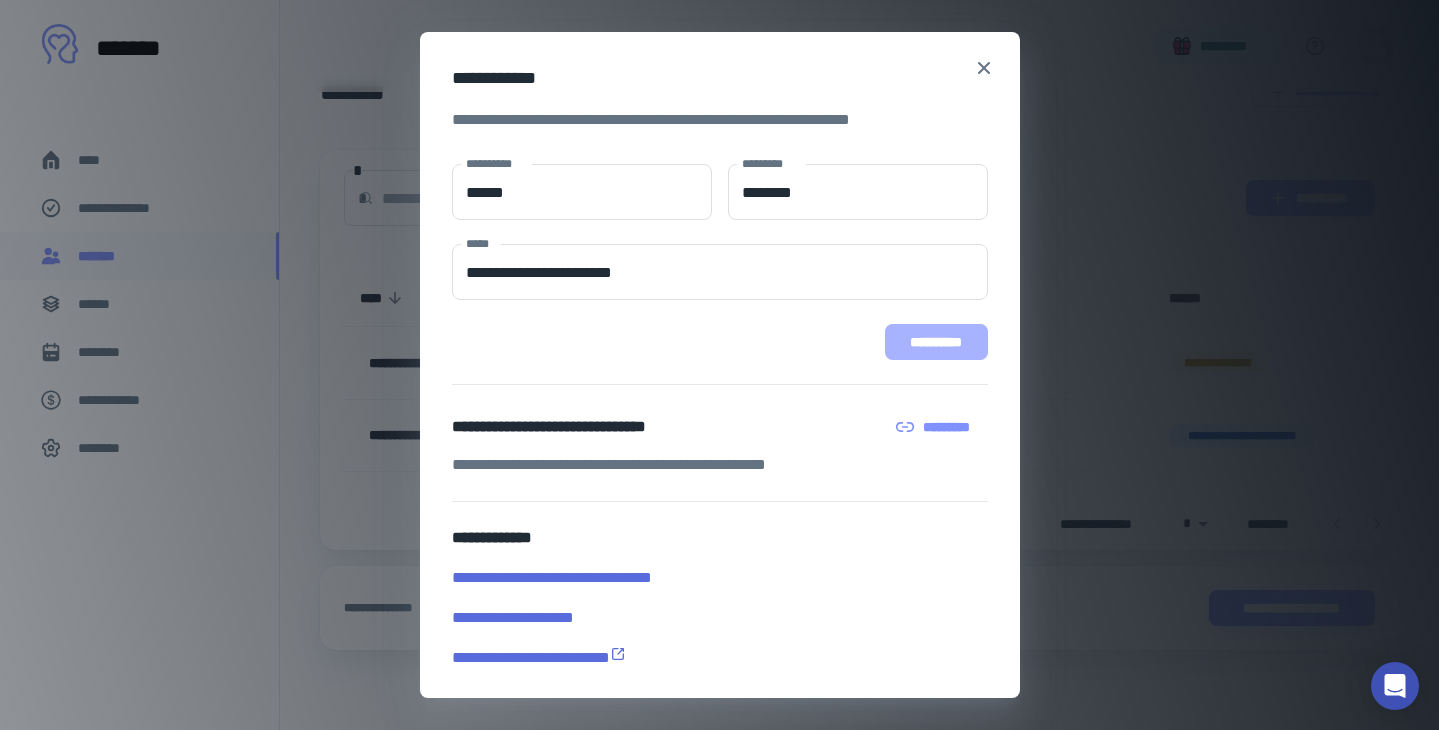 click on "**********" at bounding box center [936, 342] 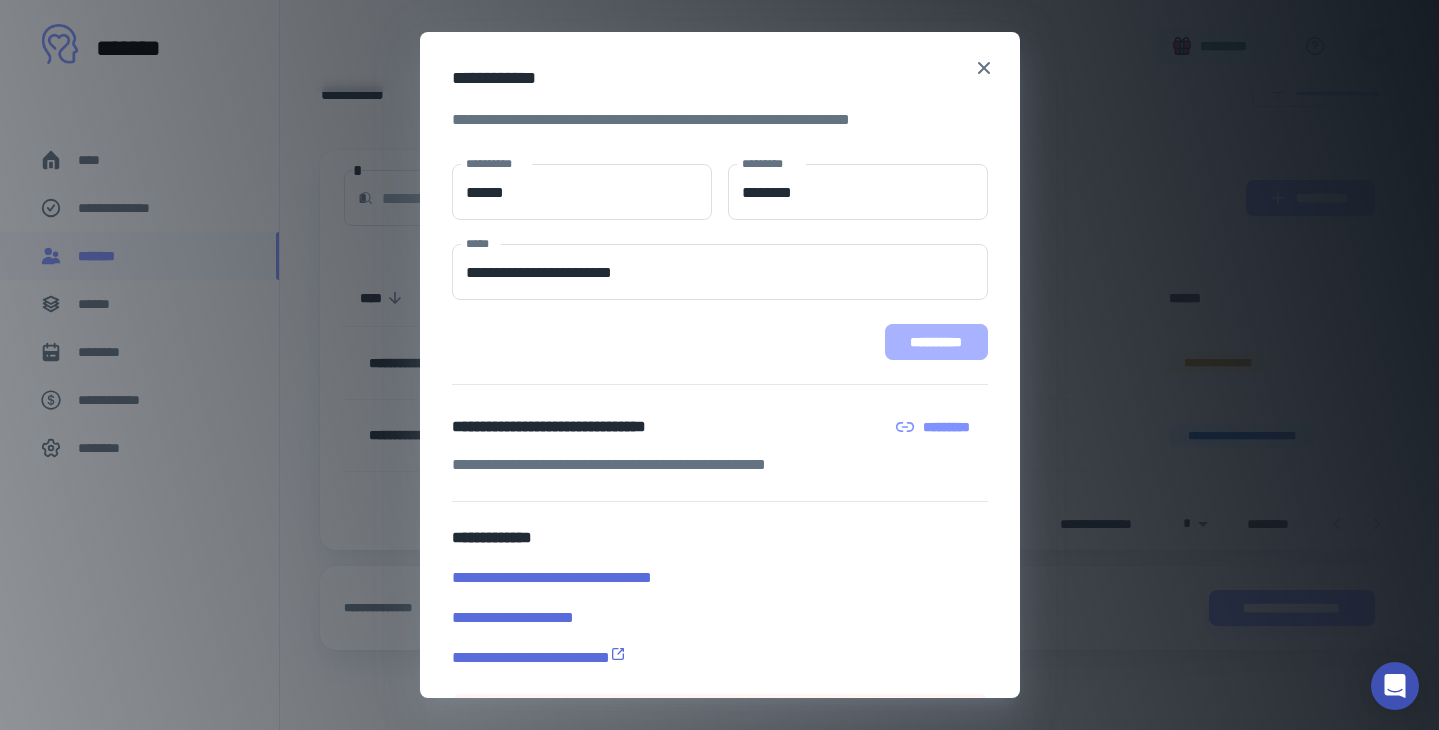 click on "**********" at bounding box center [936, 342] 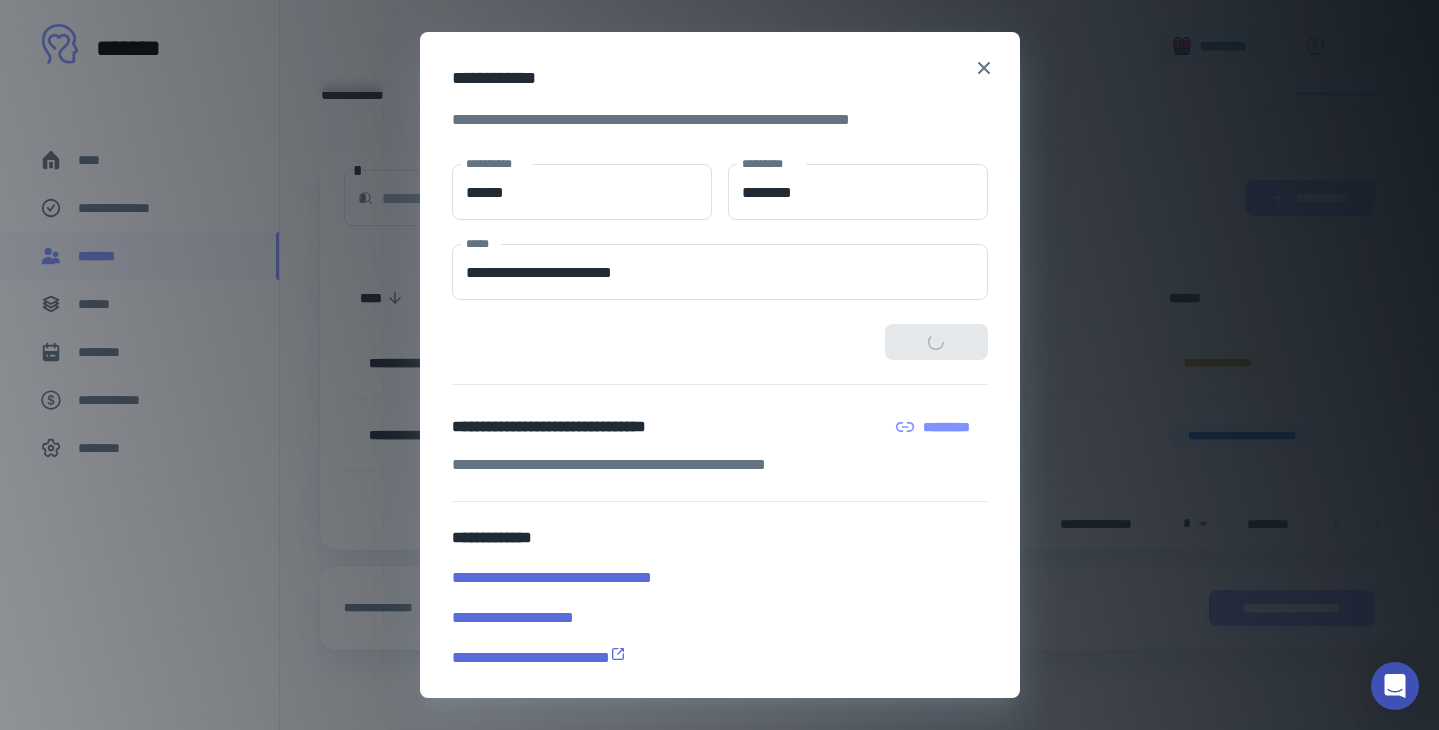 click on "**********" at bounding box center [720, 342] 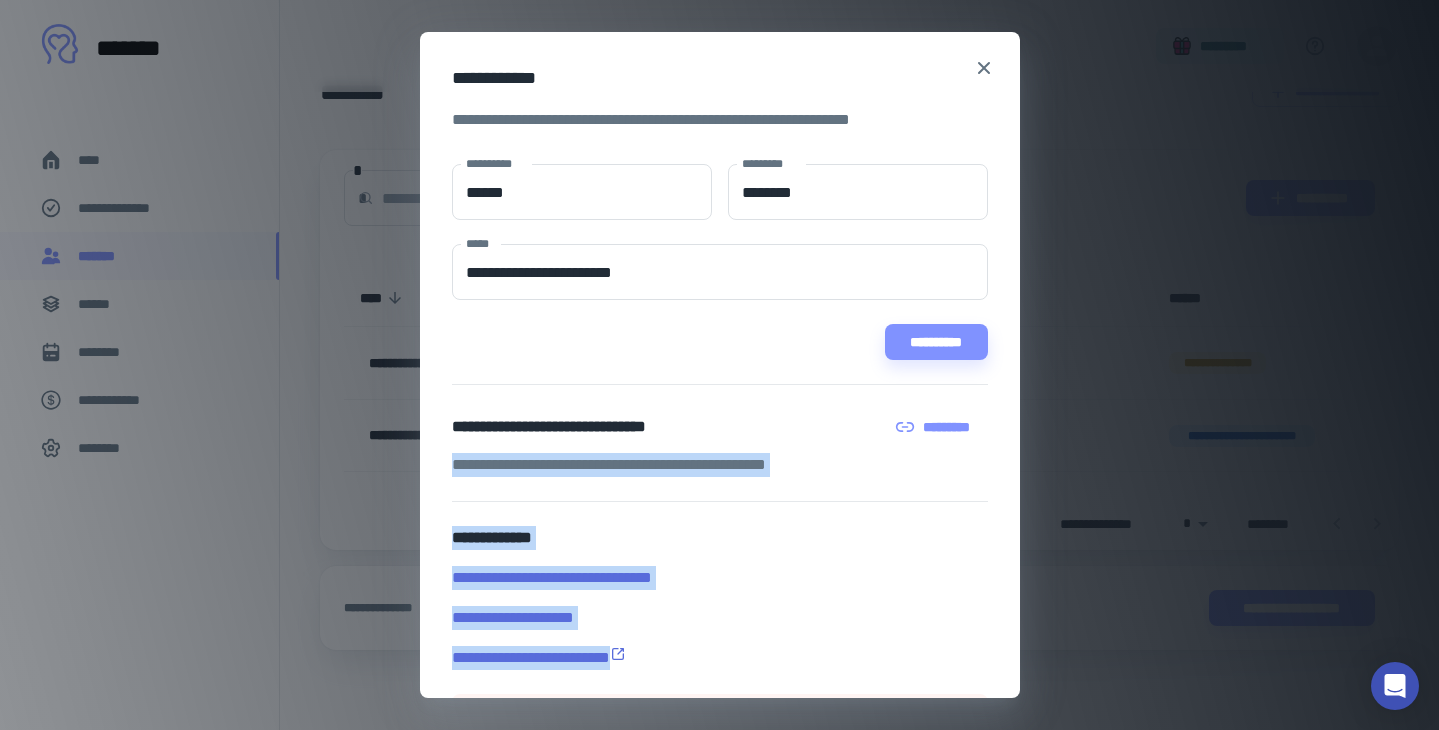 drag, startPoint x: 1015, startPoint y: 434, endPoint x: 1032, endPoint y: 682, distance: 248.58199 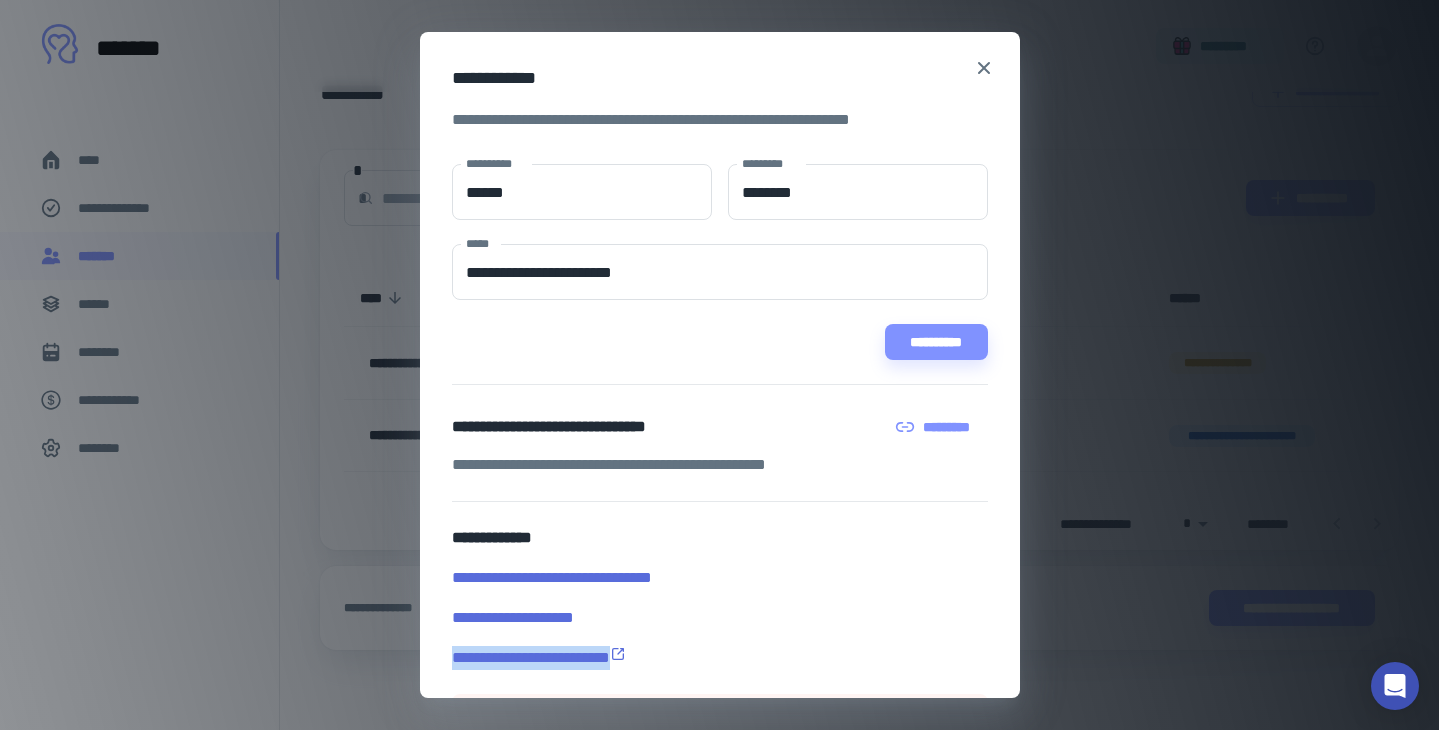 scroll, scrollTop: 78, scrollLeft: 0, axis: vertical 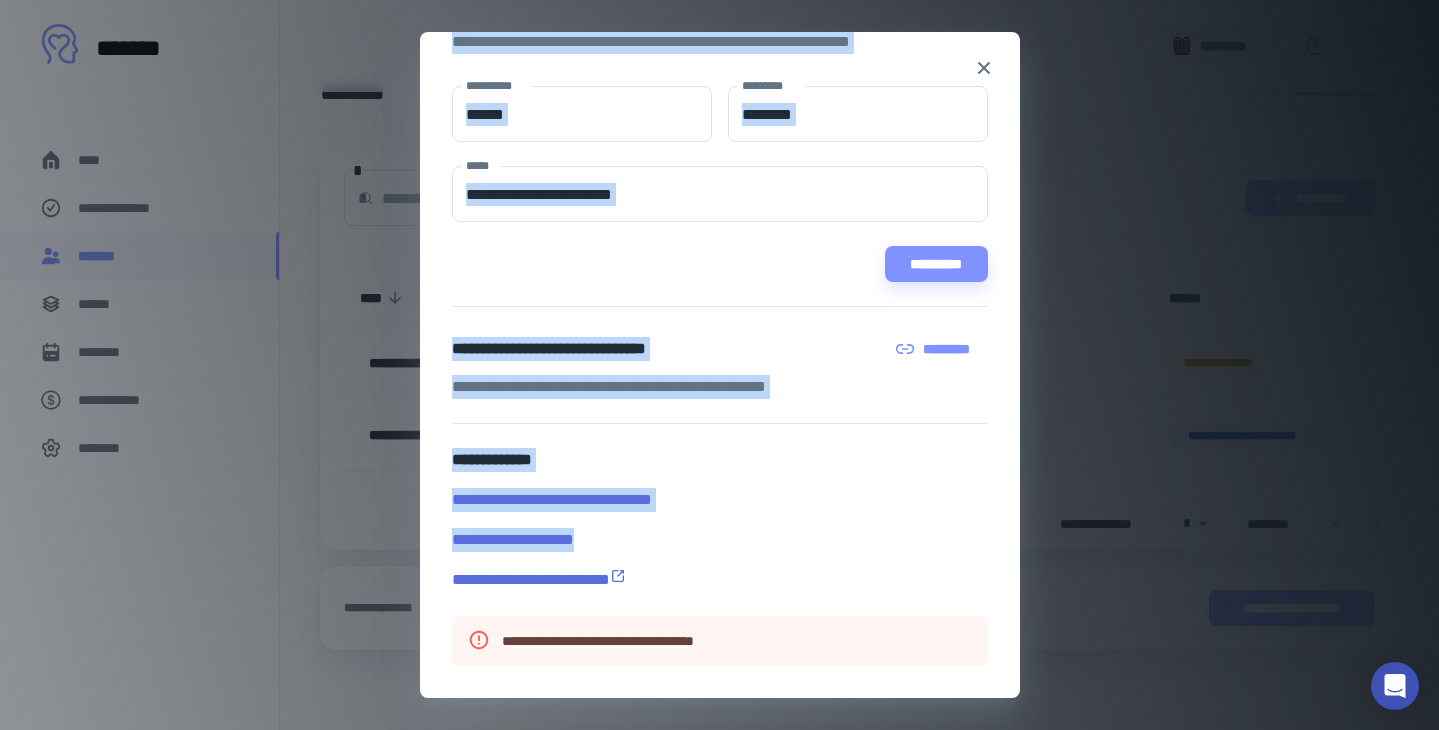 drag, startPoint x: 809, startPoint y: 616, endPoint x: 875, endPoint y: 759, distance: 157.49603 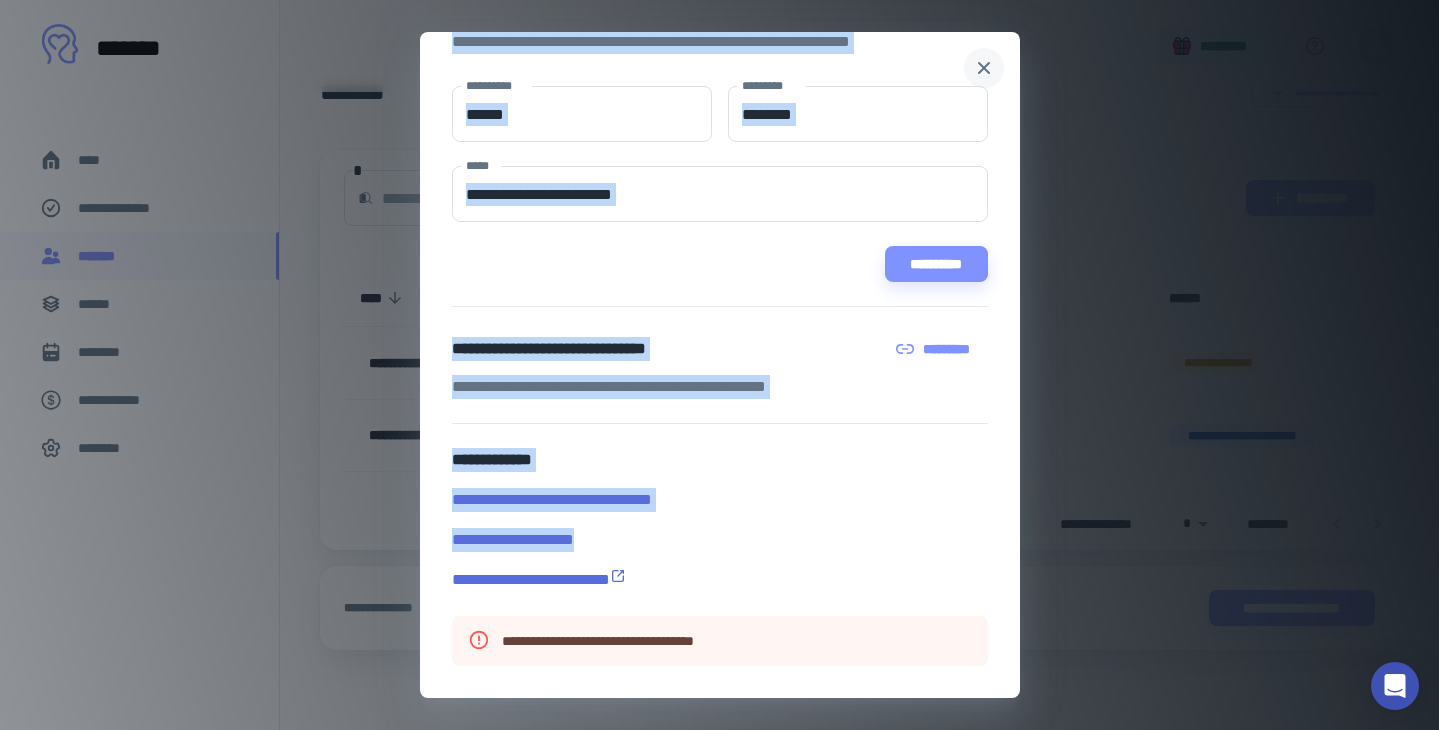 click 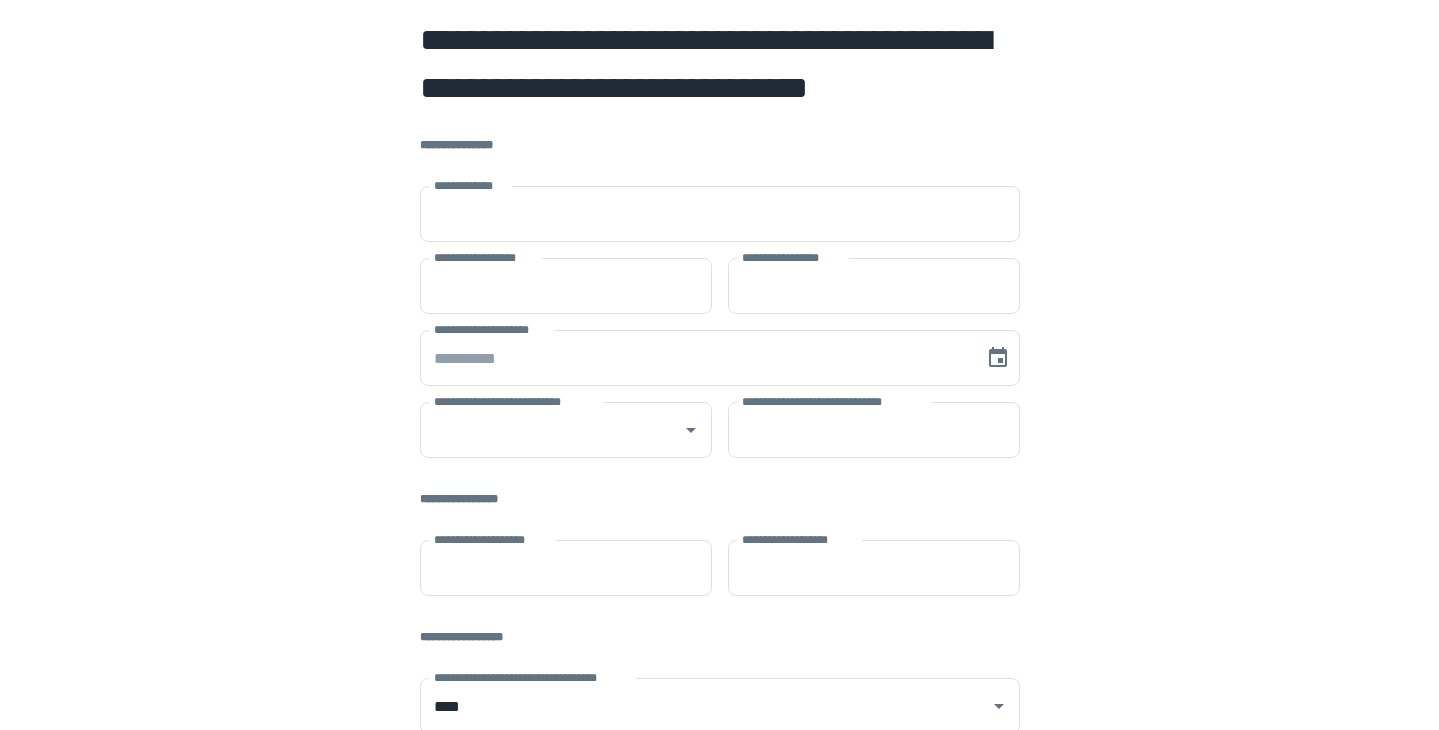 scroll, scrollTop: 0, scrollLeft: 0, axis: both 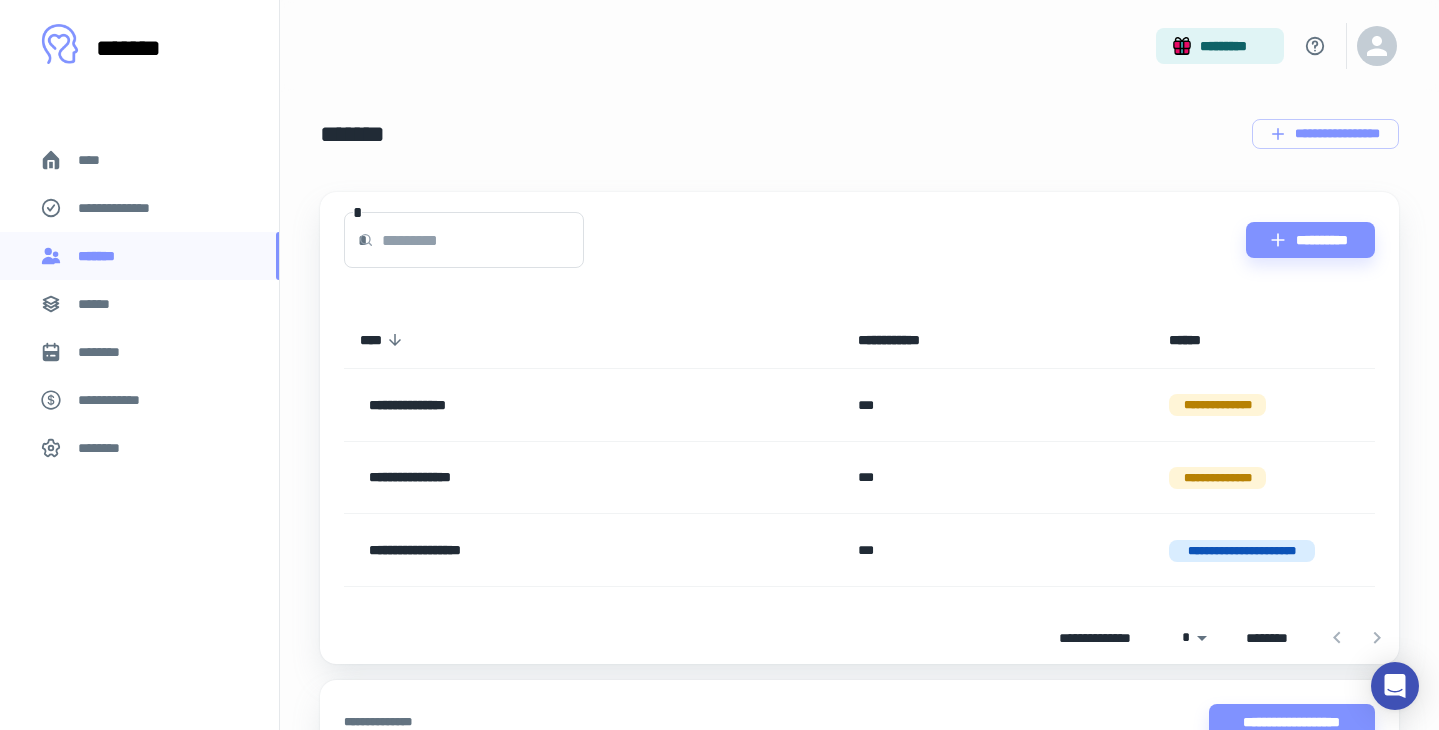 click on "**********" at bounding box center (543, 405) 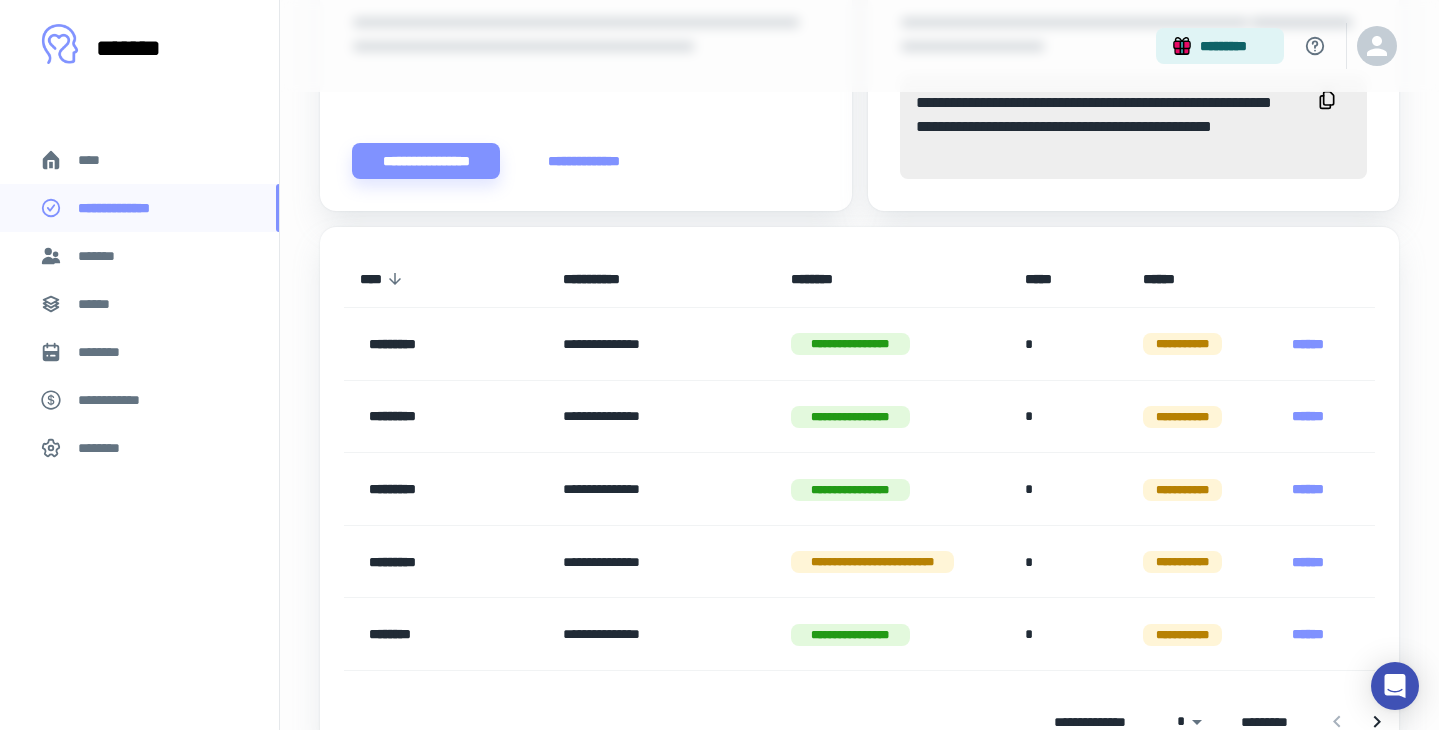 scroll, scrollTop: 800, scrollLeft: 0, axis: vertical 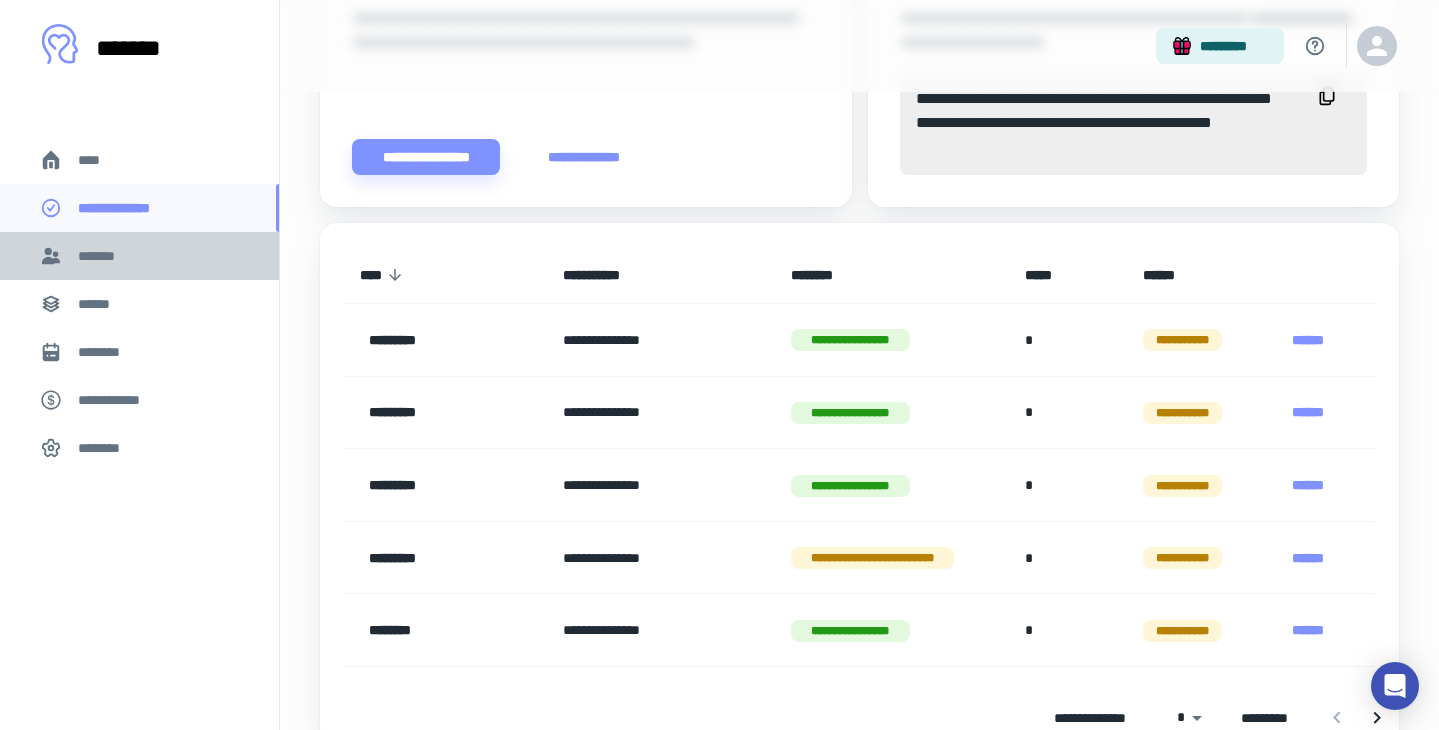 click on "*******" at bounding box center (101, 256) 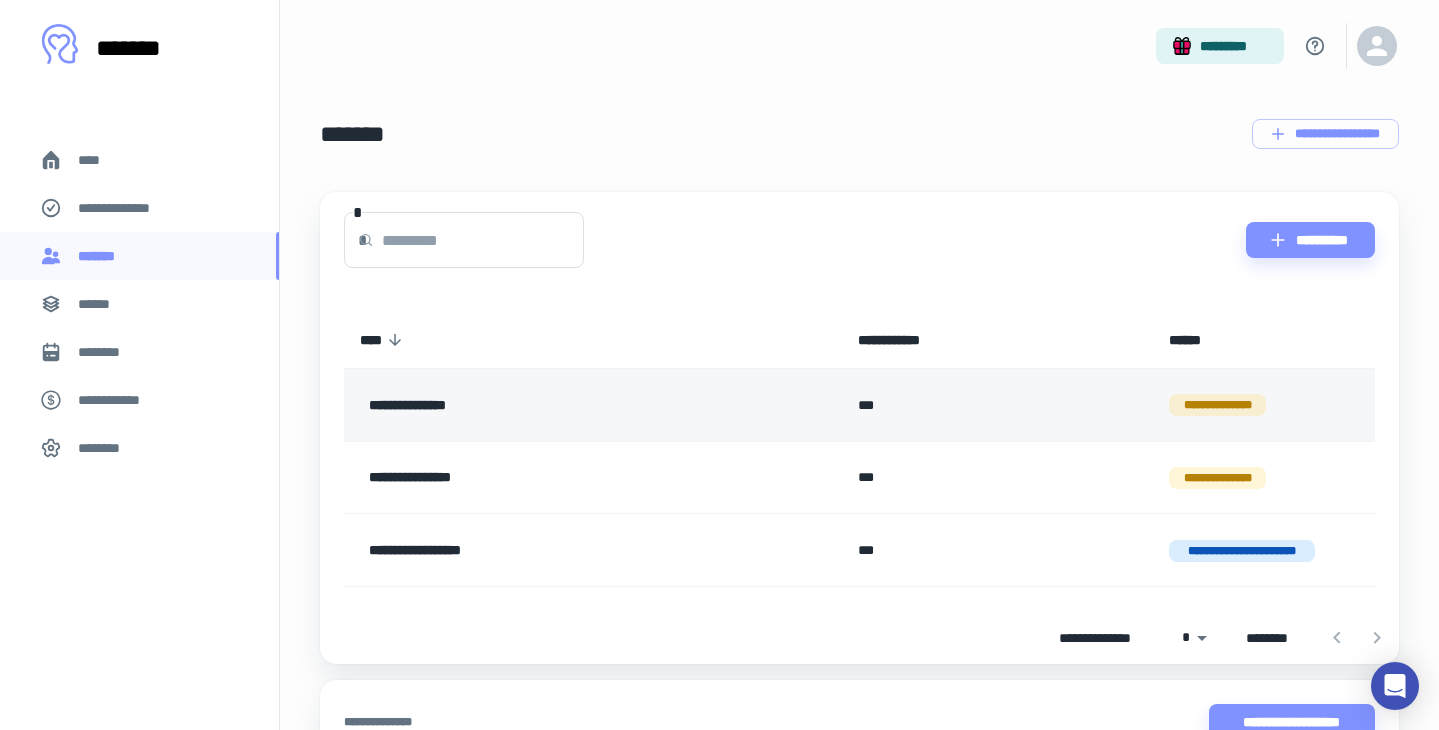 click on "**********" at bounding box center [543, 405] 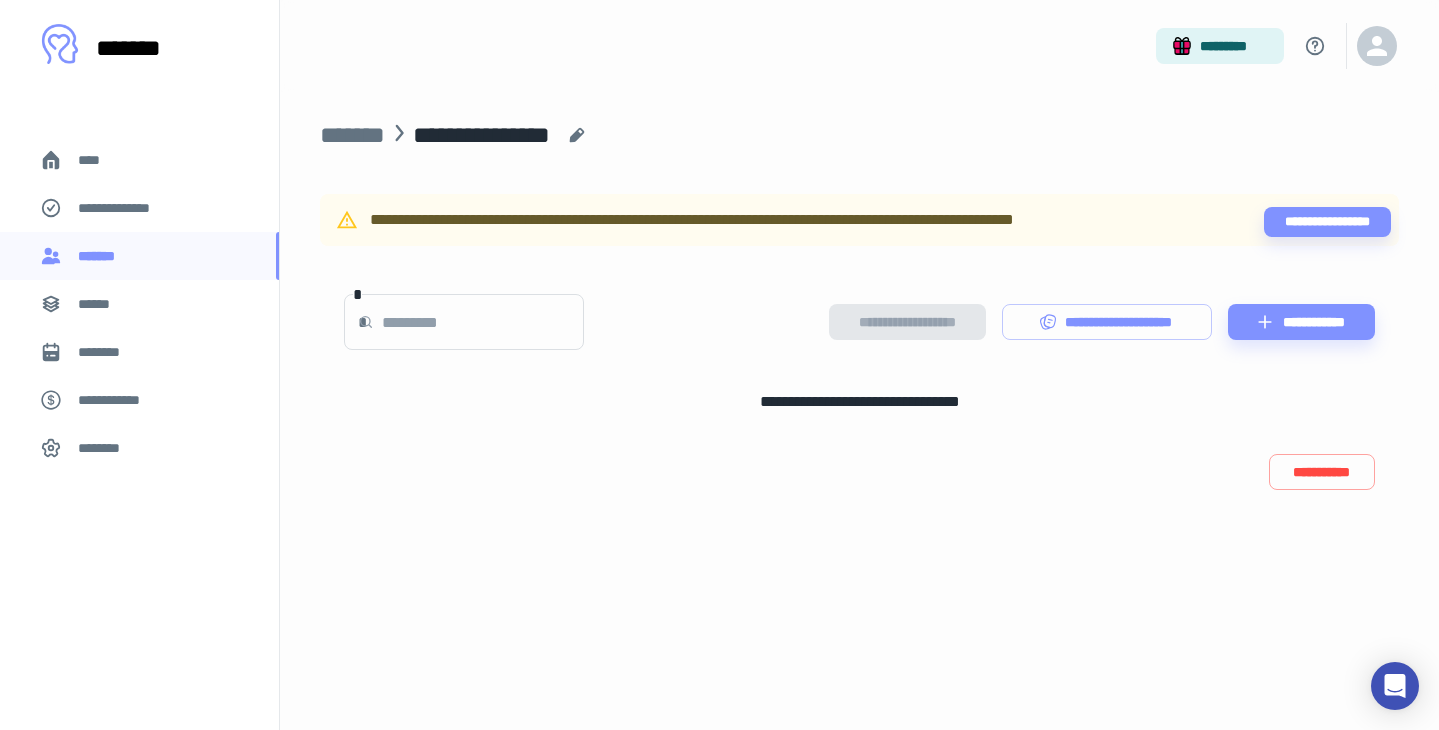 click on "**********" at bounding box center (127, 208) 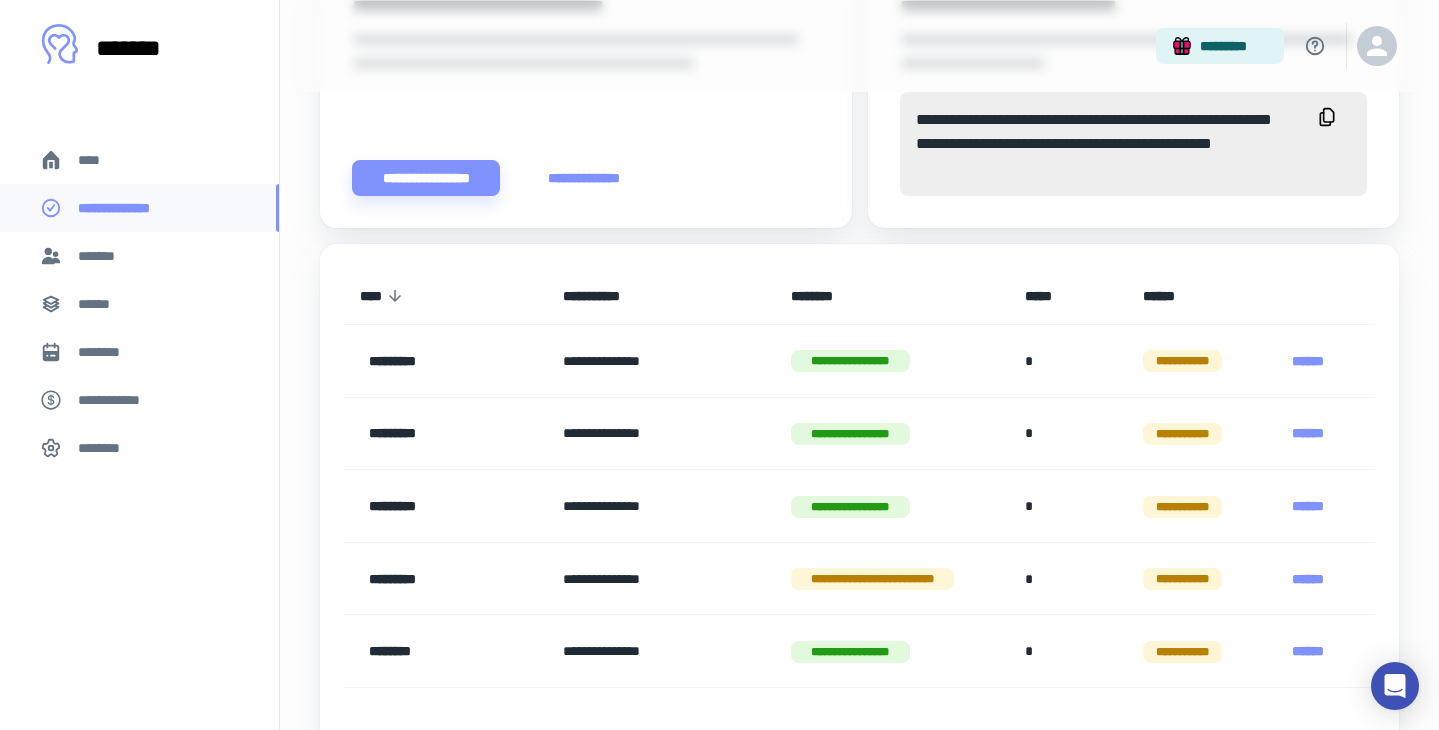 scroll, scrollTop: 806, scrollLeft: 0, axis: vertical 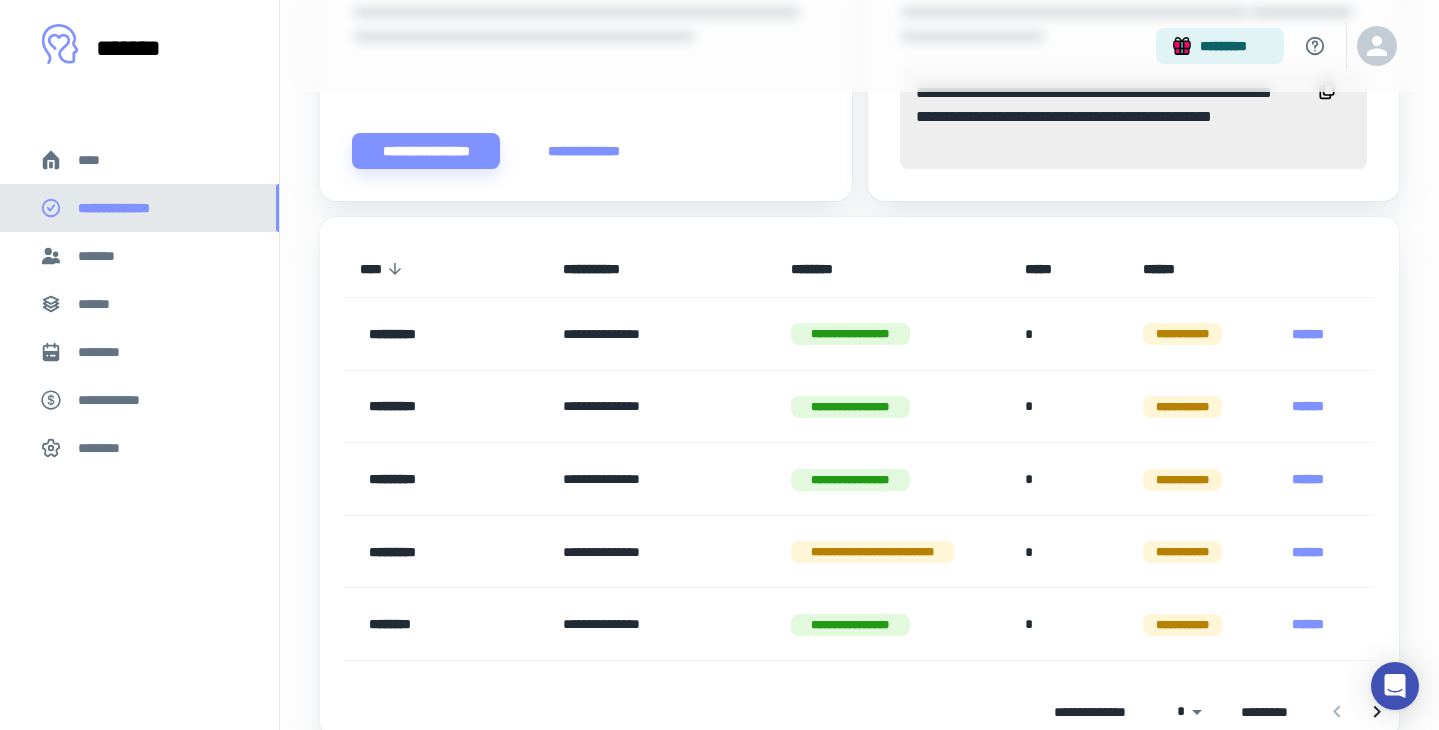 click on "**********" at bounding box center (119, 400) 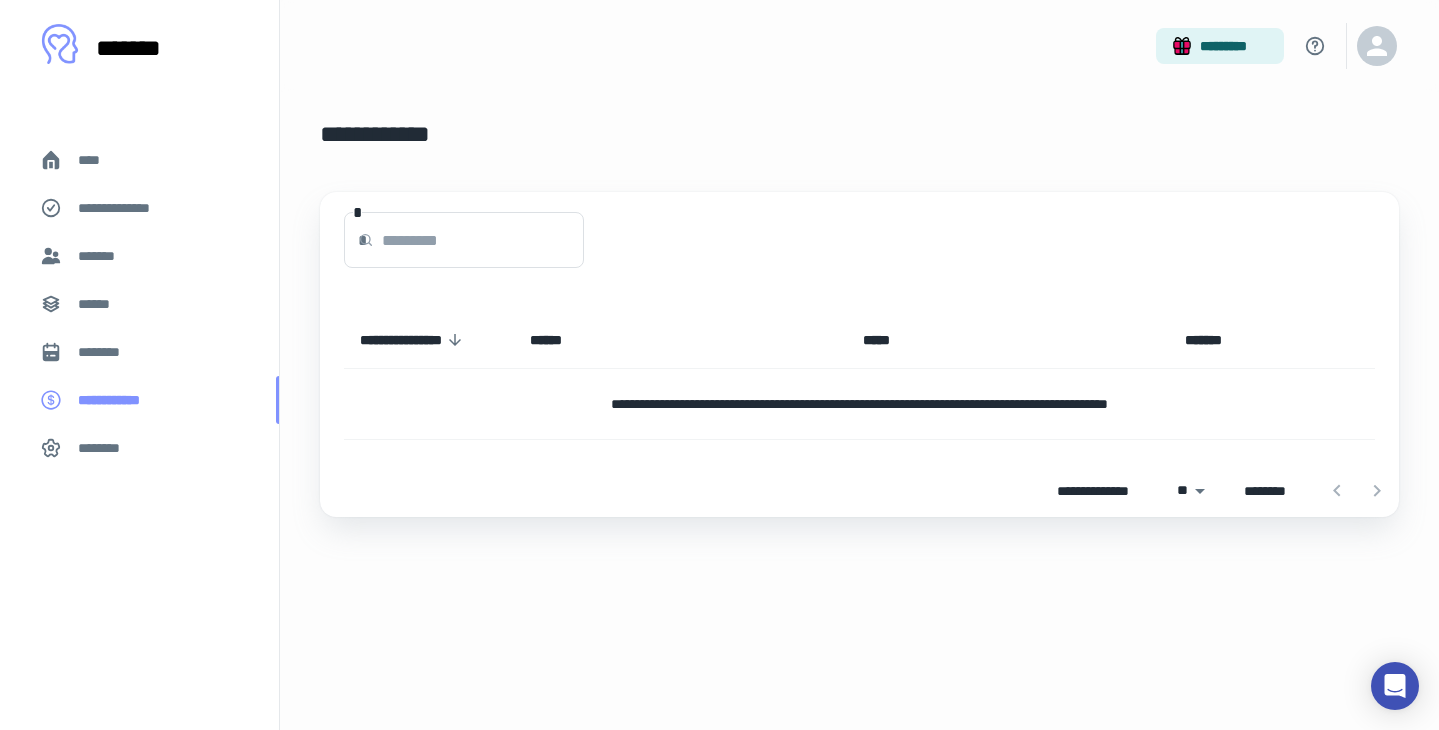 scroll, scrollTop: 0, scrollLeft: 0, axis: both 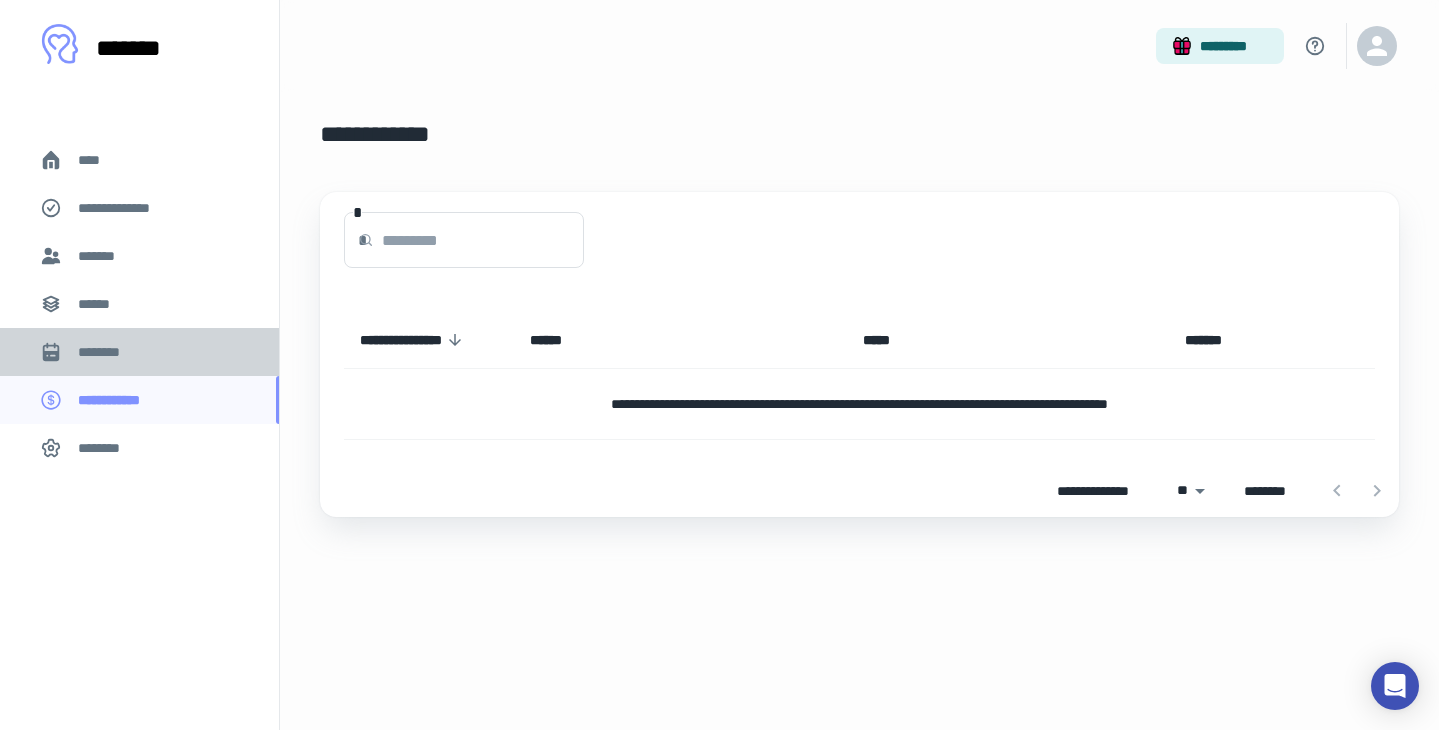 click on "********" at bounding box center (139, 352) 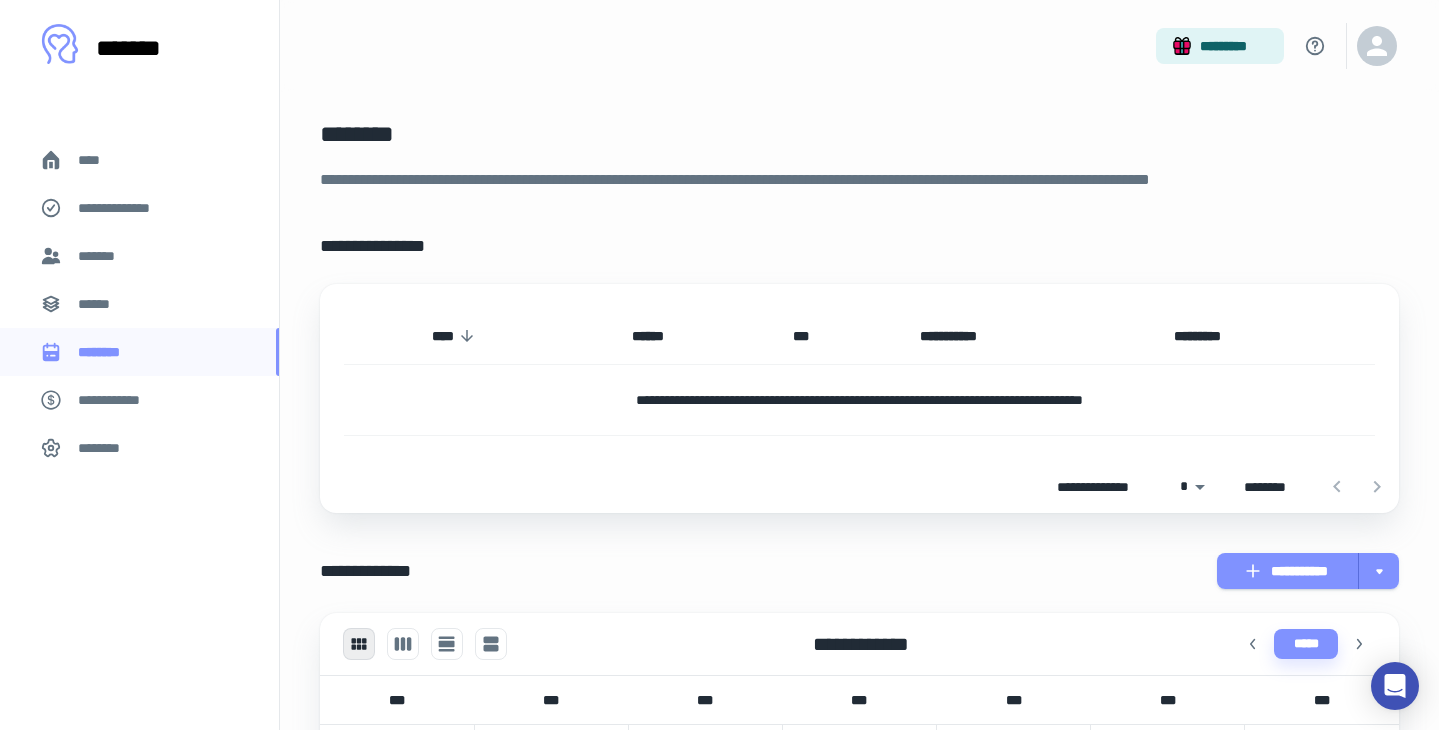 click on "******" at bounding box center (139, 304) 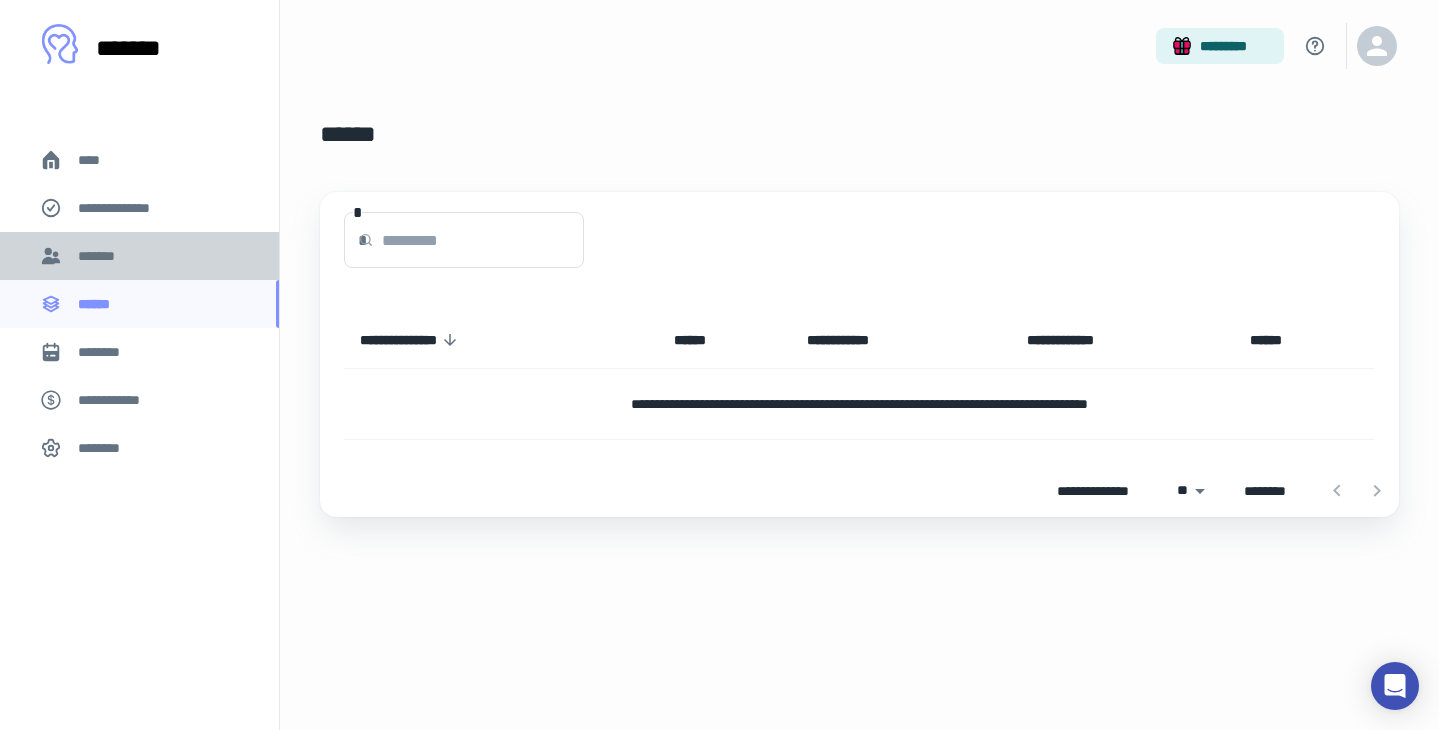 click on "*******" at bounding box center [139, 256] 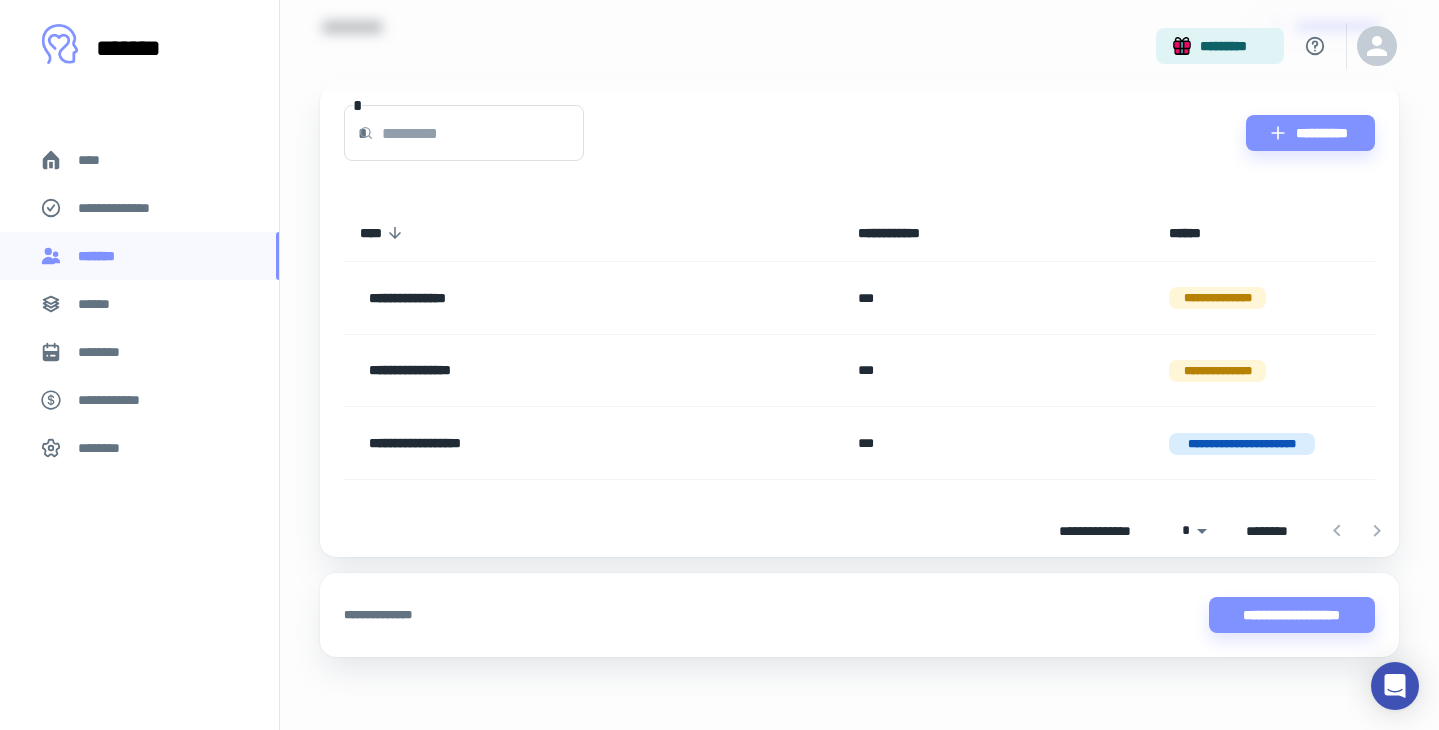 scroll, scrollTop: 114, scrollLeft: 0, axis: vertical 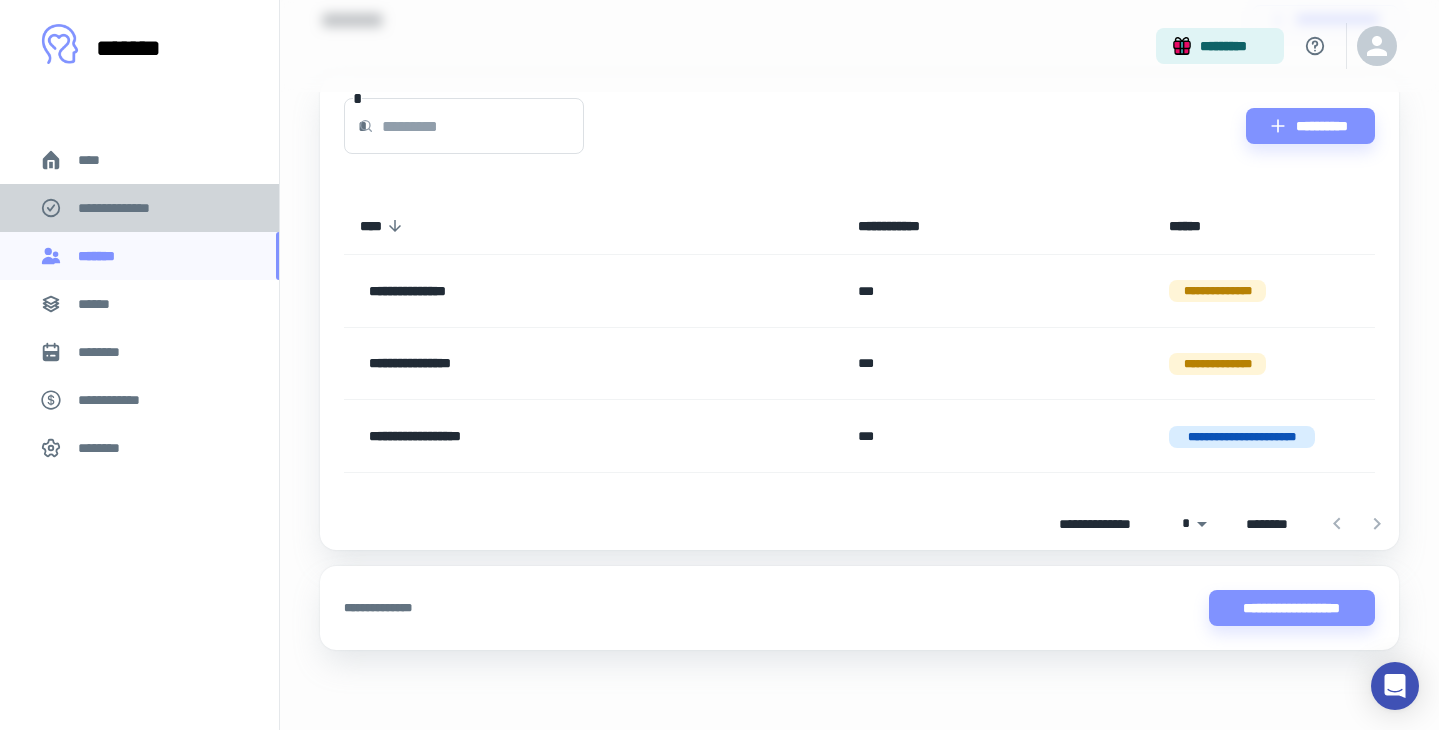 click on "**********" at bounding box center [127, 208] 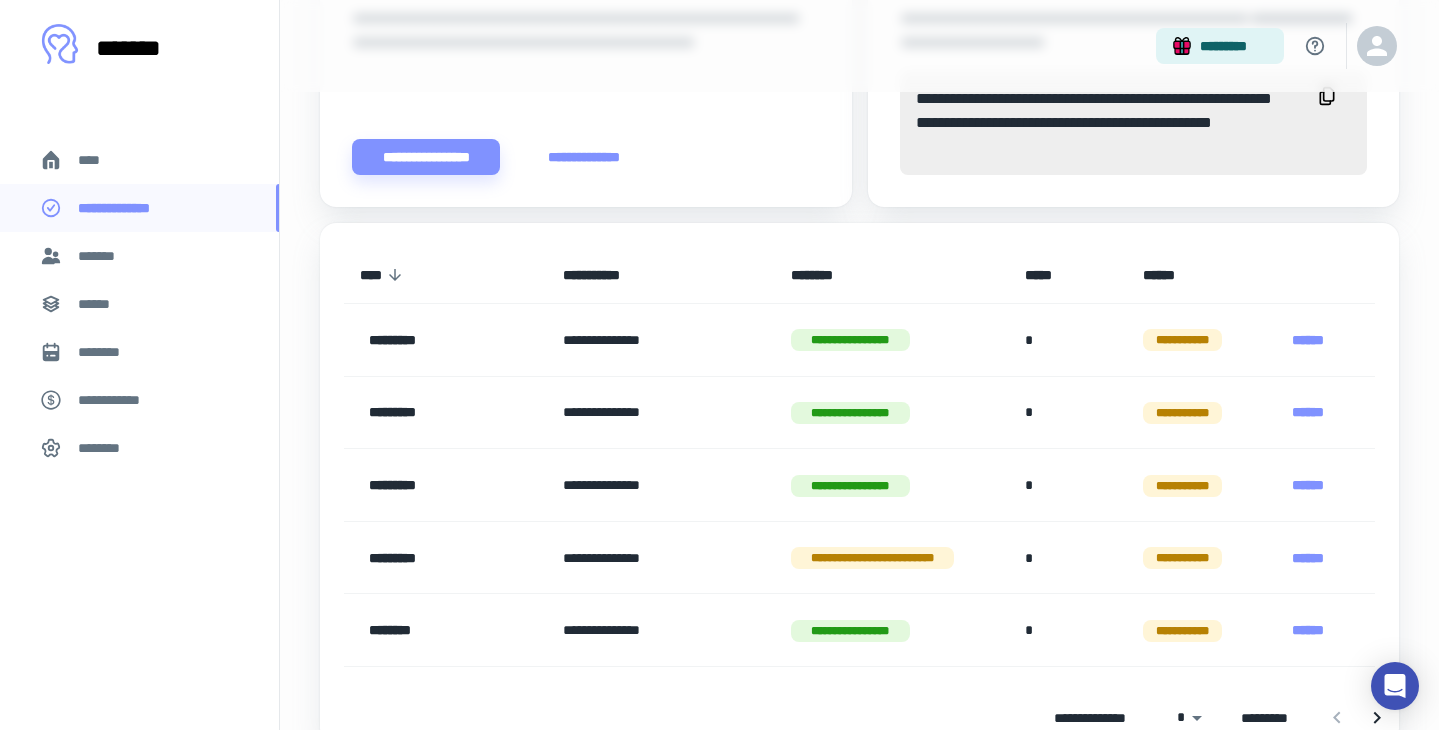 scroll, scrollTop: 840, scrollLeft: 0, axis: vertical 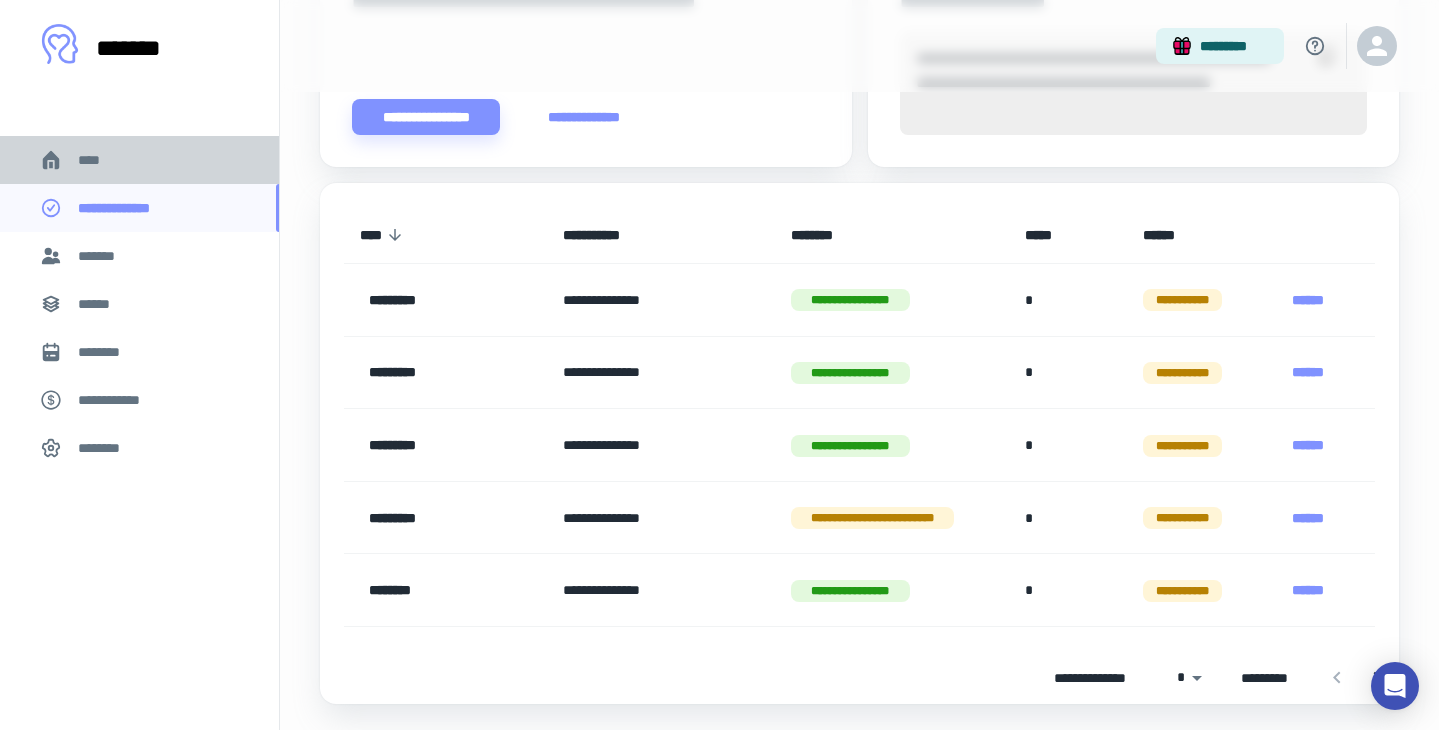 click on "****" at bounding box center (139, 160) 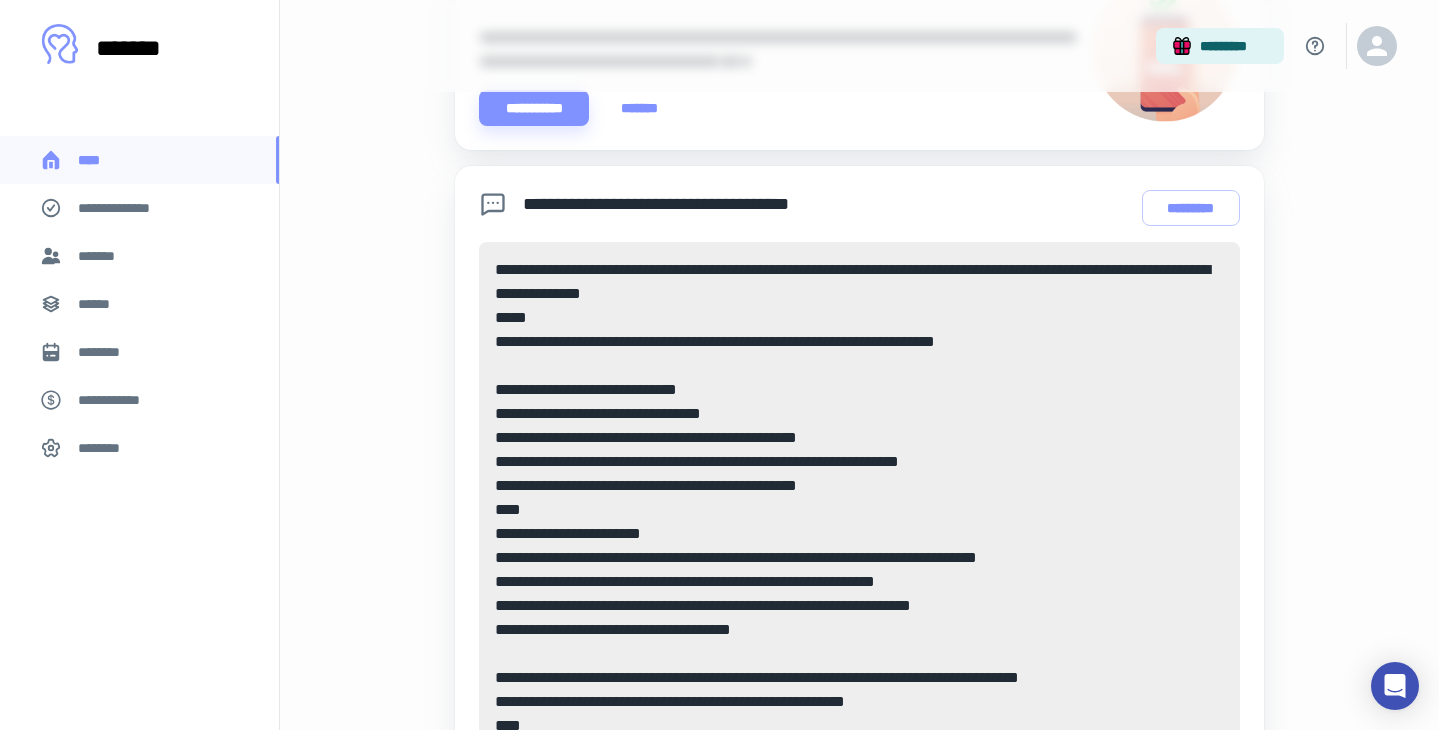 scroll, scrollTop: 960, scrollLeft: 0, axis: vertical 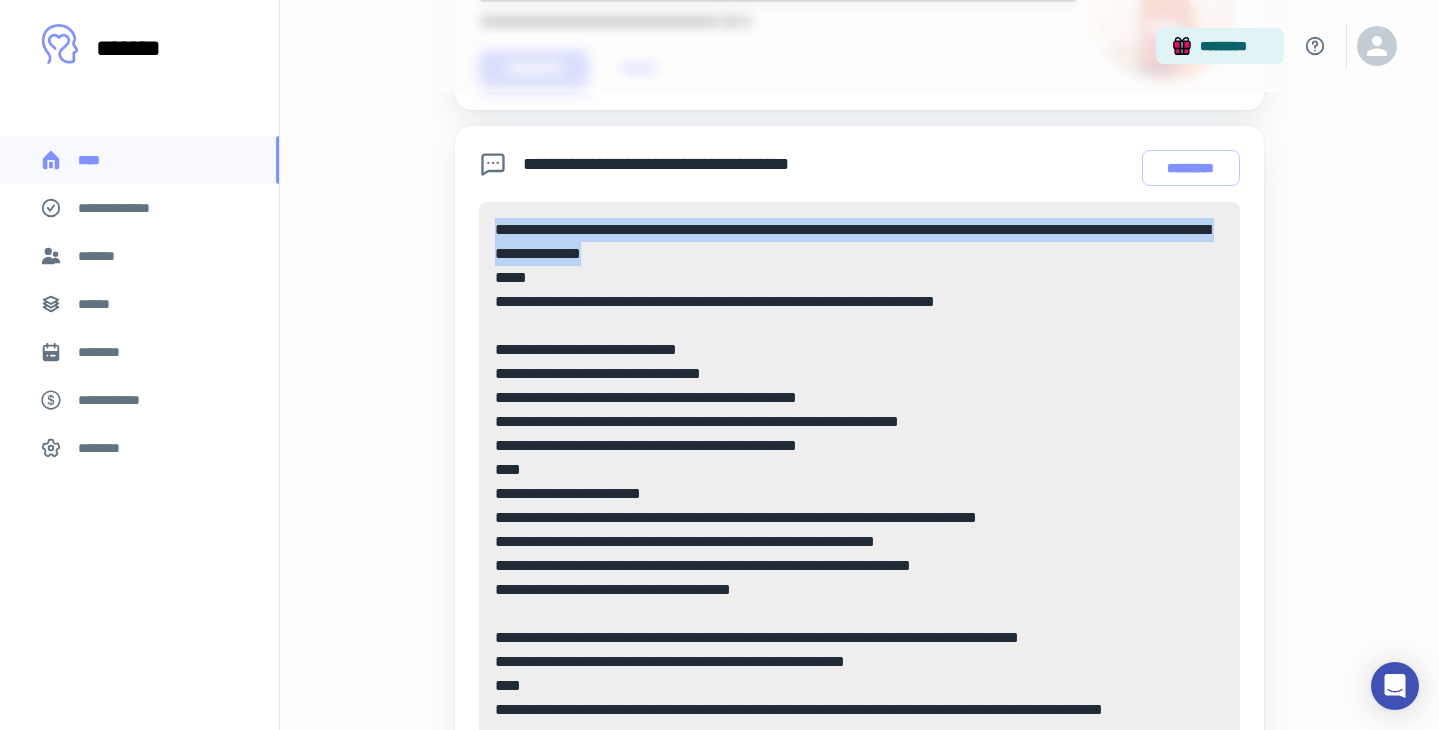 drag, startPoint x: 836, startPoint y: 254, endPoint x: 455, endPoint y: 232, distance: 381.63464 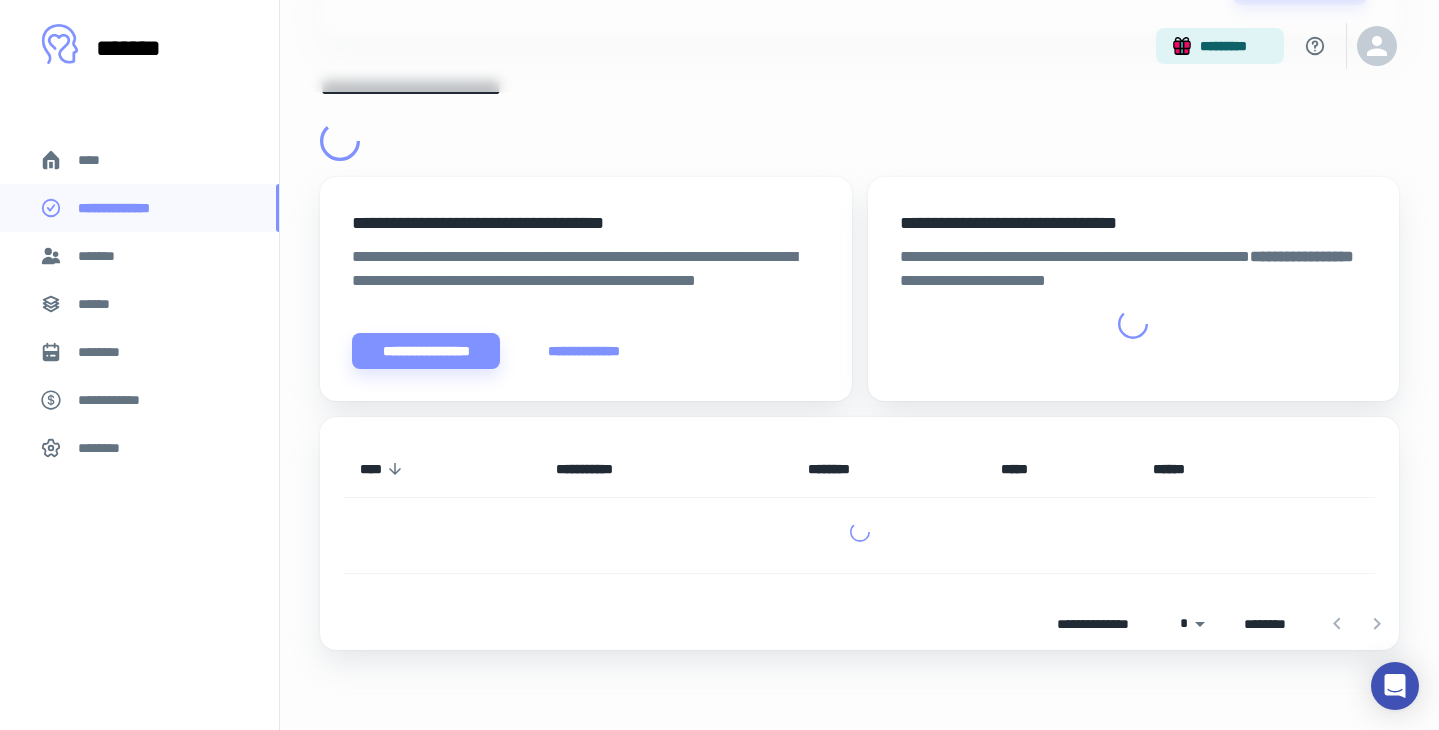 scroll, scrollTop: 0, scrollLeft: 0, axis: both 